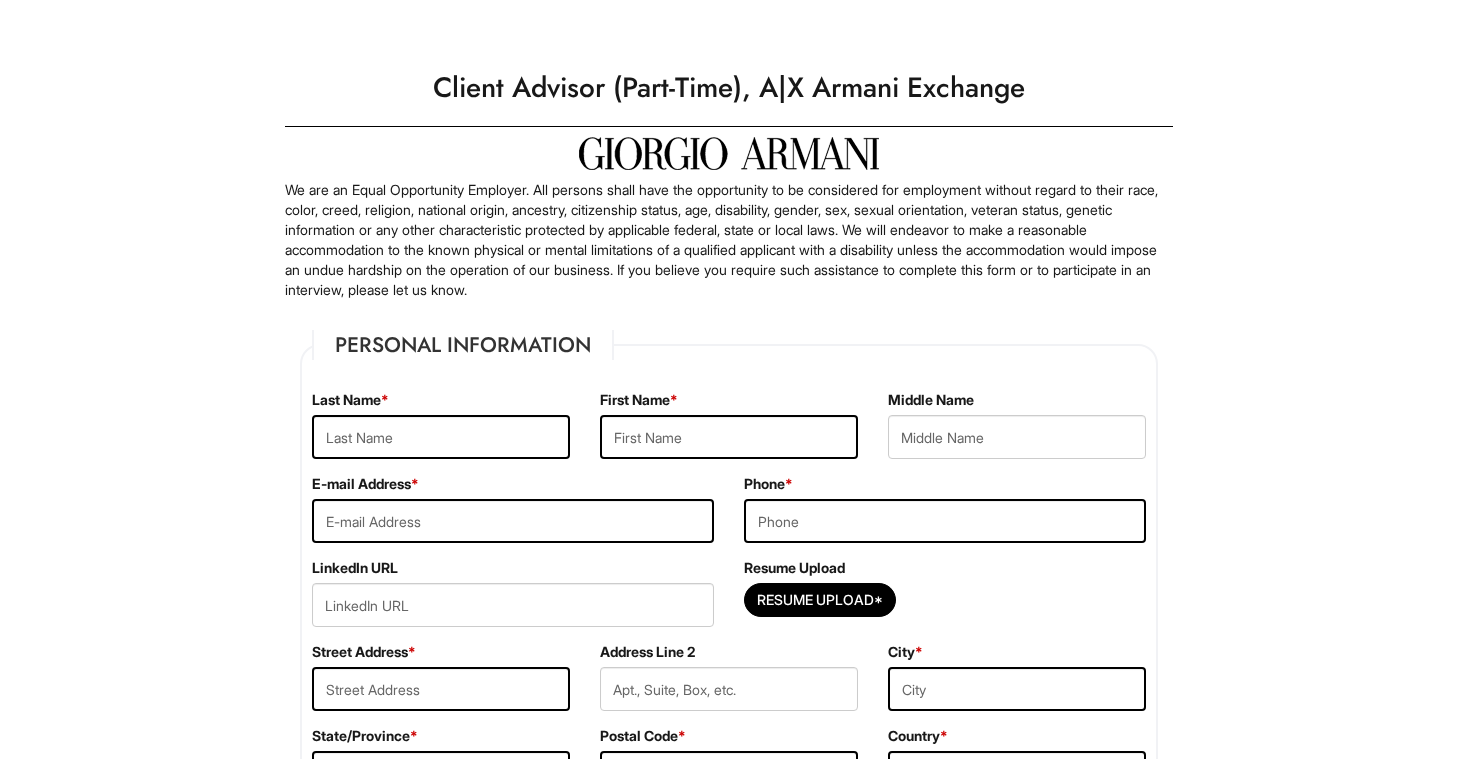 scroll, scrollTop: 0, scrollLeft: 0, axis: both 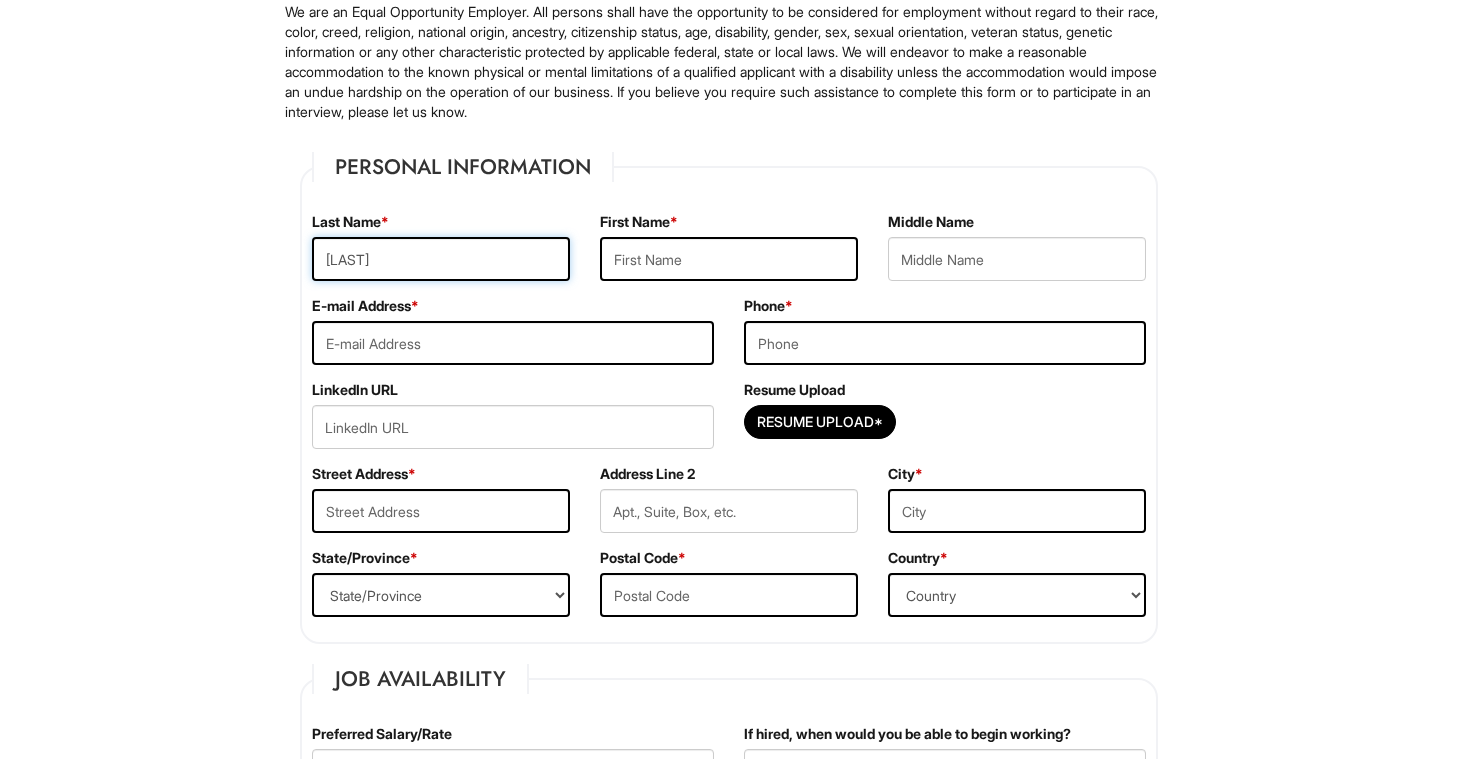 type on "c" 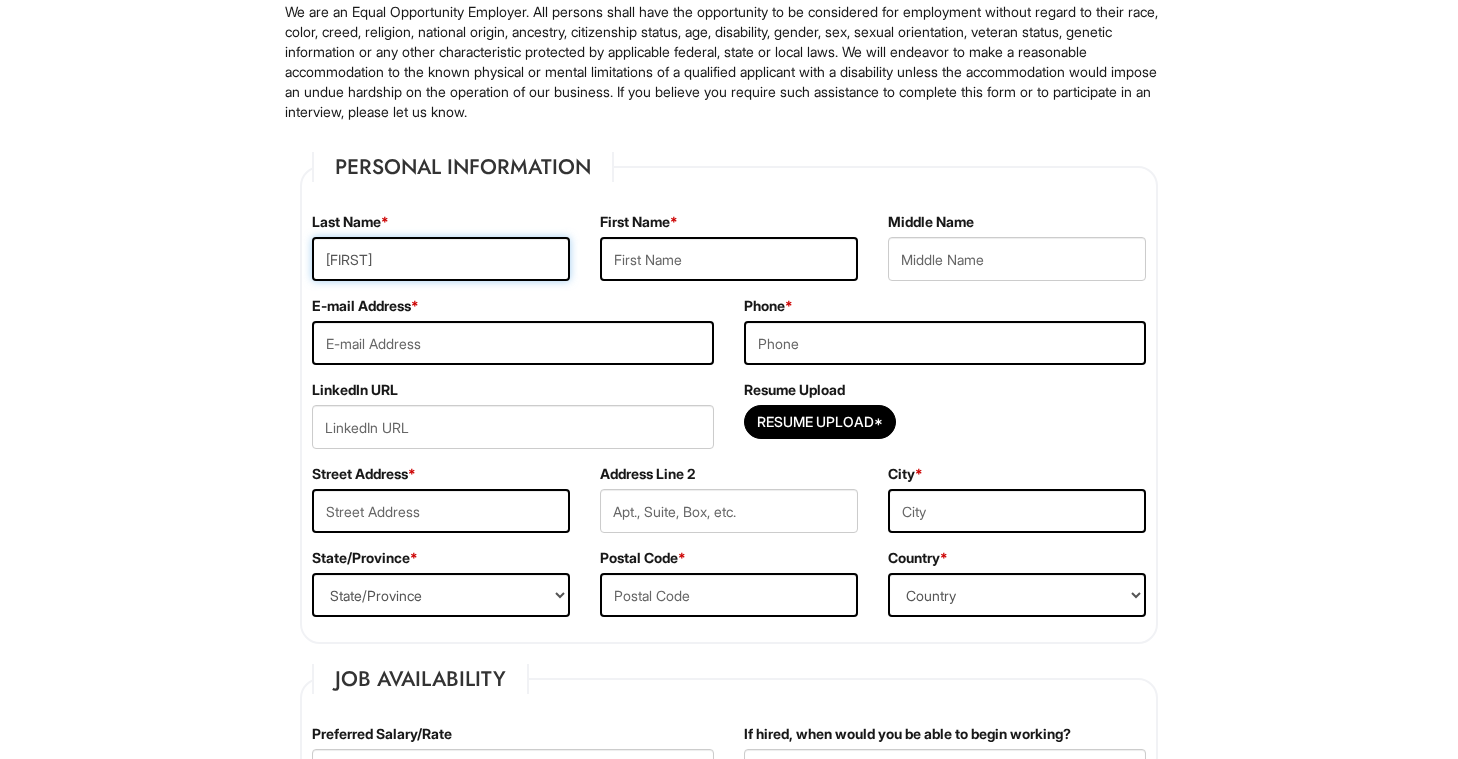type on "[FIRST]" 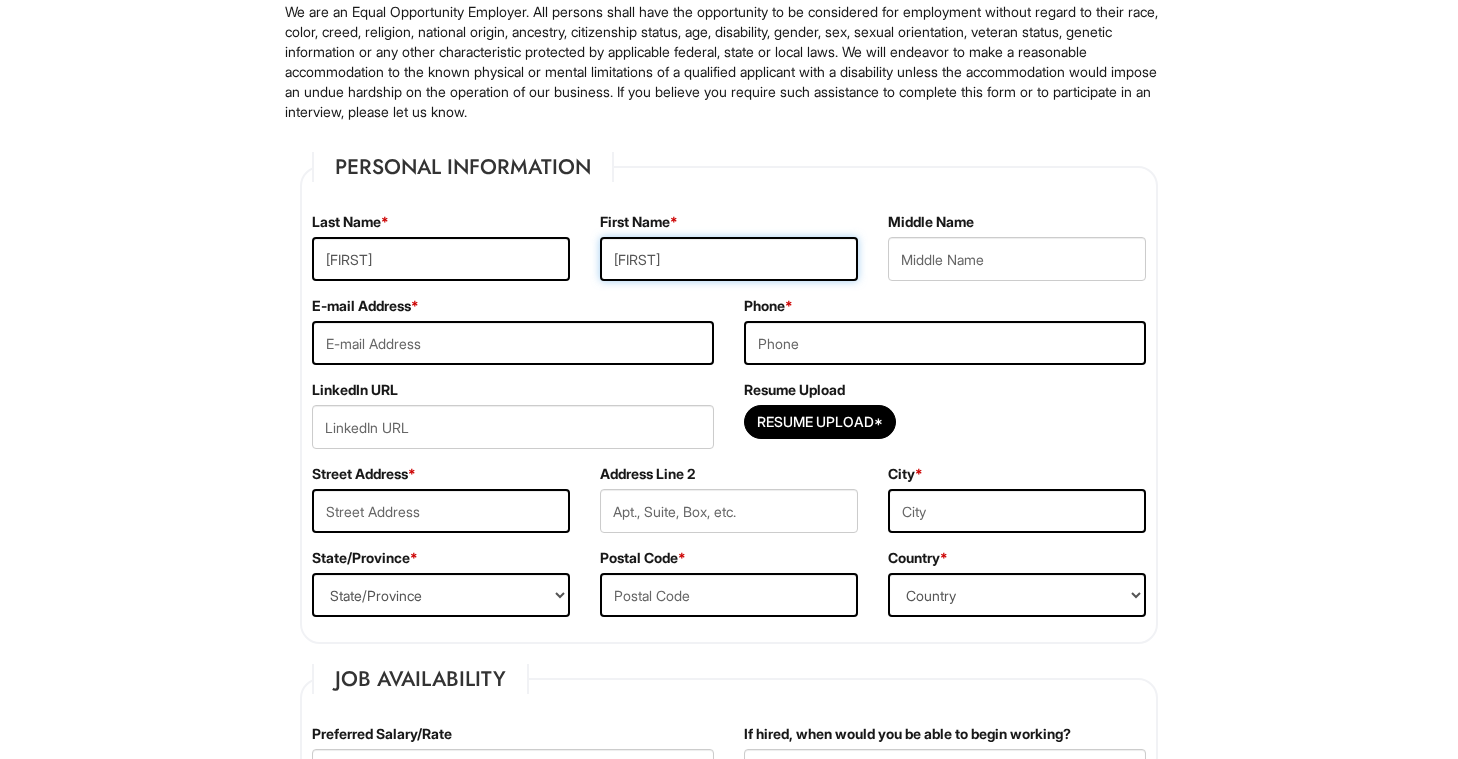 type on "[FIRST]" 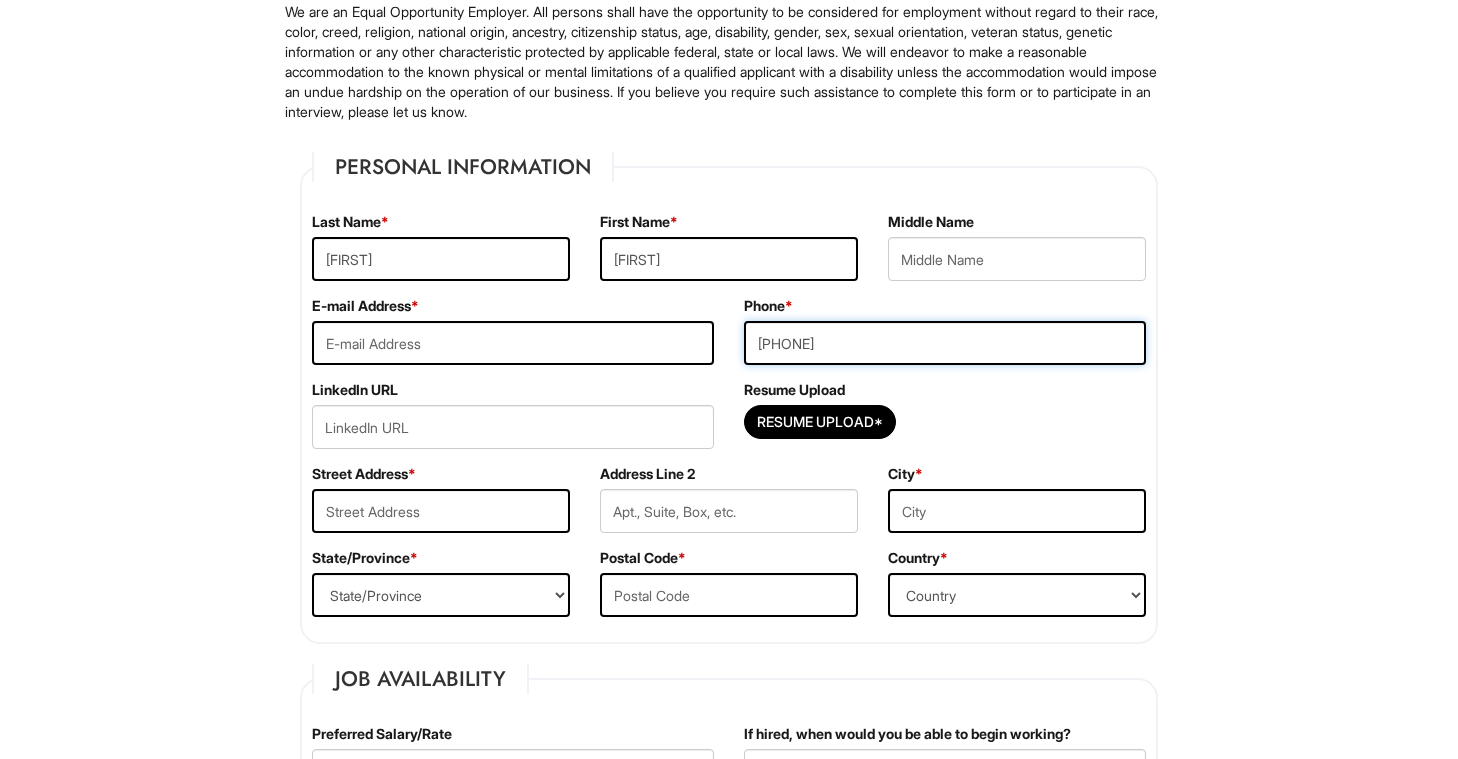 type on "[PHONE]" 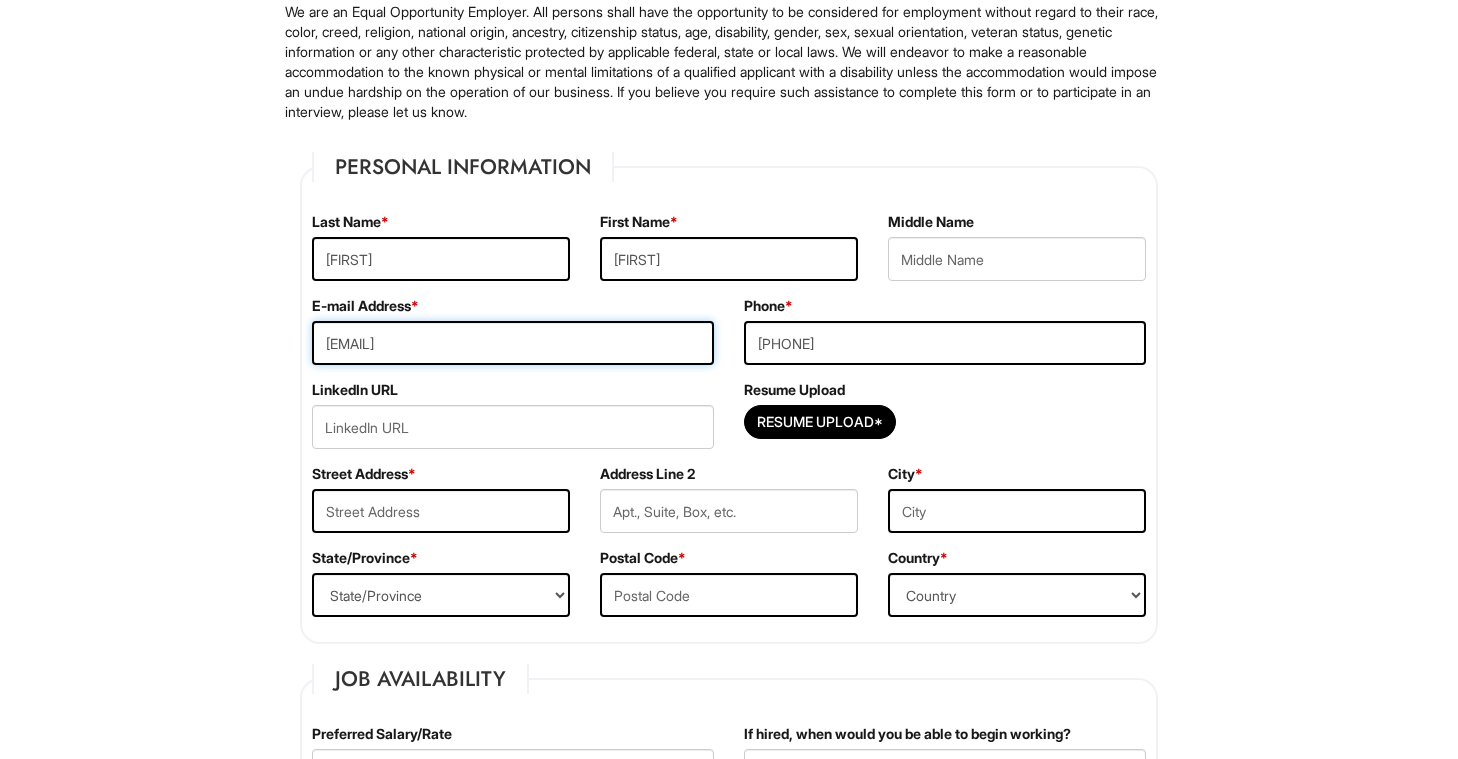 type on "[EMAIL]" 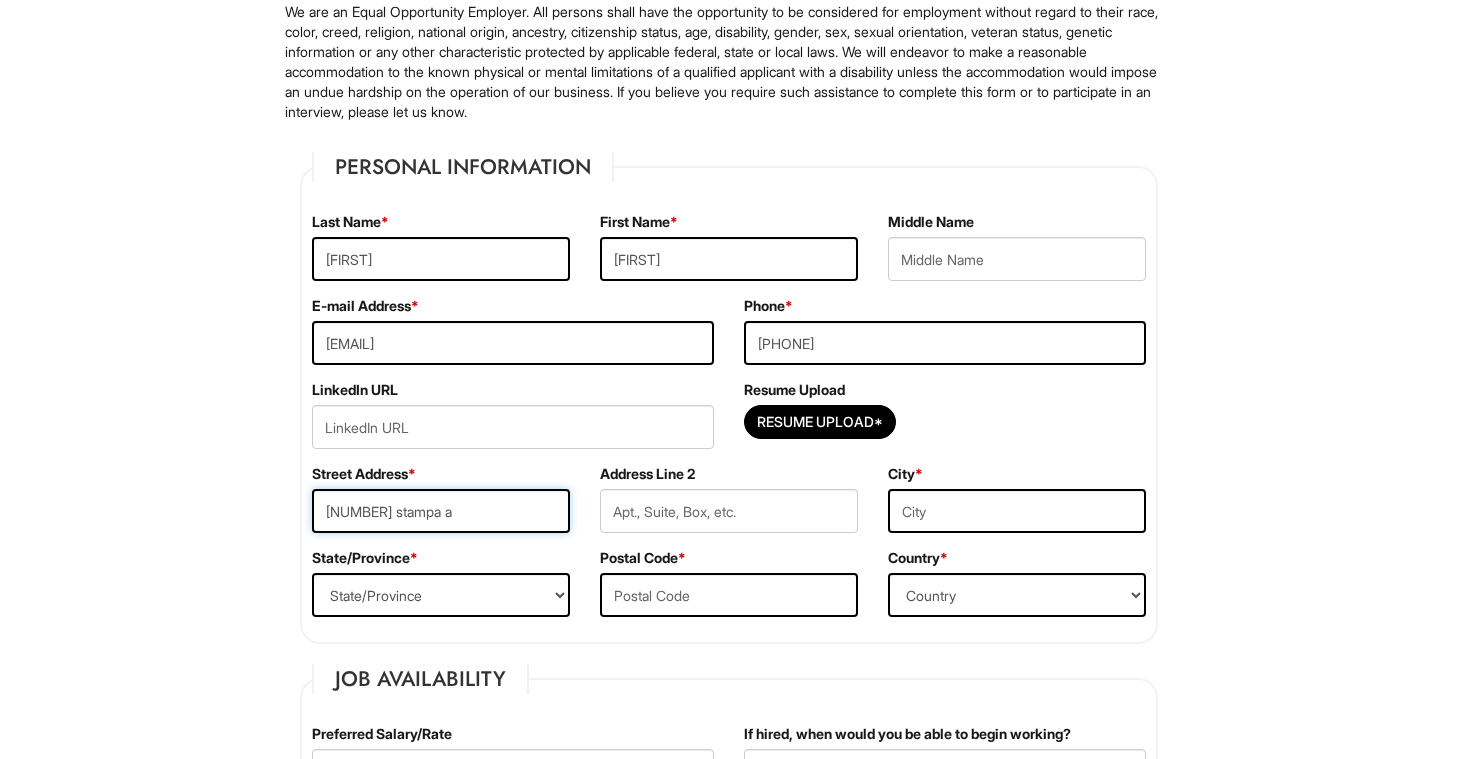 type on "[NUMBER] stampa a" 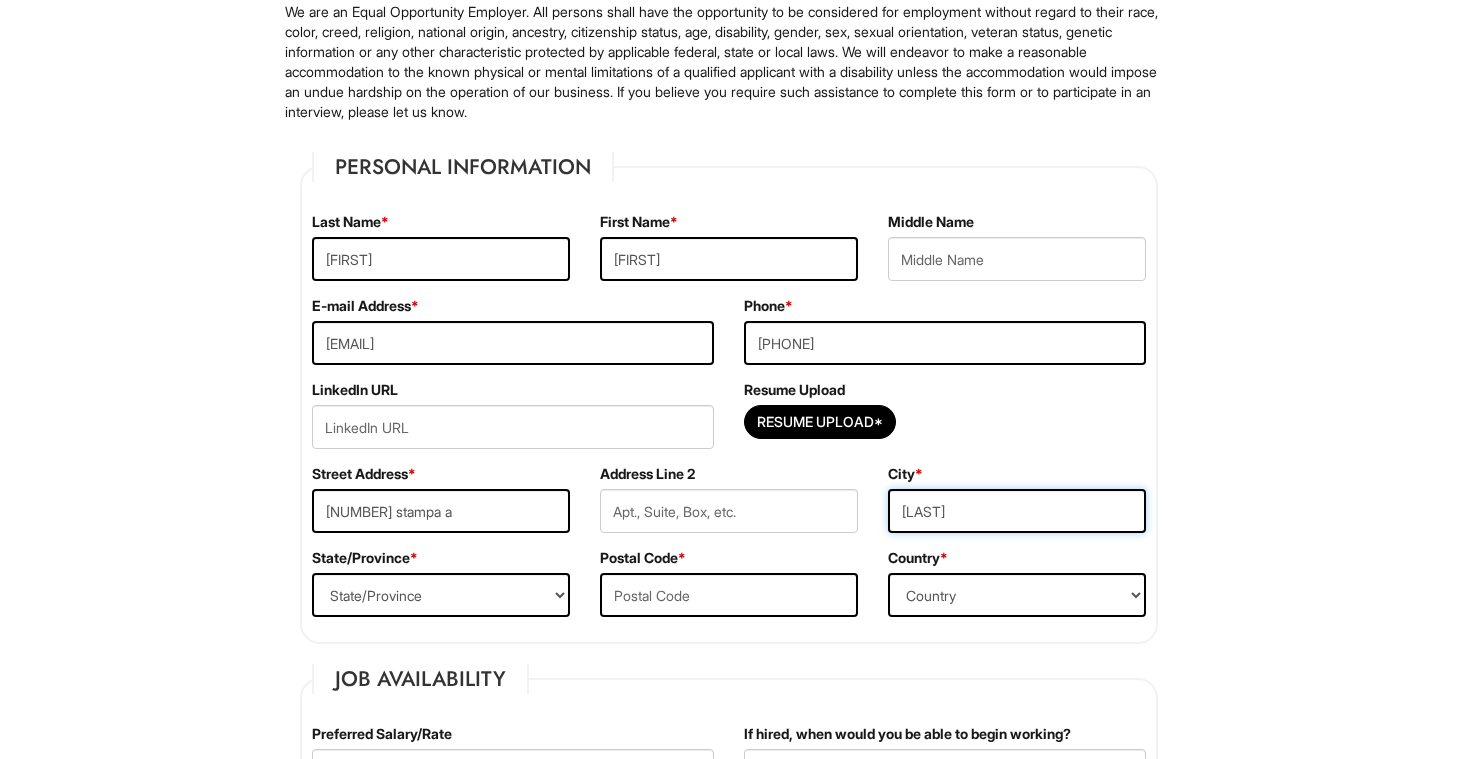 type on "[LAST]" 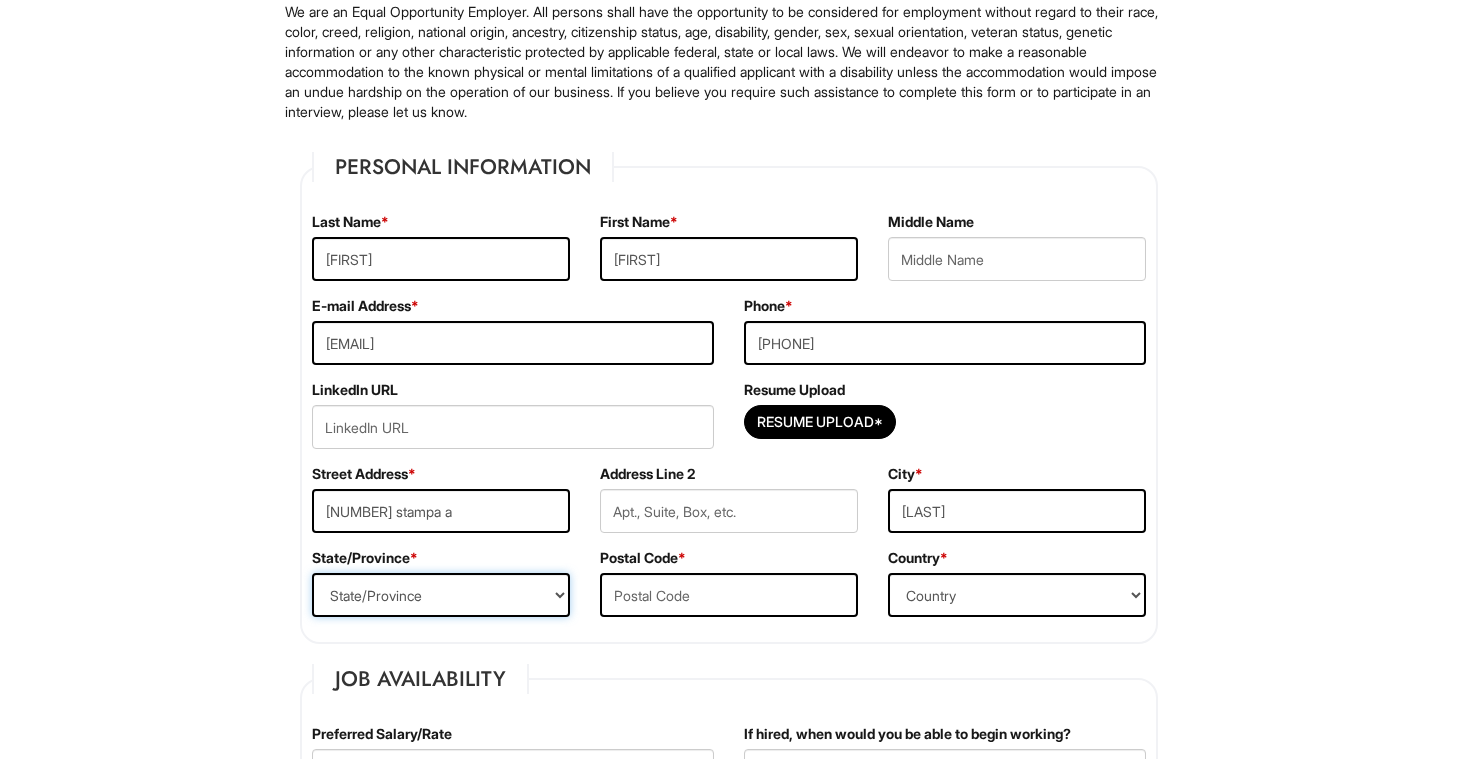 select on "NV" 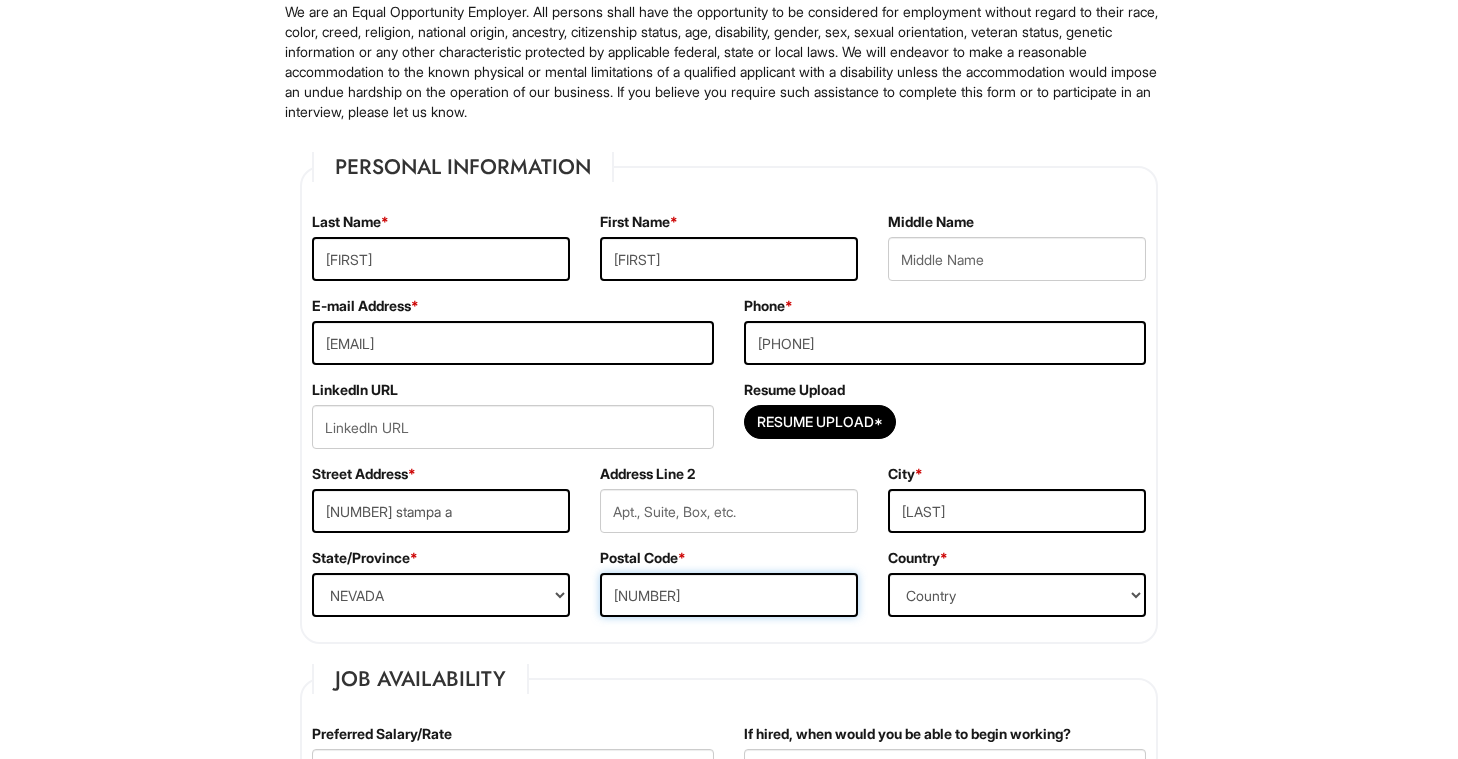 type on "[NUMBER]" 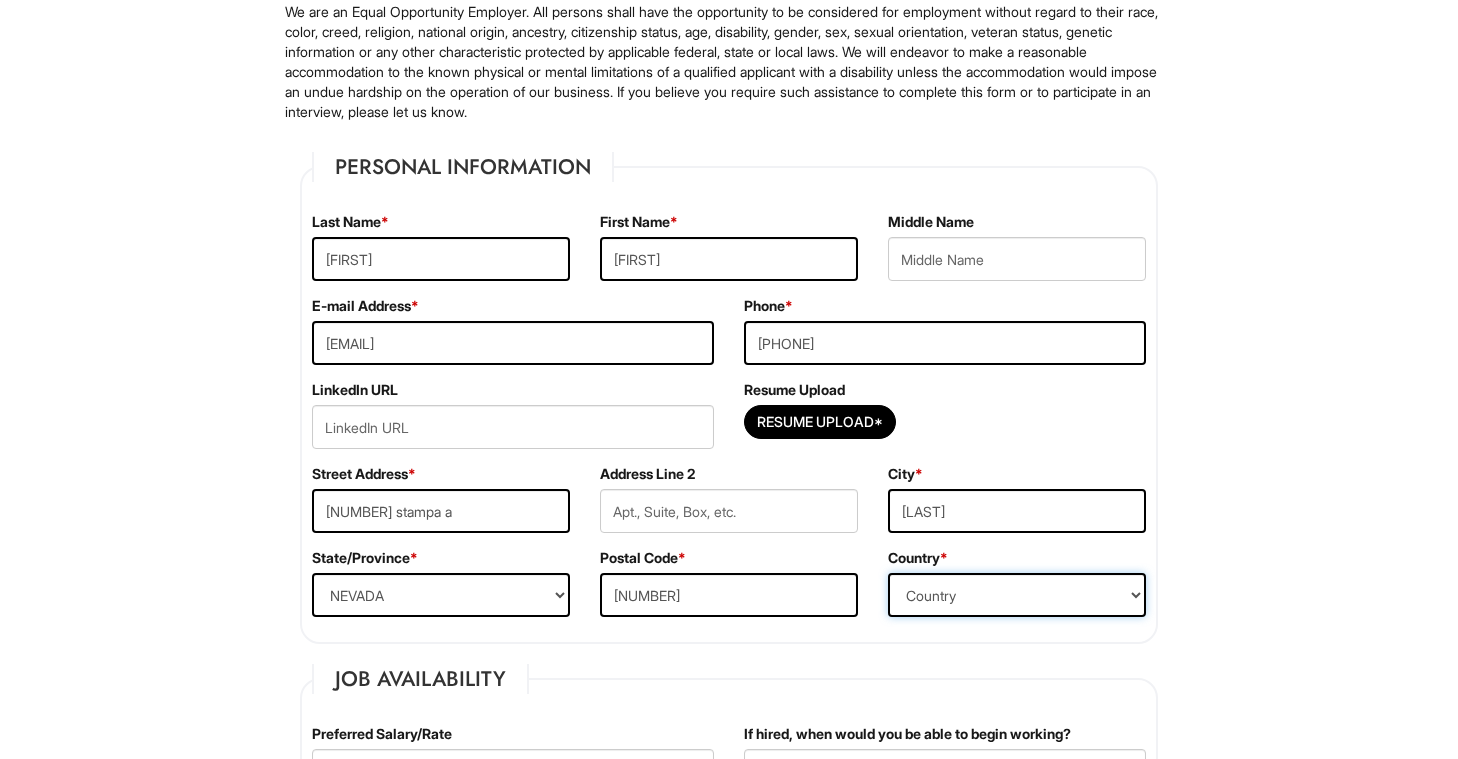 select on "United States of America" 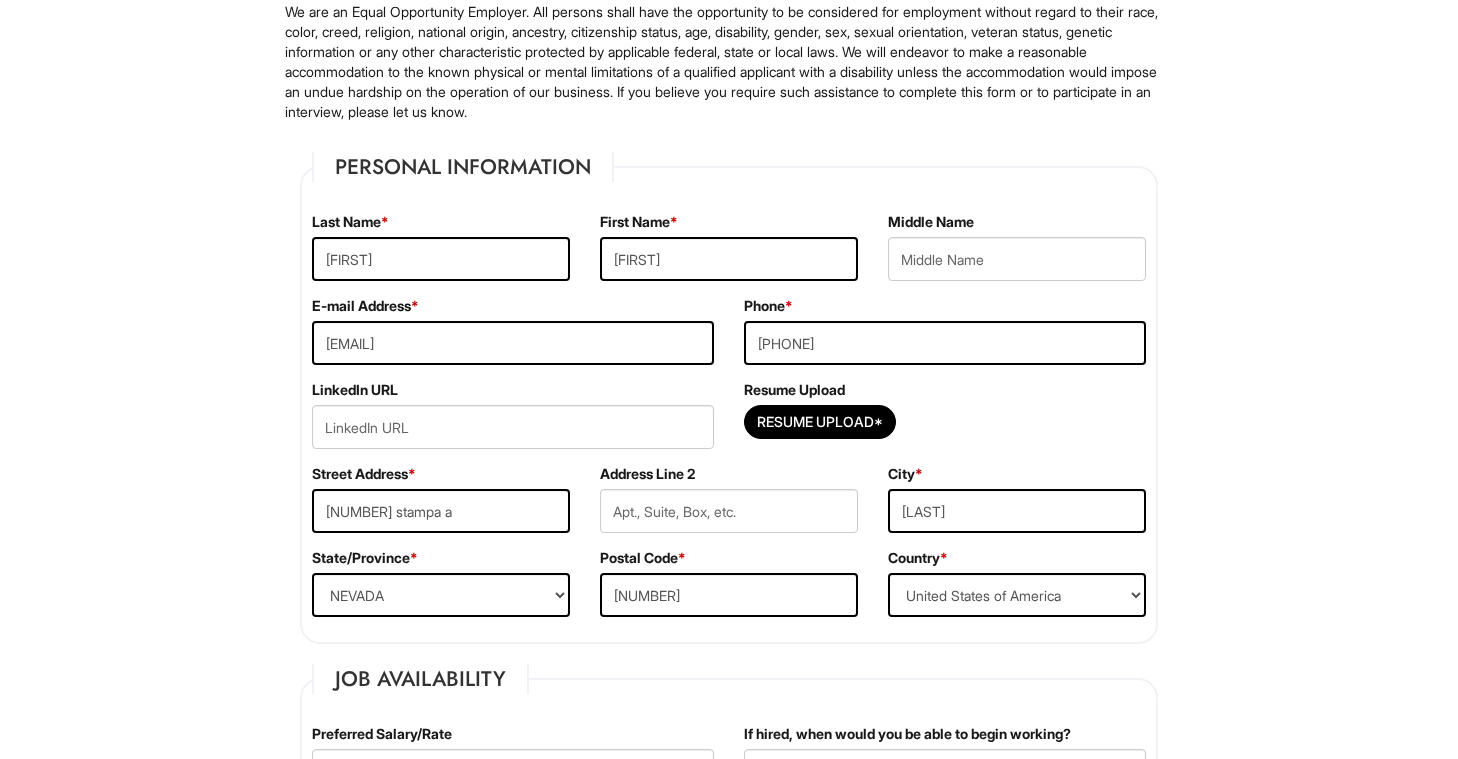 click on "Personal Information
Last Name  *   [LAST]
First Name  *   [FIRST]
Middle Name
E-mail Address  *   [EMAIL]
Phone  *   [PHONE]
LinkedIn URL
Resume Upload   Resume Upload*
Street Address  *   [NUMBER] [STREET]
Address Line 2
City  *   [CITY]
State/Province  *   [STATE]" at bounding box center [729, 1830] 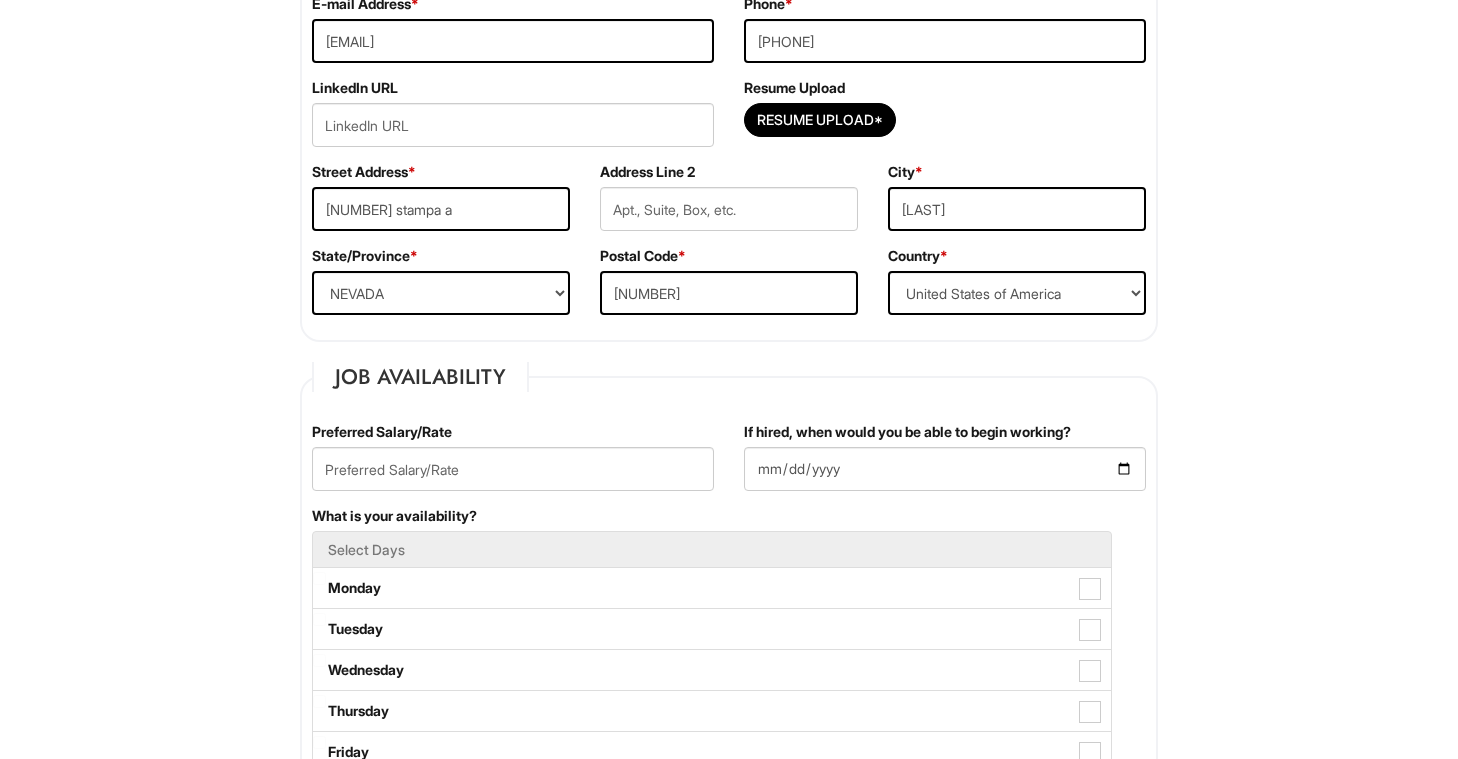 scroll, scrollTop: 515, scrollLeft: 0, axis: vertical 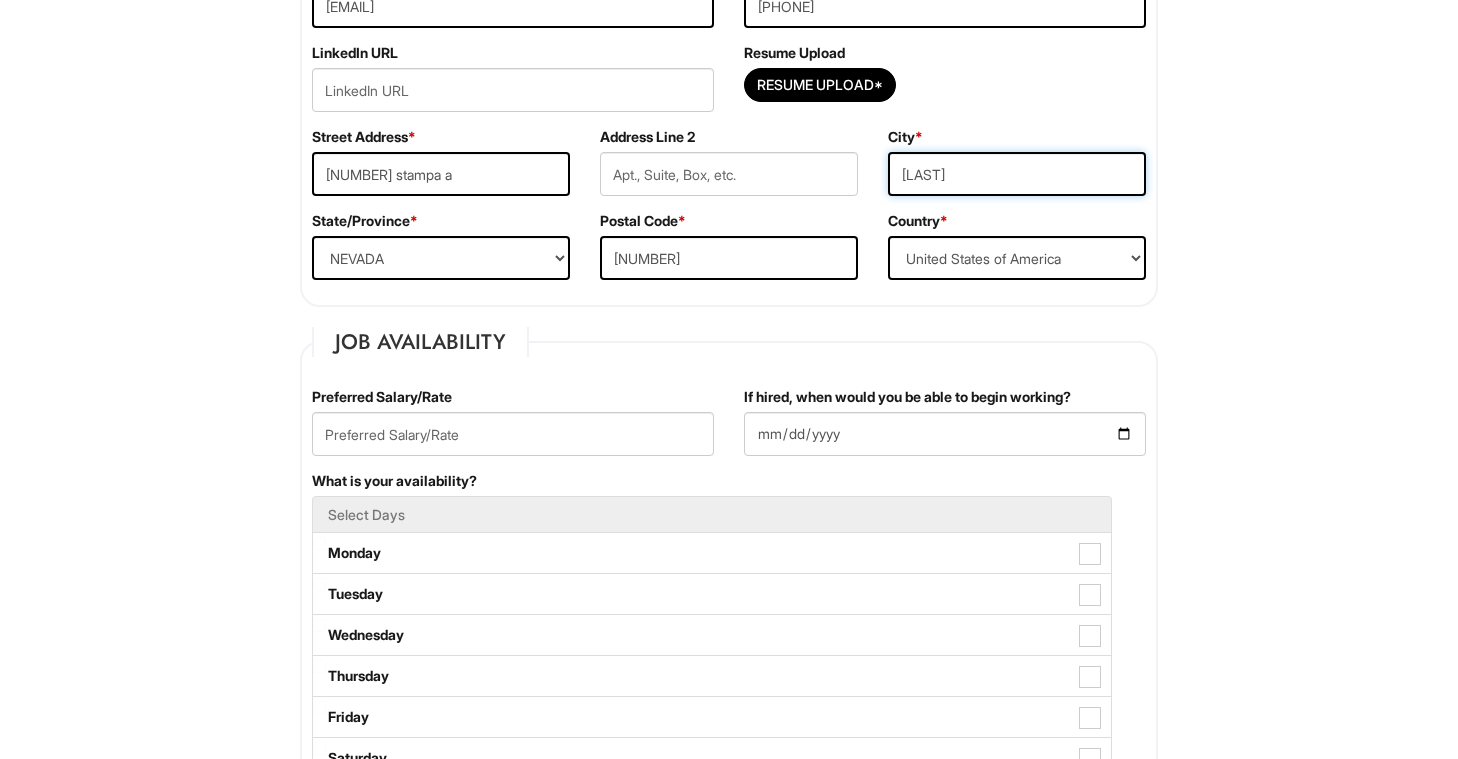 click on "[LAST]" at bounding box center [1017, 174] 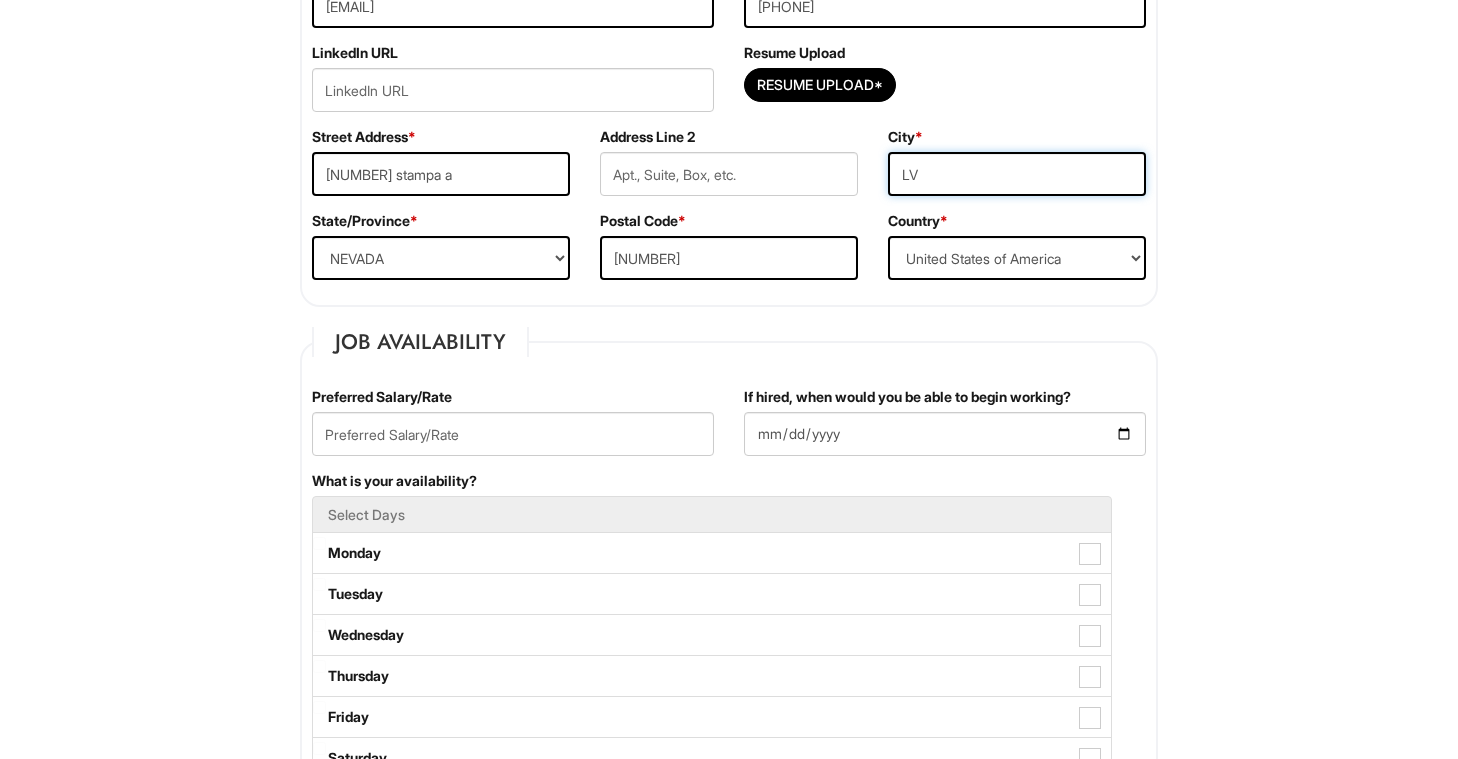 type on "LV" 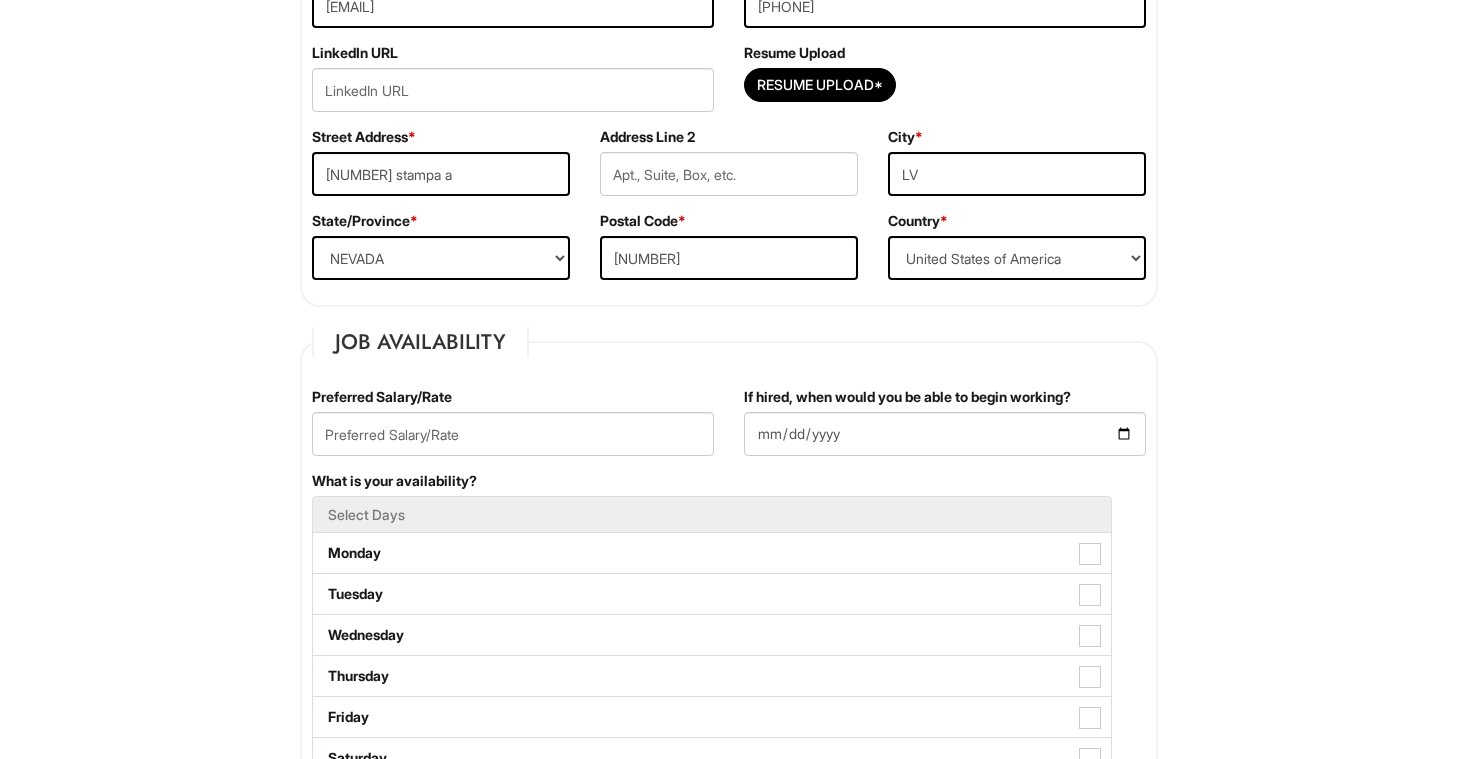 click on "Job Availability
Preferred Salary/Rate
If hired, when would you be able to begin working?
What is your availability?   Select Days Monday Tuesday Wednesday Thursday Friday Saturday Sunday
Are you 18 years or older? *   (Yes / No) Yes No
Do you now, or in the foreseeable future, require Giorgio Armani Corporation to file for a visa petition on your behalf in order to allow you to work or continue to work? *   (Yes / No) Yes No
Are you currently legally authorized to work in the country in which the position is located? *   (Yes / No) Yes No
Are you willing to relocate?   (Yes / No) No Yes" at bounding box center (729, 735) 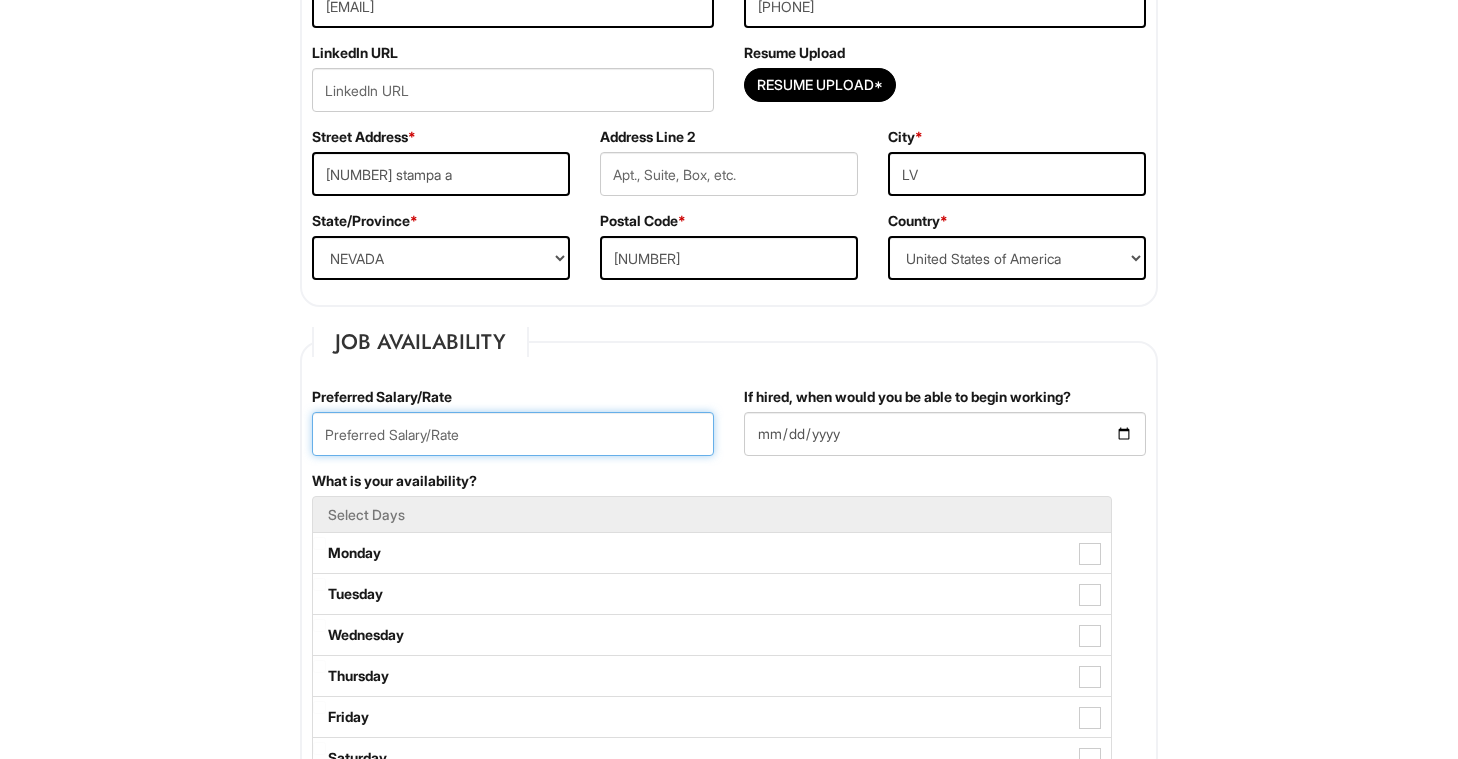 click at bounding box center [513, 434] 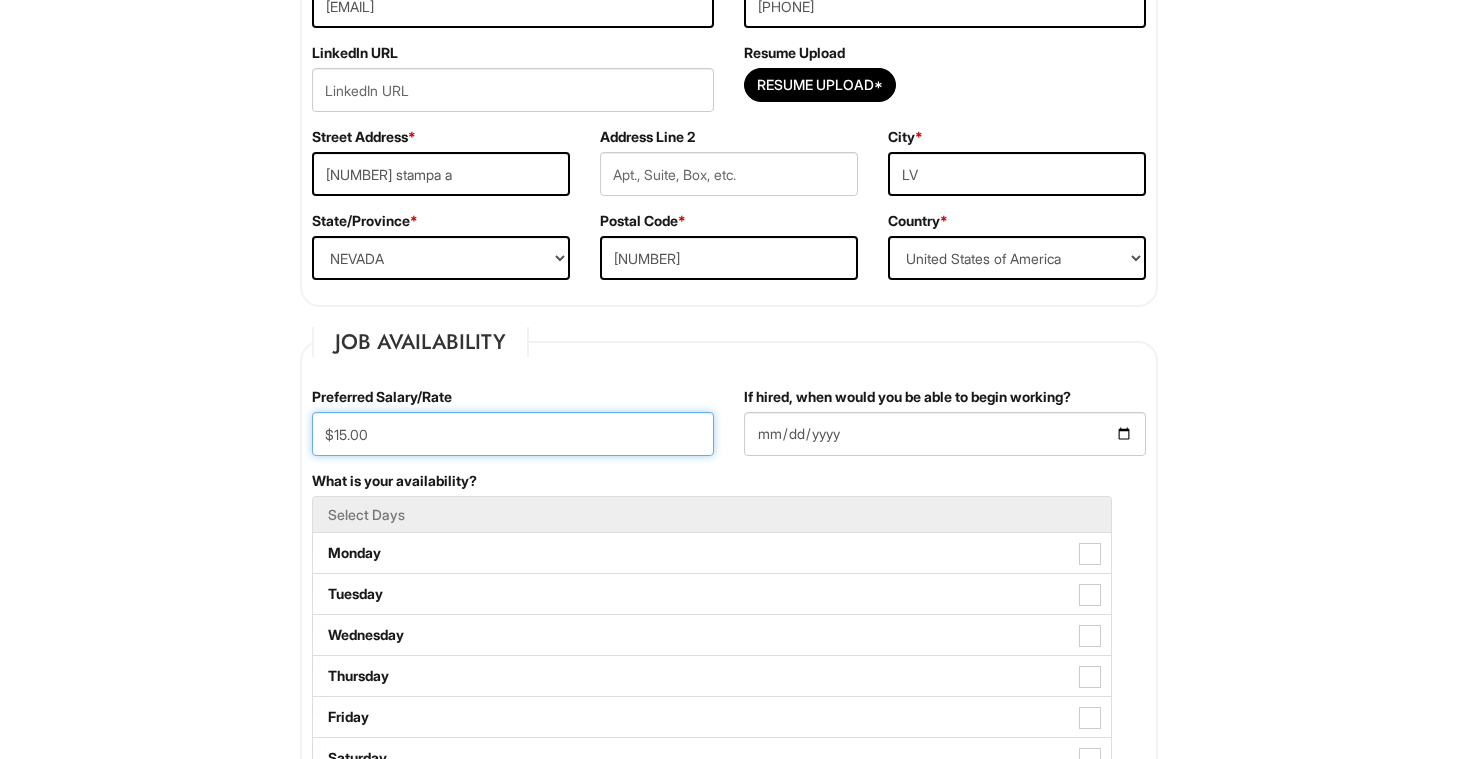 type on "$15.00" 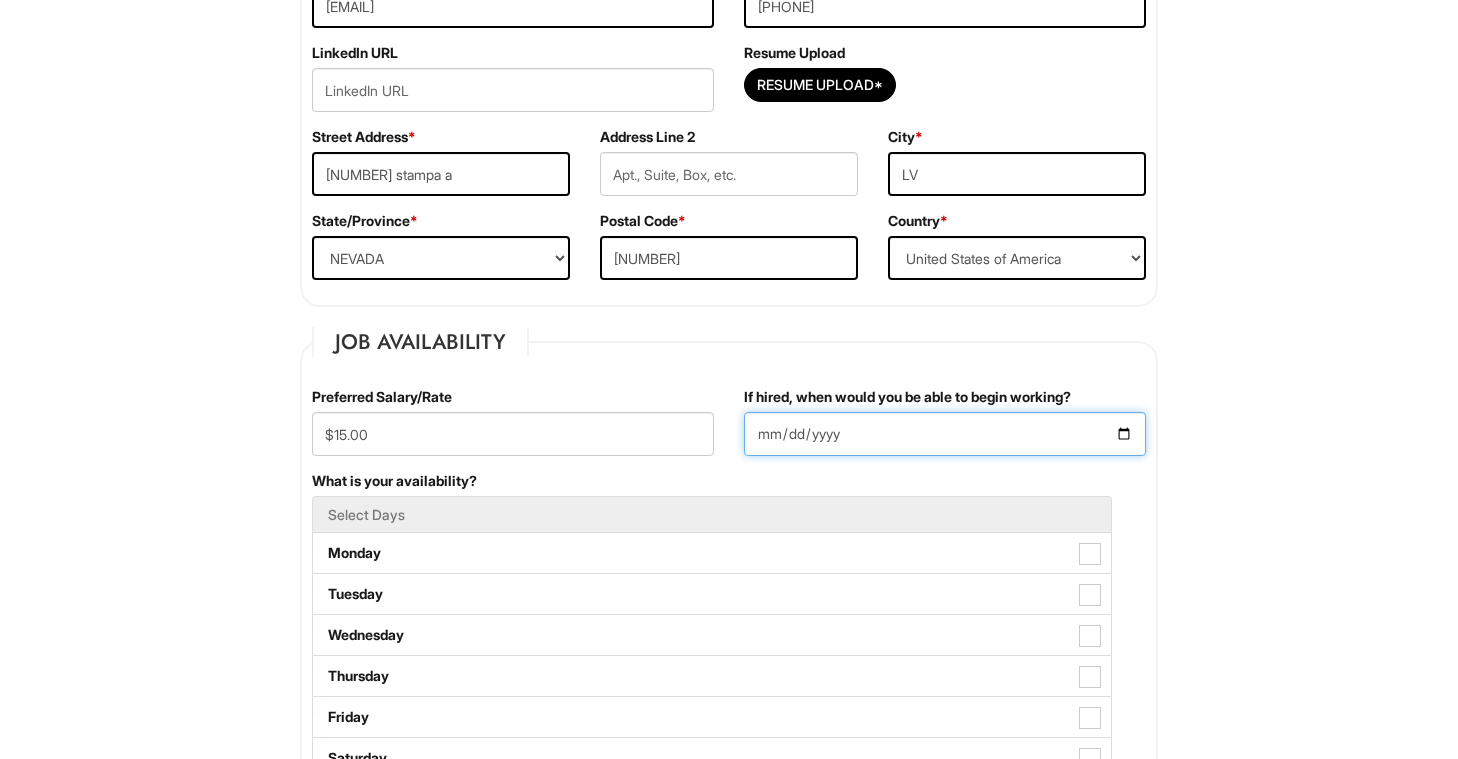 click on "If hired, when would you be able to begin working?" at bounding box center [945, 434] 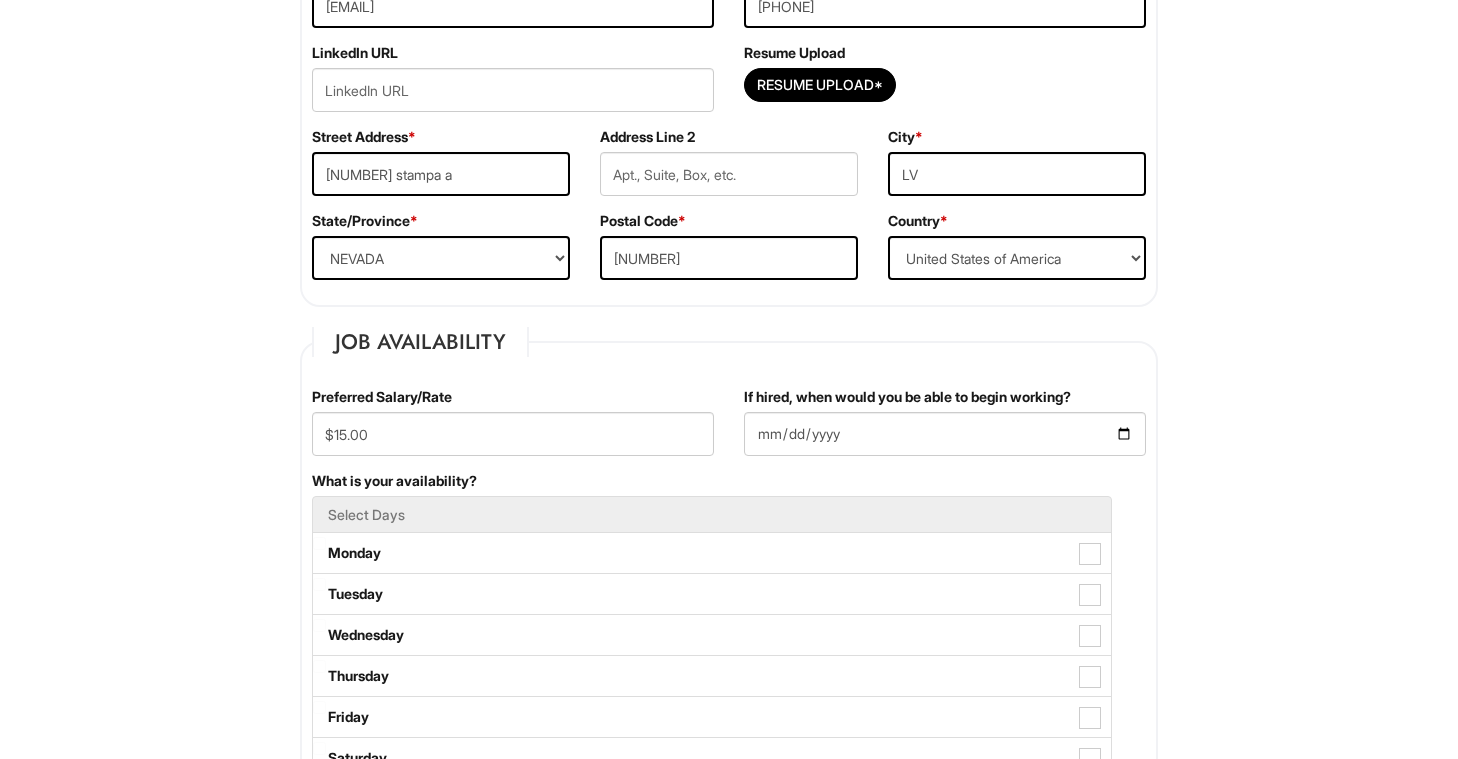 click on "What is your availability?   Select Days Monday Tuesday Wednesday Thursday Friday Saturday Sunday" at bounding box center (729, 655) 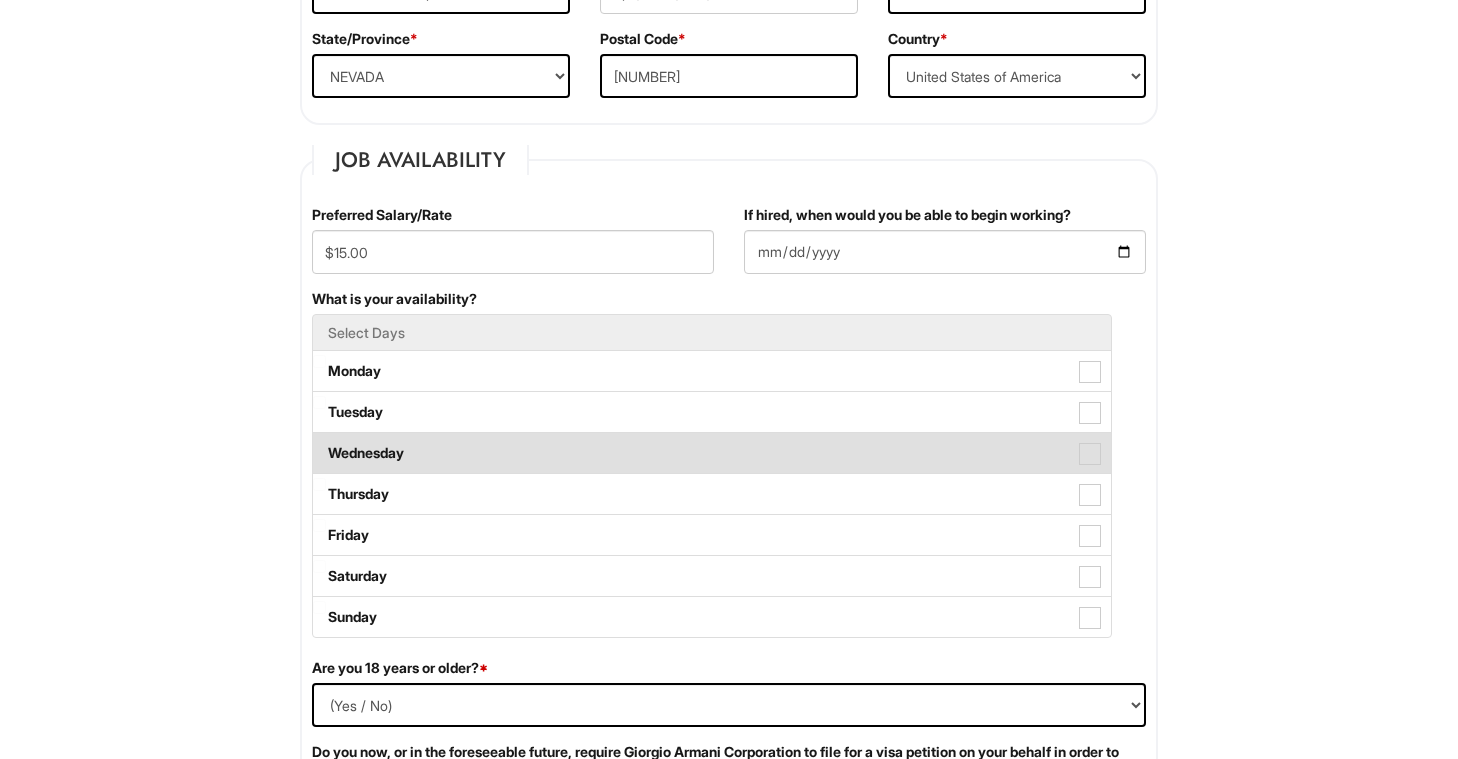 scroll, scrollTop: 698, scrollLeft: 0, axis: vertical 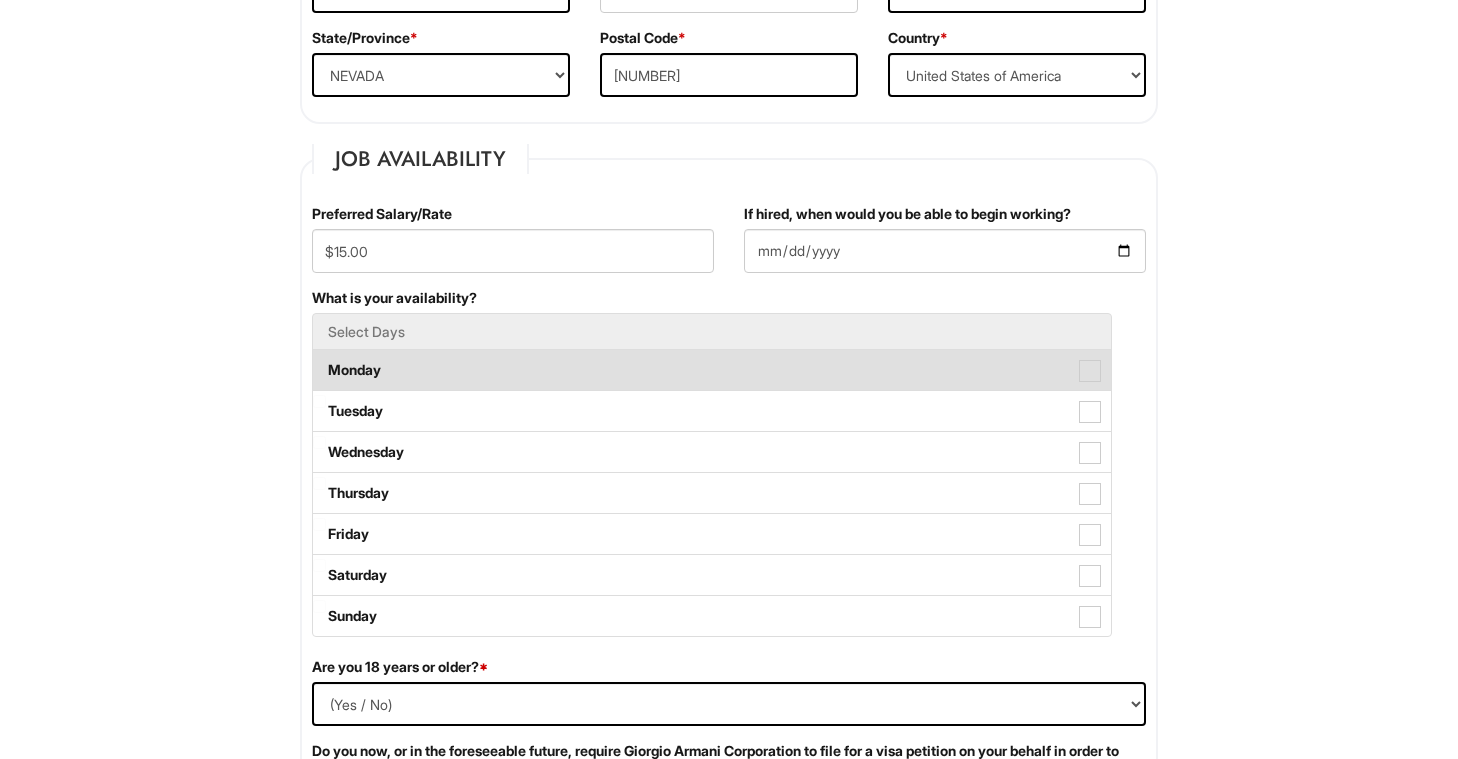 click on "Monday" at bounding box center (712, 370) 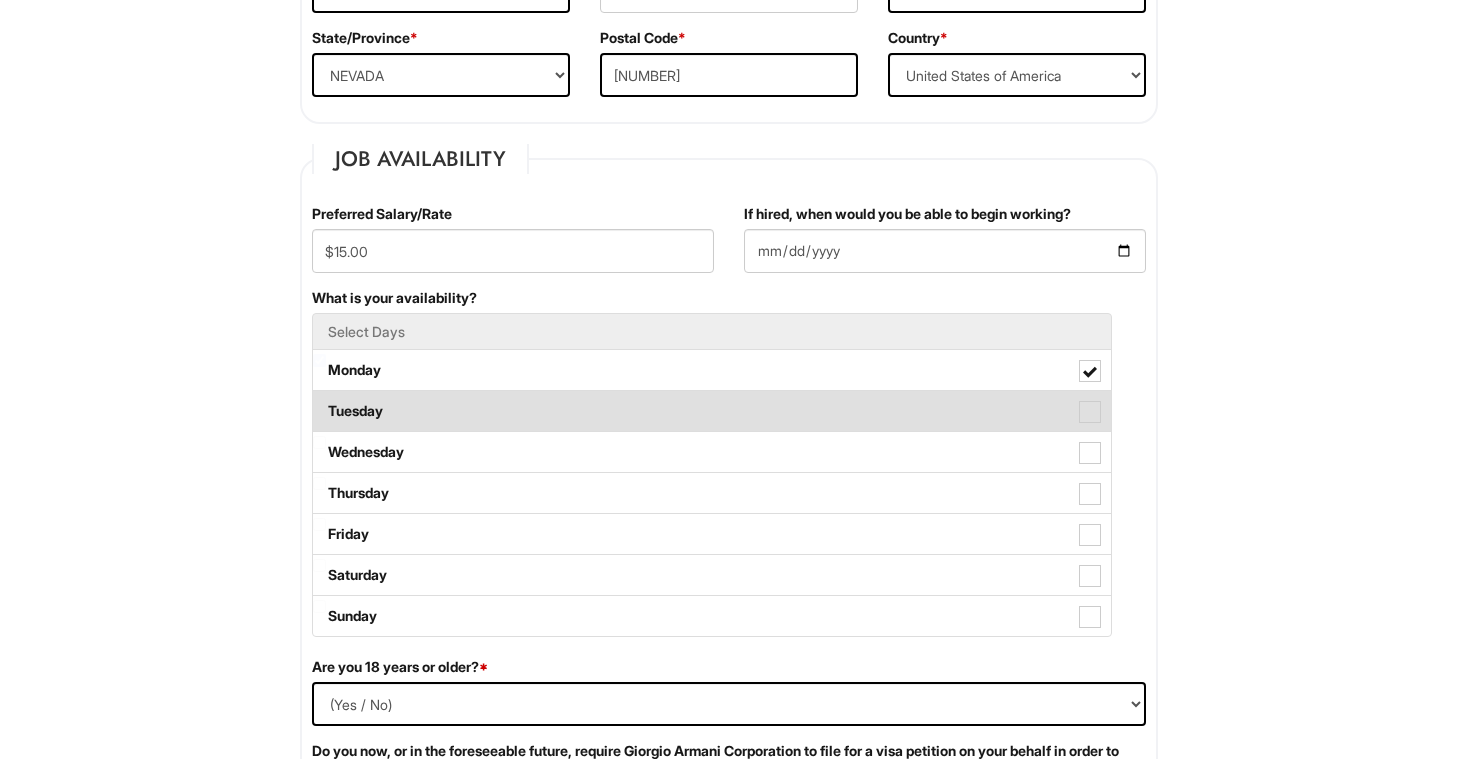 click on "Tuesday" at bounding box center [712, 411] 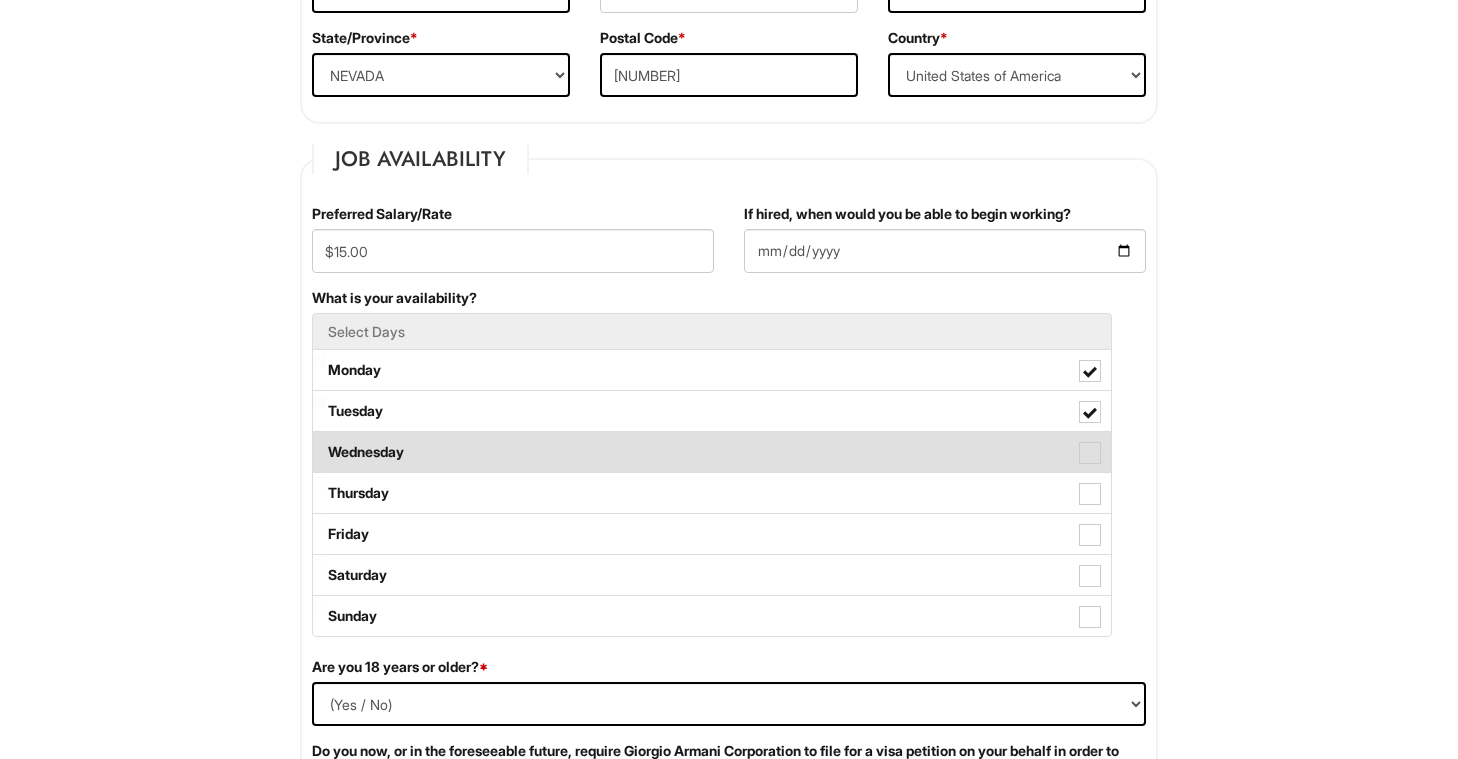 click on "Wednesday" at bounding box center (712, 452) 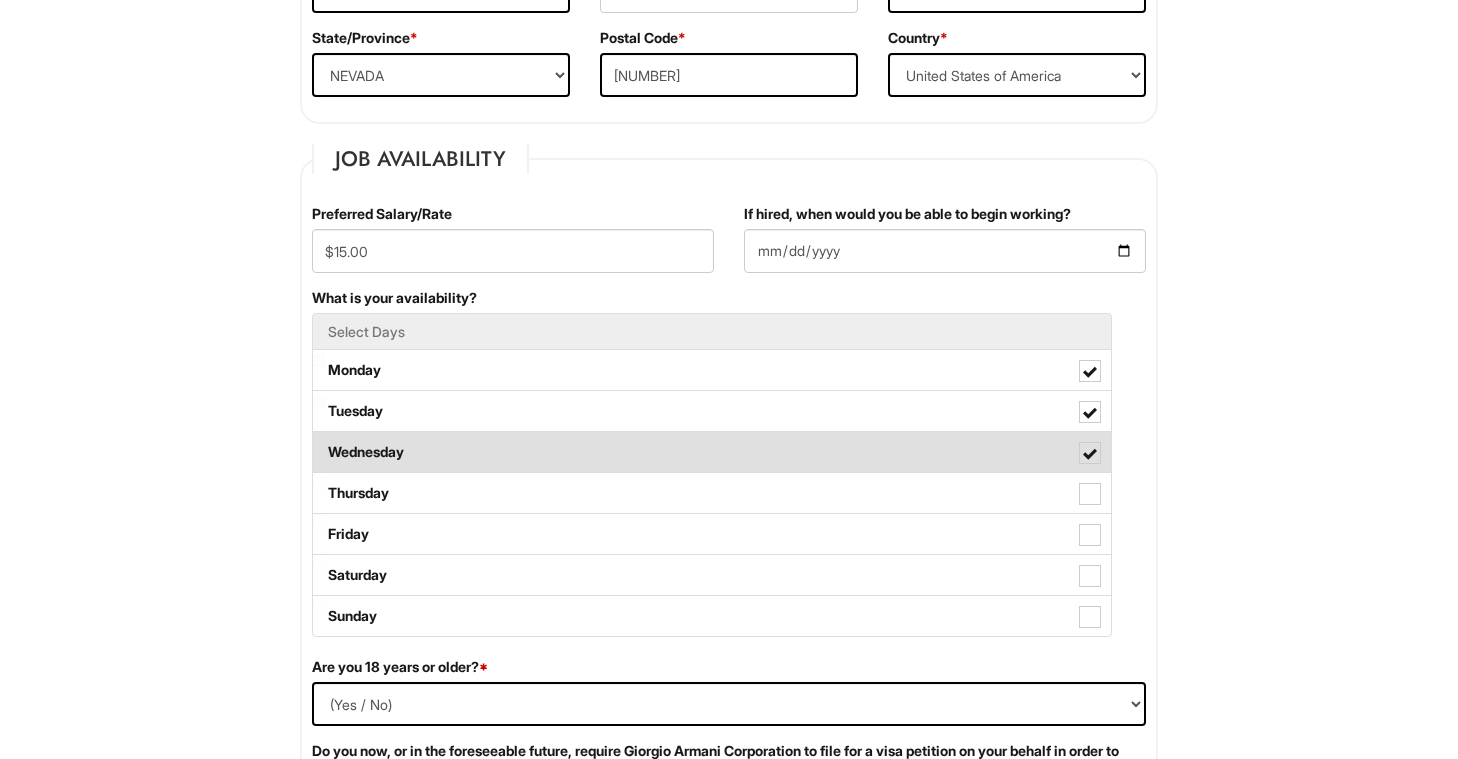 click on "Wednesday" at bounding box center (712, 452) 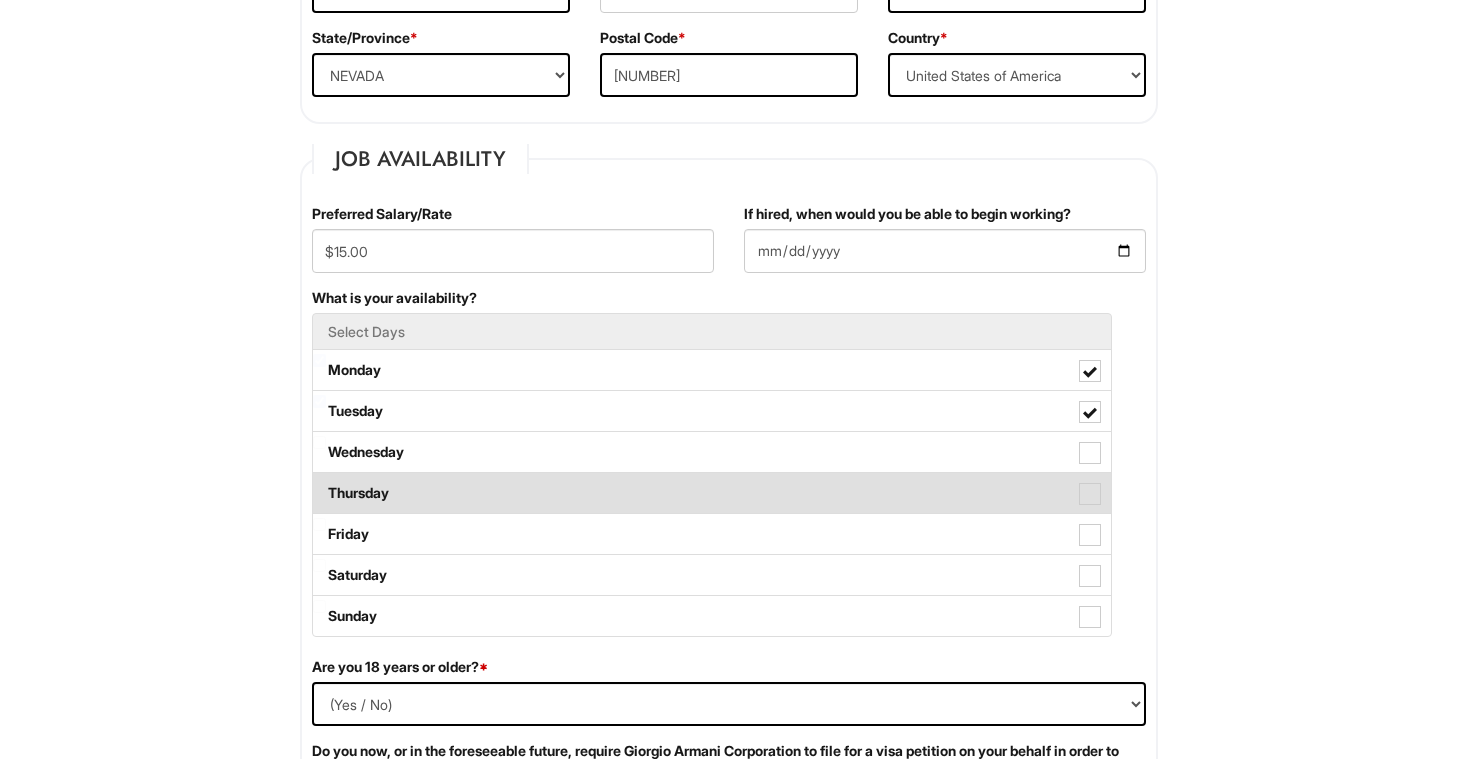 click on "Thursday" at bounding box center (712, 493) 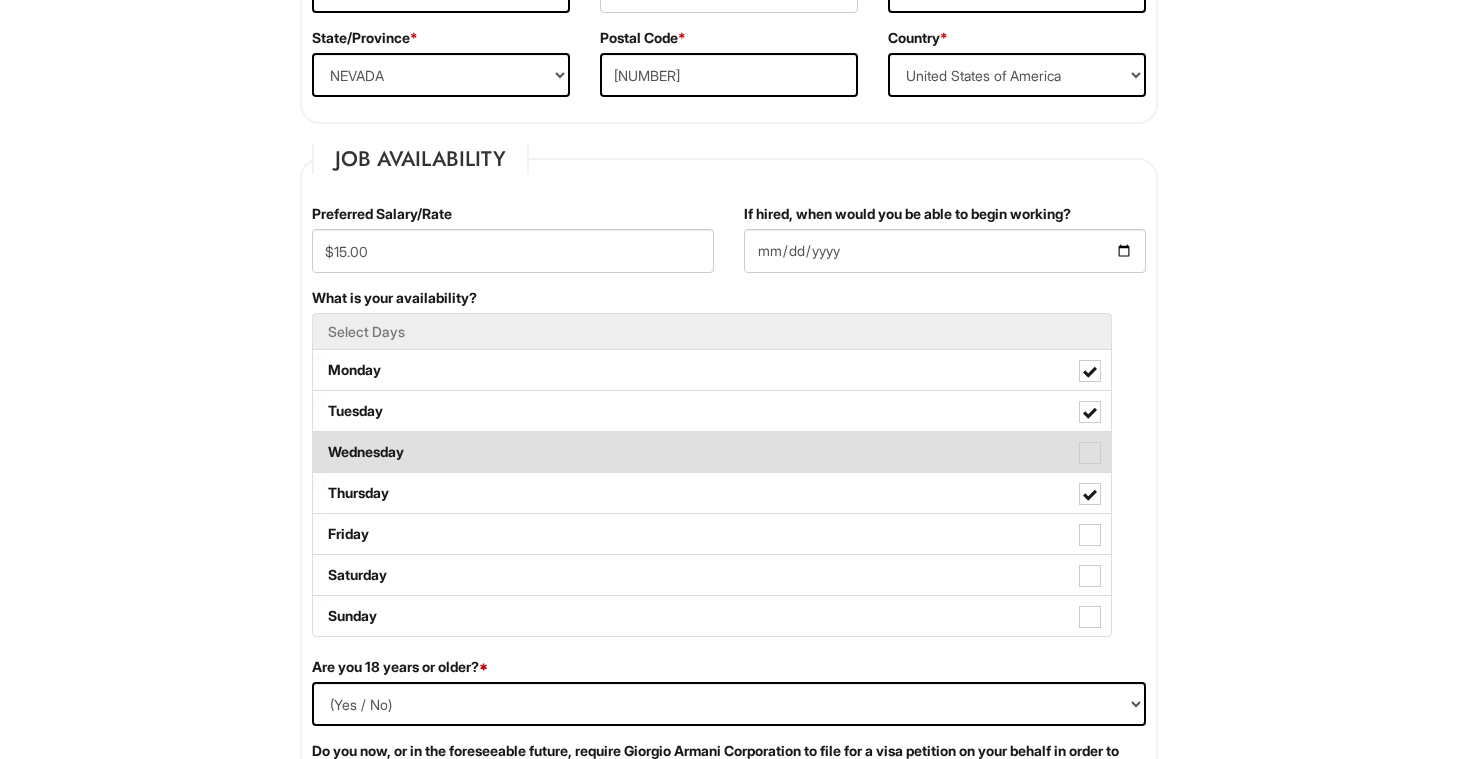 click on "Wednesday" at bounding box center (712, 452) 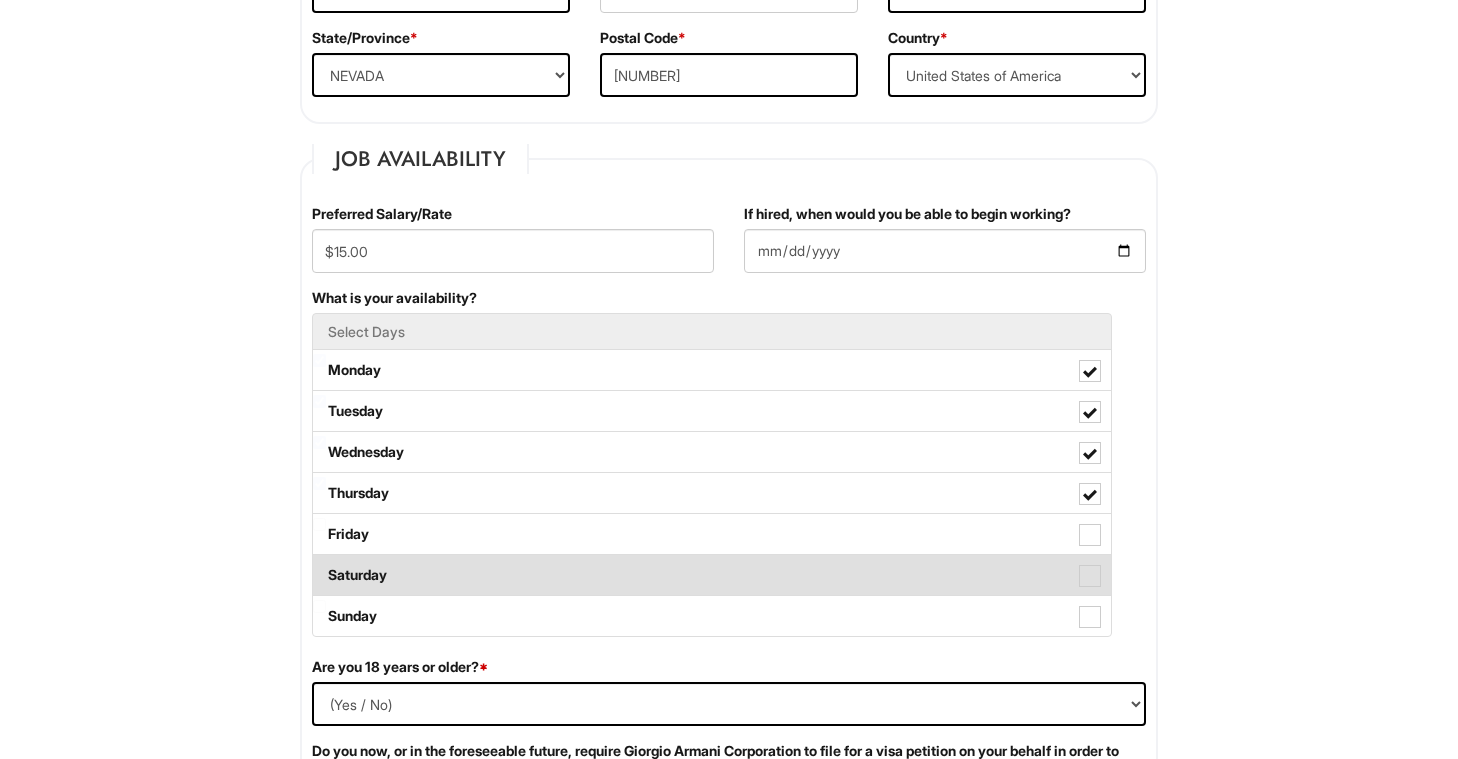 click on "Saturday" at bounding box center [712, 575] 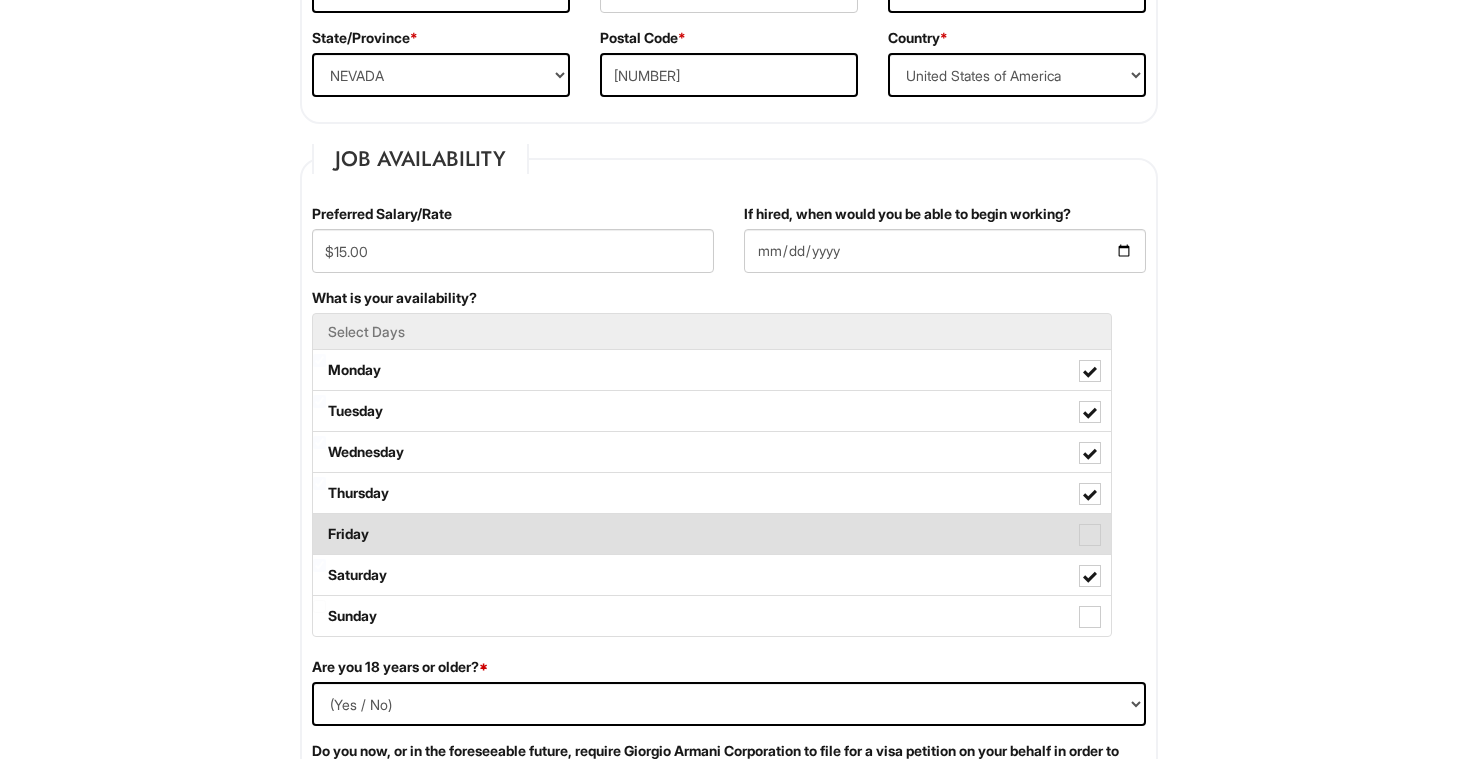 click on "Friday" at bounding box center [712, 534] 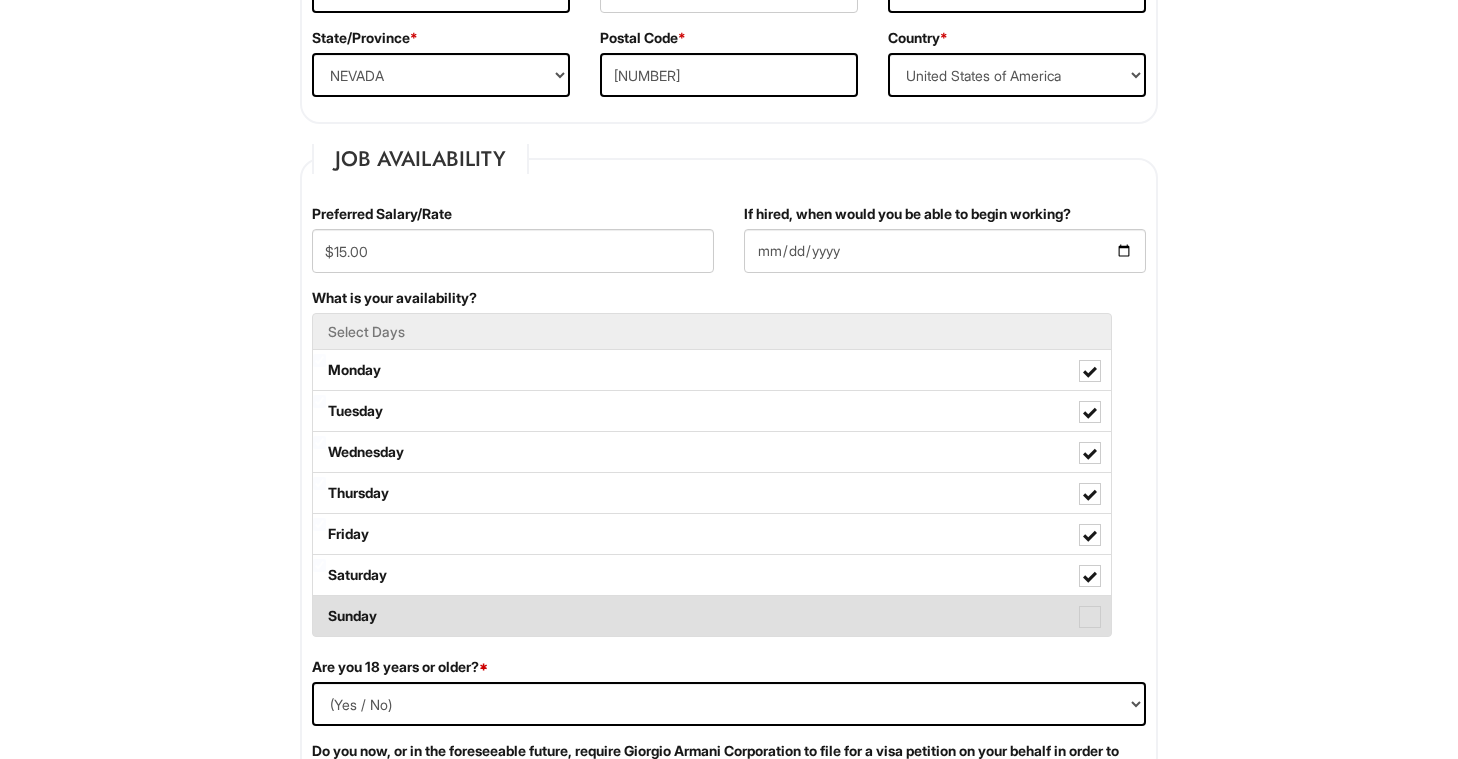 click on "Sunday" at bounding box center [712, 616] 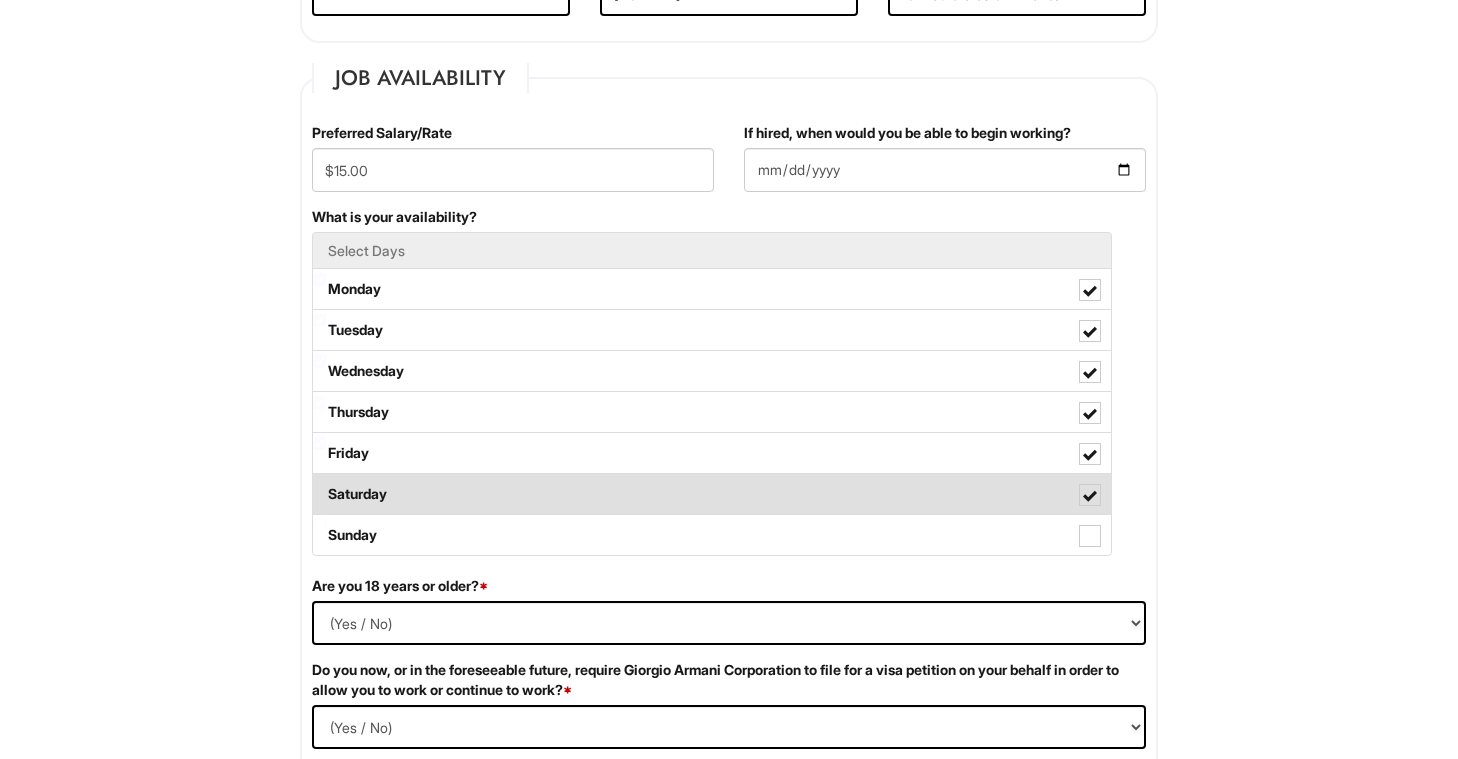 scroll, scrollTop: 787, scrollLeft: 0, axis: vertical 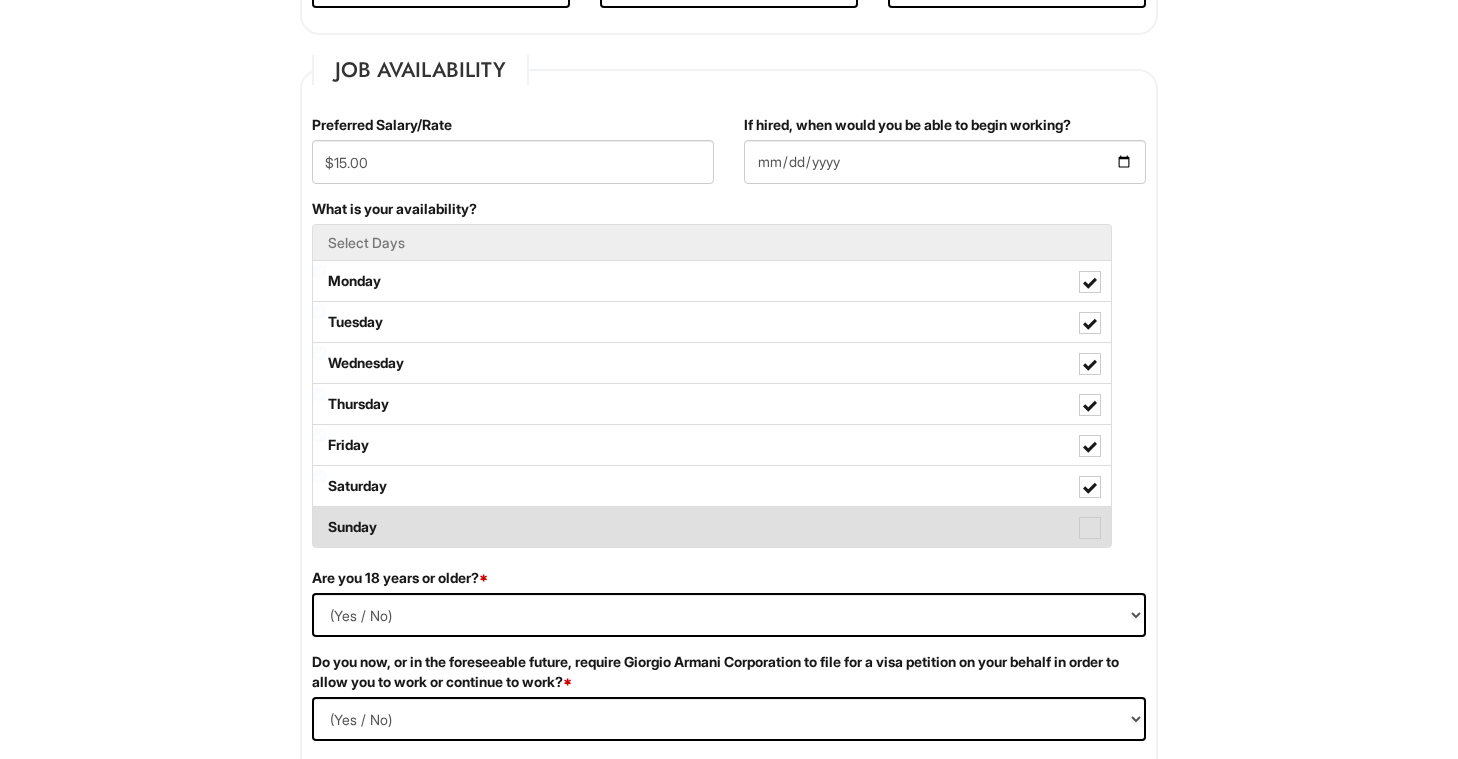 click on "Sunday" at bounding box center (712, 527) 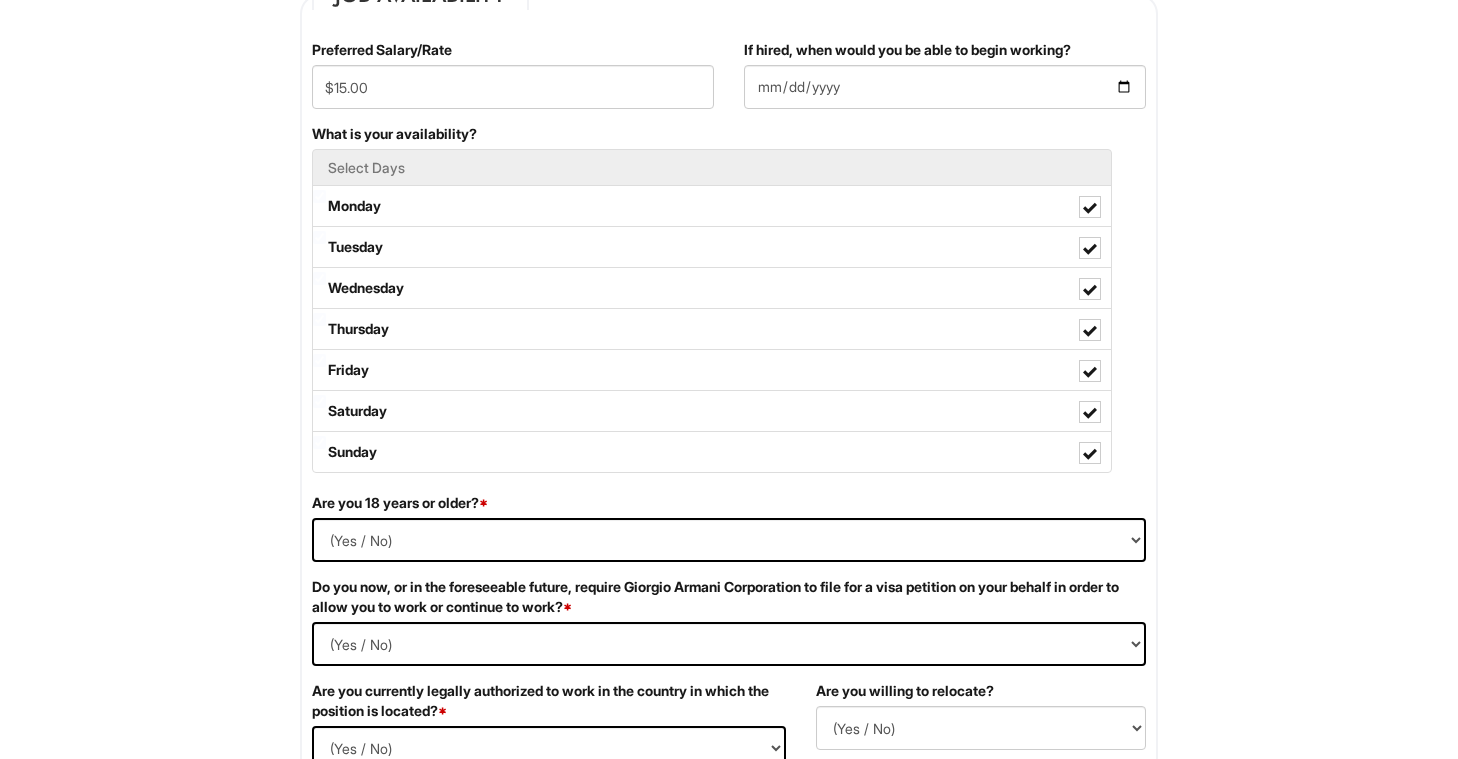 scroll, scrollTop: 863, scrollLeft: 0, axis: vertical 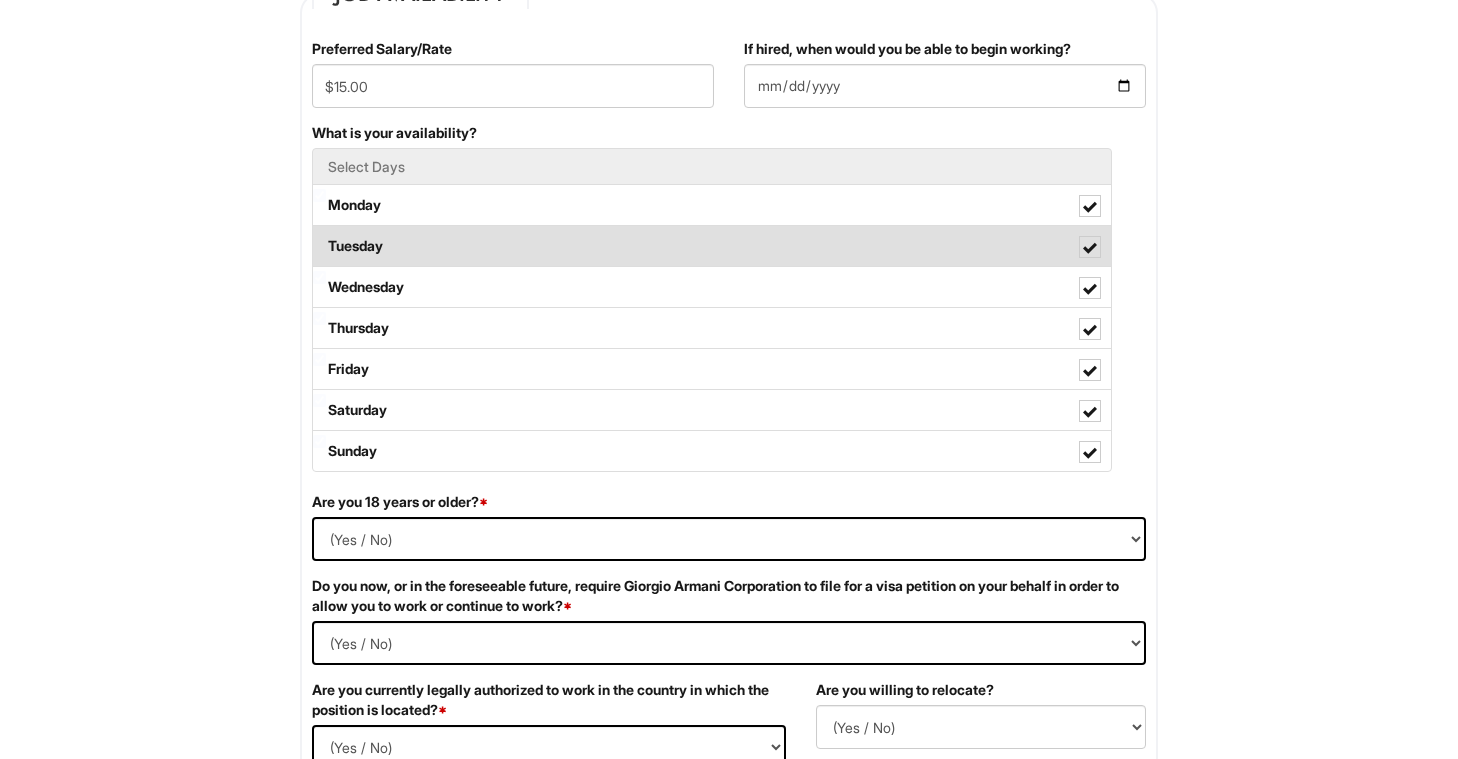 click at bounding box center (1090, 248) 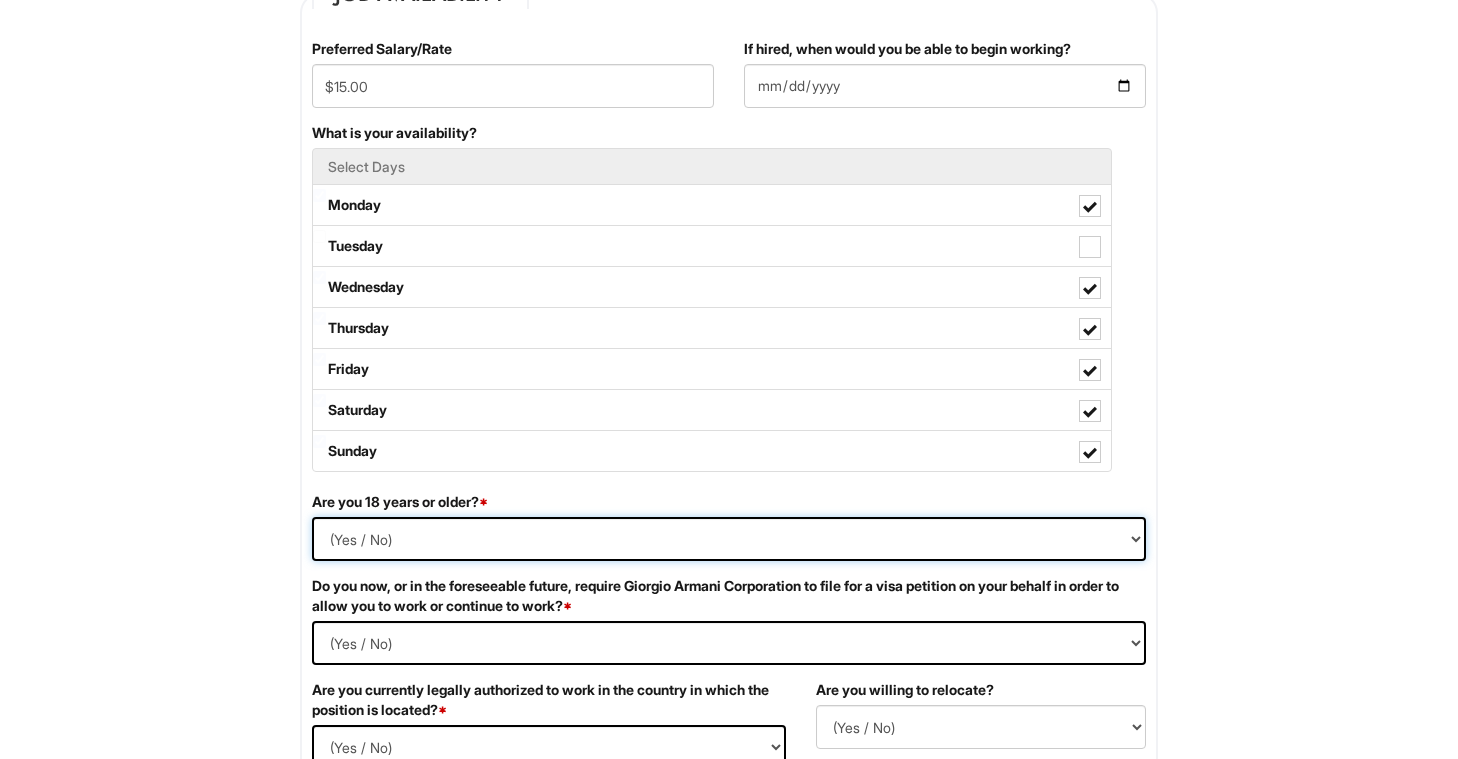 select on "Yes" 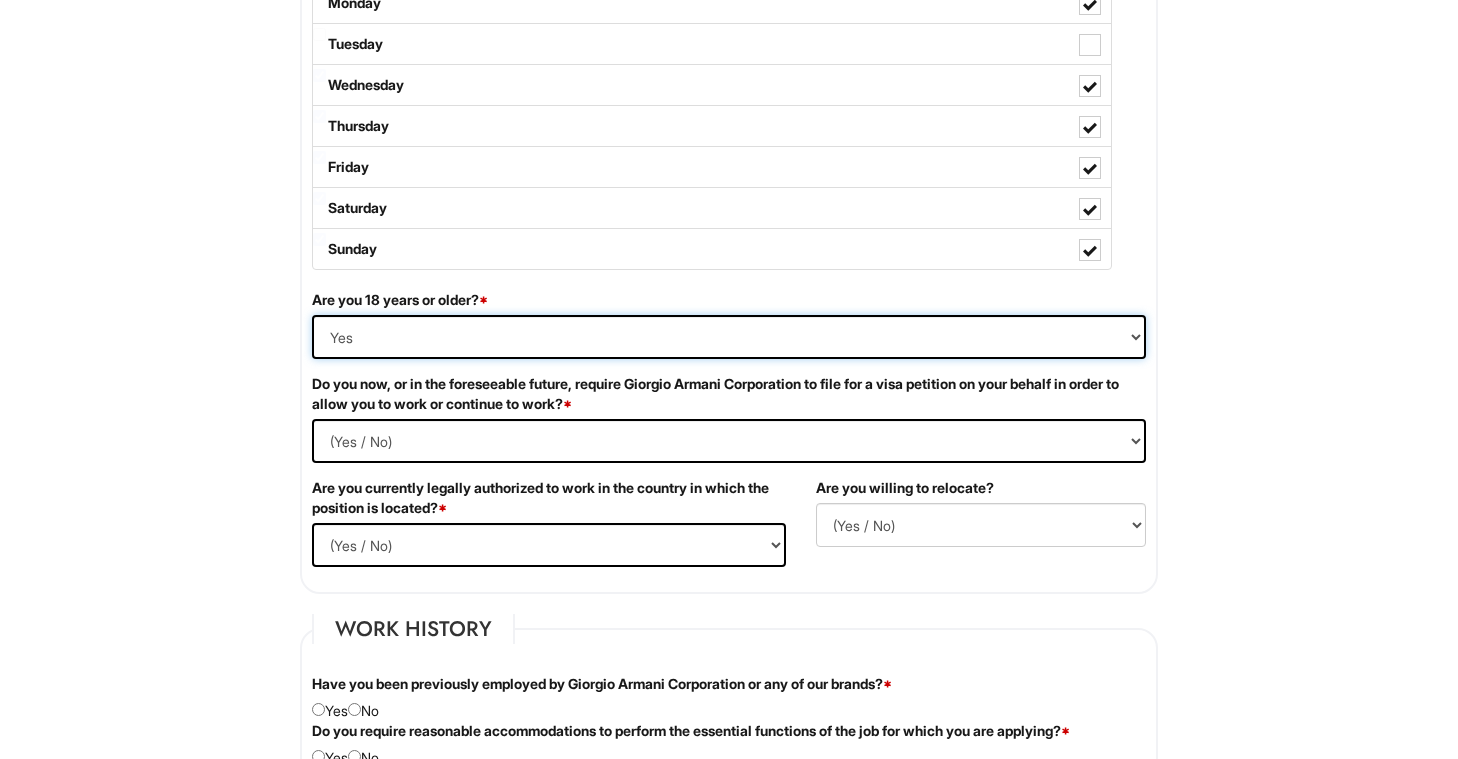 scroll, scrollTop: 1075, scrollLeft: 0, axis: vertical 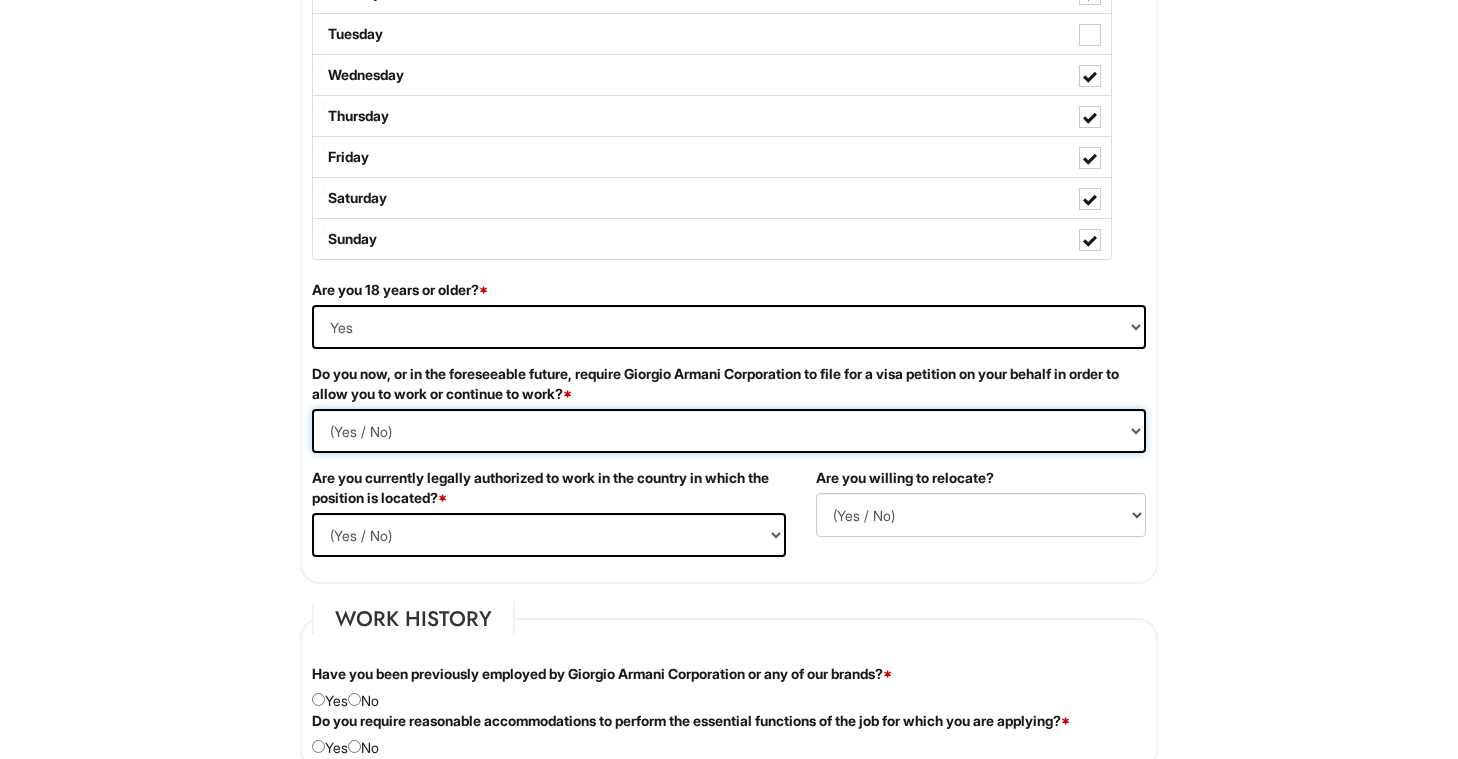 select on "No" 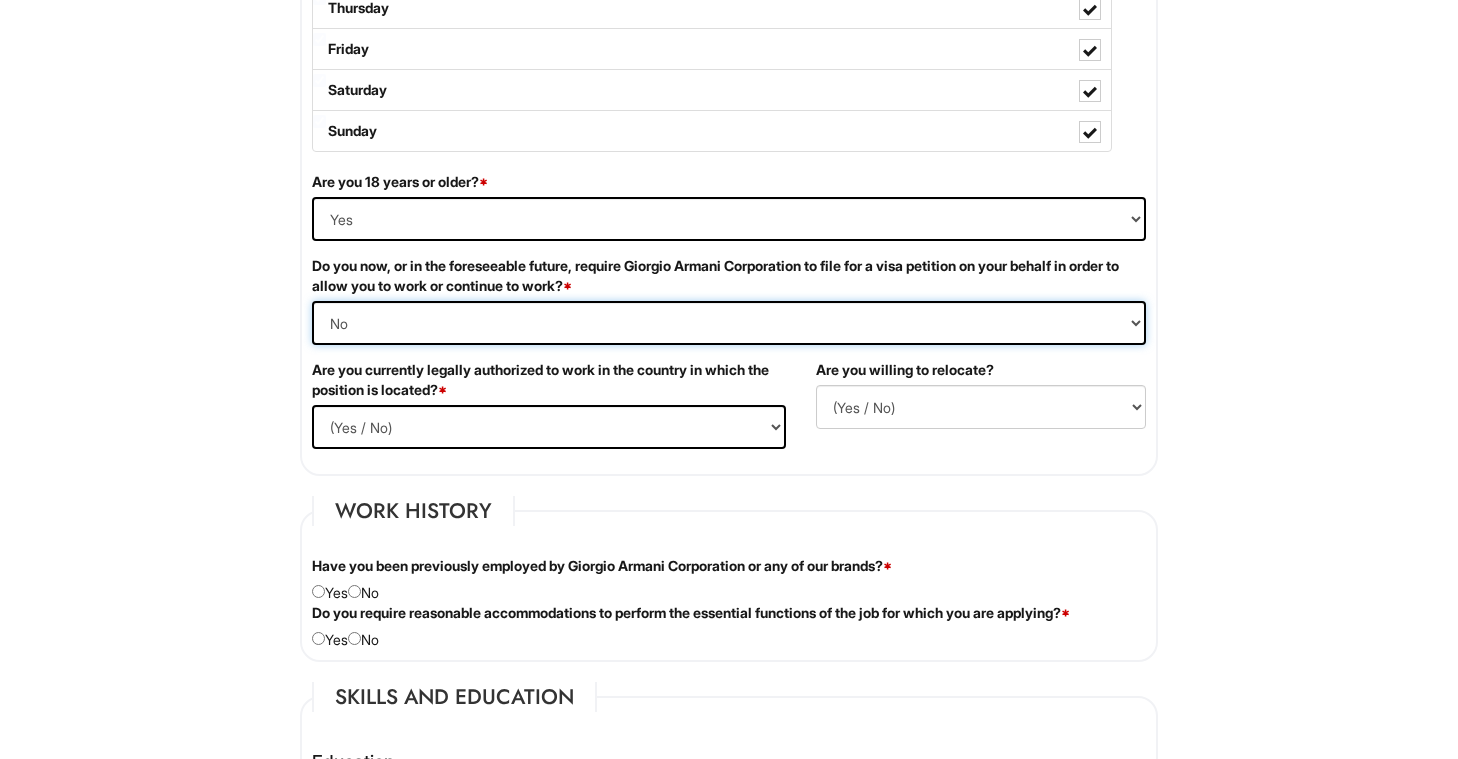 scroll, scrollTop: 1194, scrollLeft: 0, axis: vertical 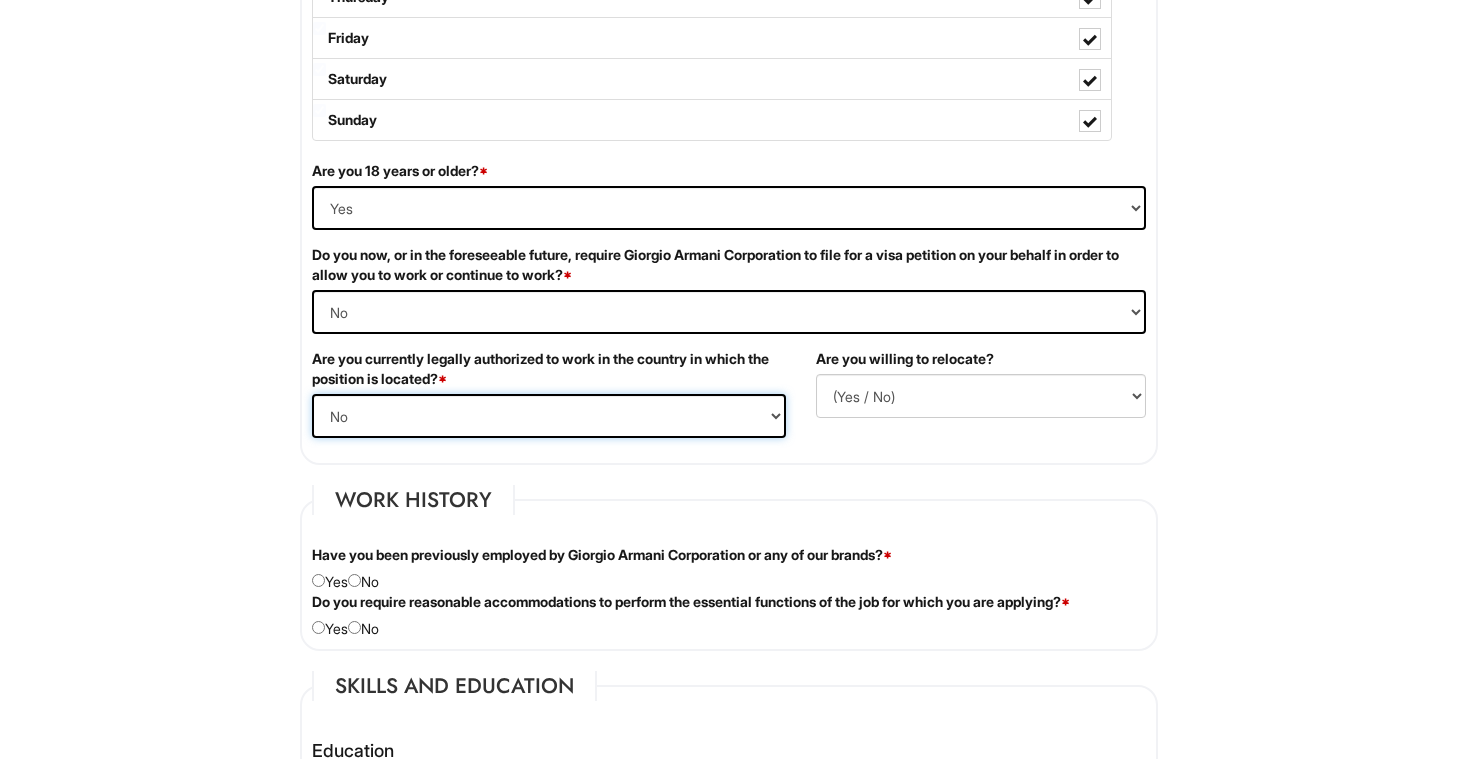 select on "Yes" 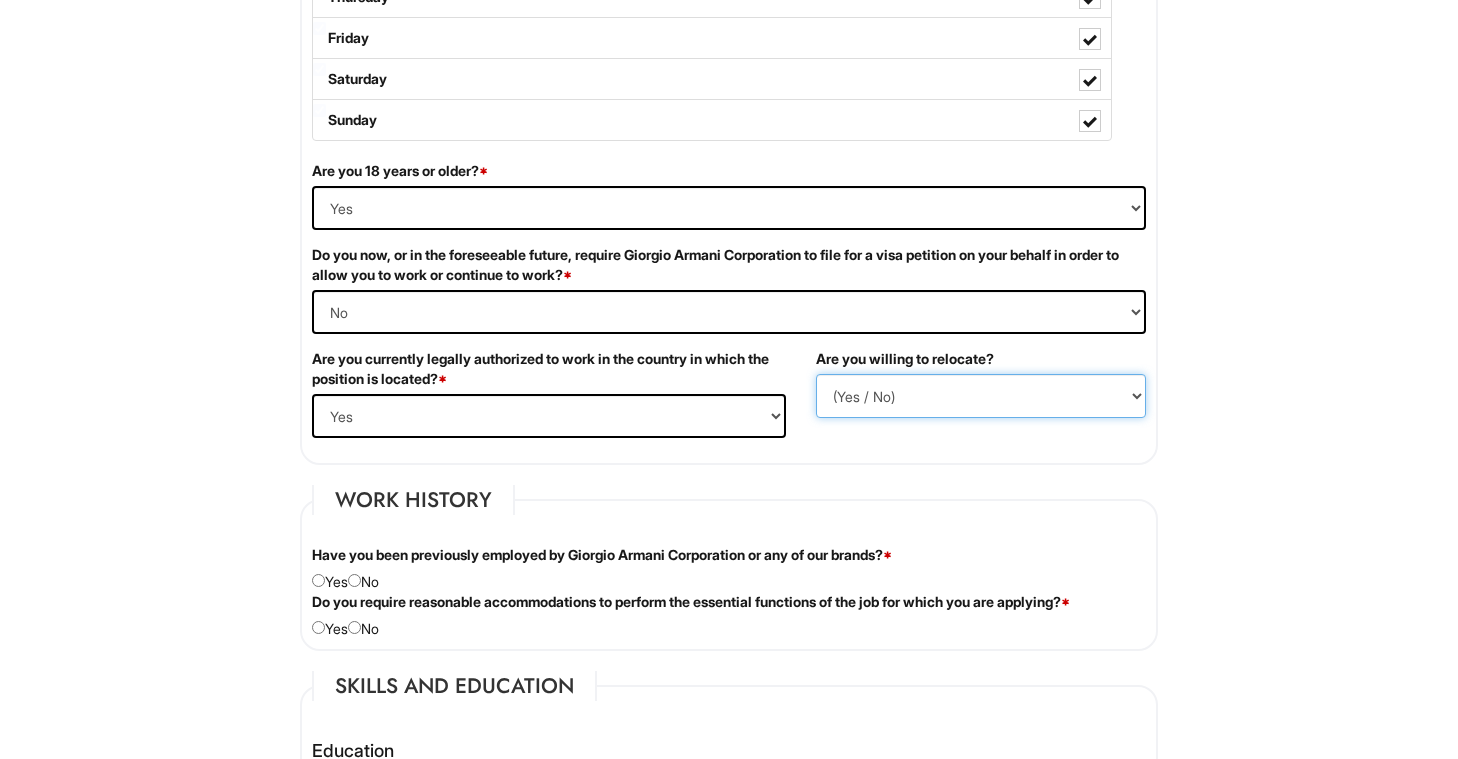select on "N" 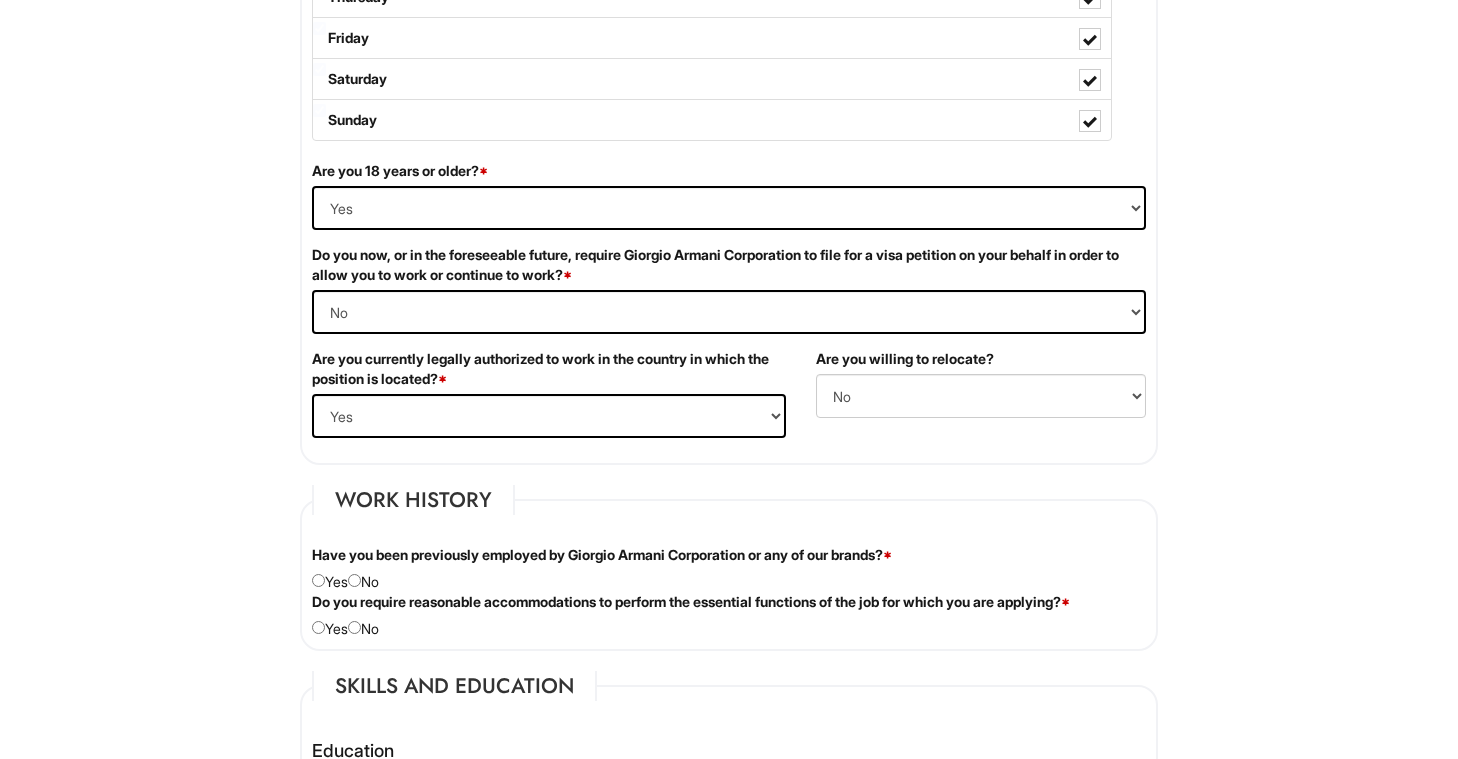 click on "Job Availability
Preferred Salary/Rate   $[PRICE]
If hired, when would you be able to begin working? [DATE]
What is your availability?   Select Days Monday Tuesday Wednesday Thursday Friday Saturday Sunday
Are you 18 years or older? *   (Yes / No) Yes No
Do you now, or in the foreseeable future, require Giorgio Armani Corporation to file for a visa petition on your behalf in order to allow you to work or continue to work? *   (Yes / No) Yes No
Are you currently legally authorized to work in the country in which the position is located? *   (Yes / No) Yes No
Are you willing to relocate?   (Yes / No) No Yes" at bounding box center (729, 56) 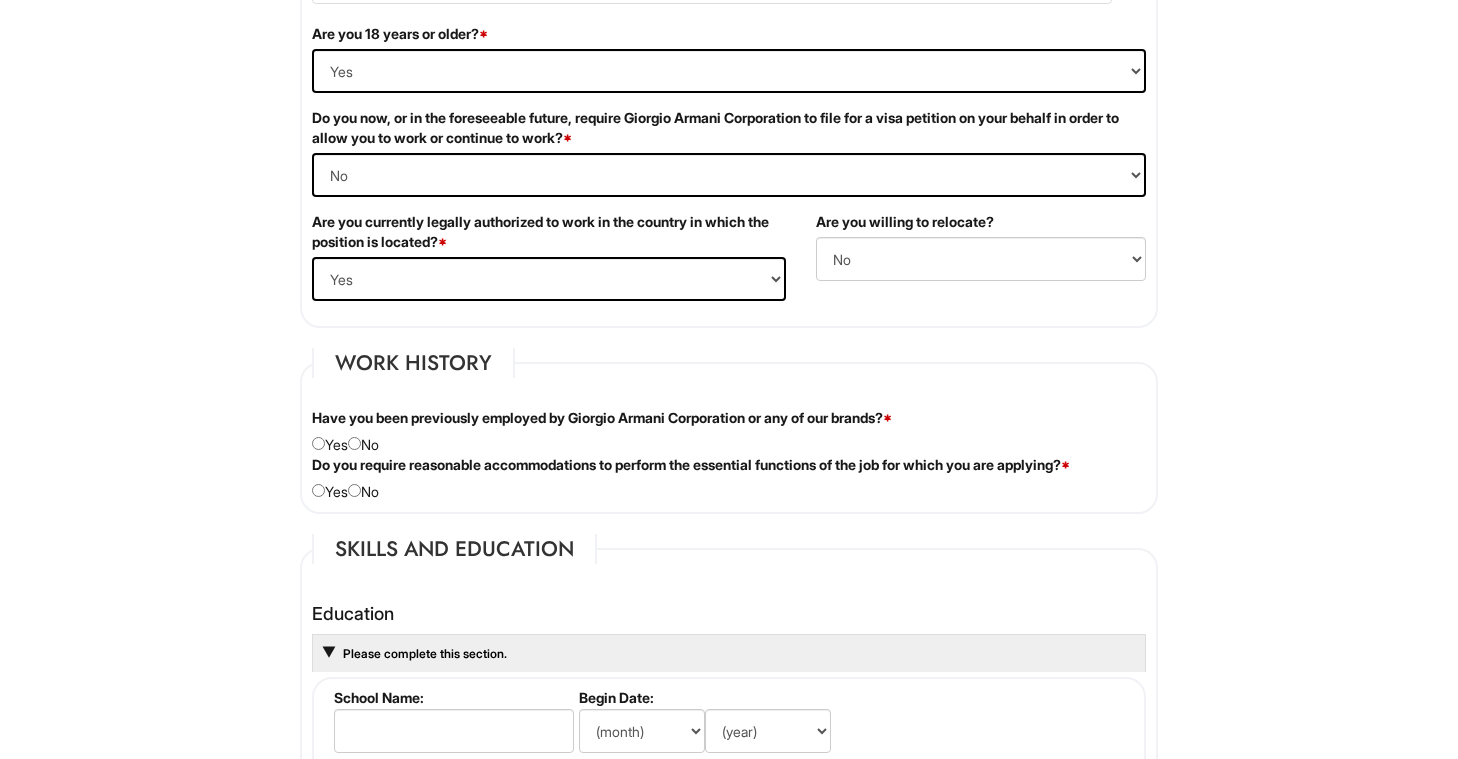 scroll, scrollTop: 1423, scrollLeft: 0, axis: vertical 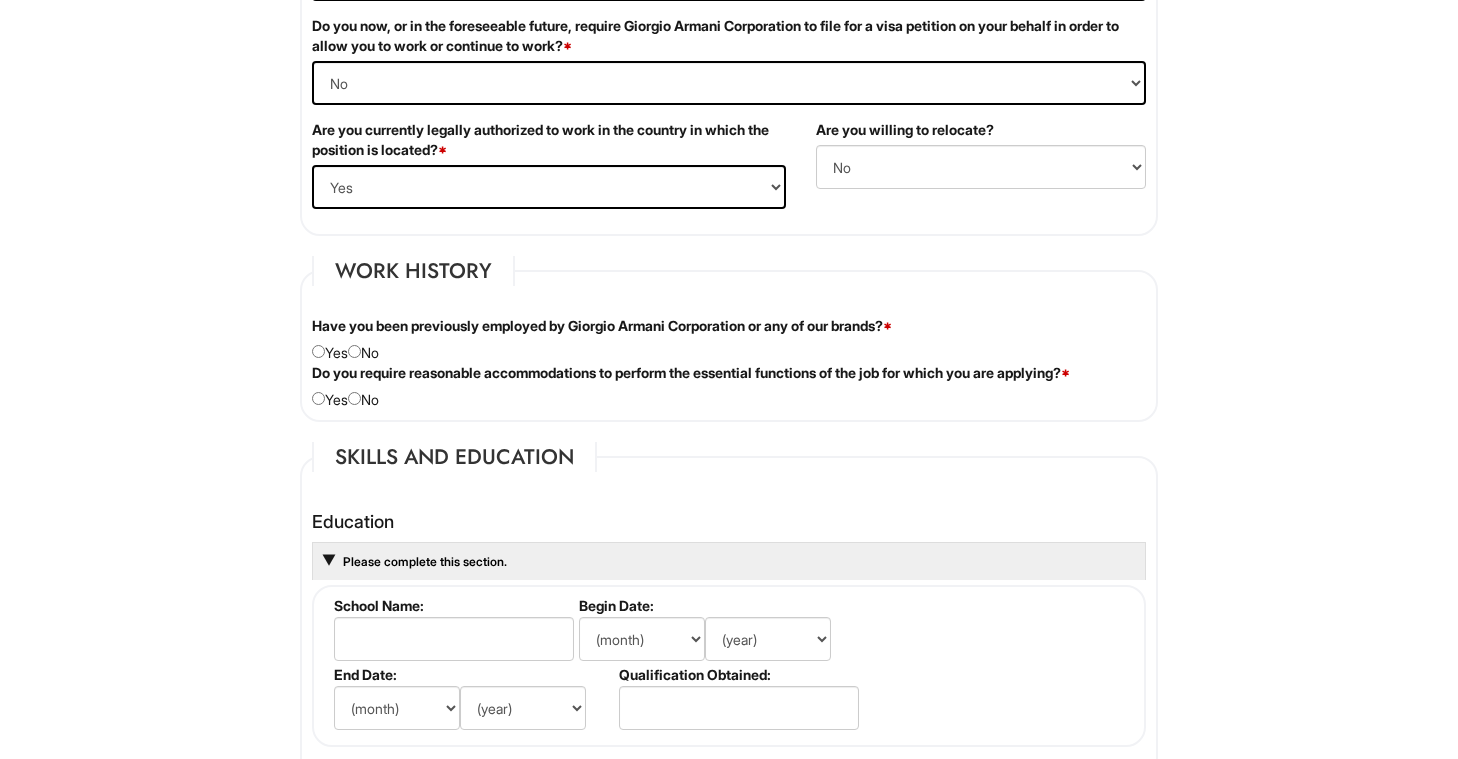 click at bounding box center [354, 351] 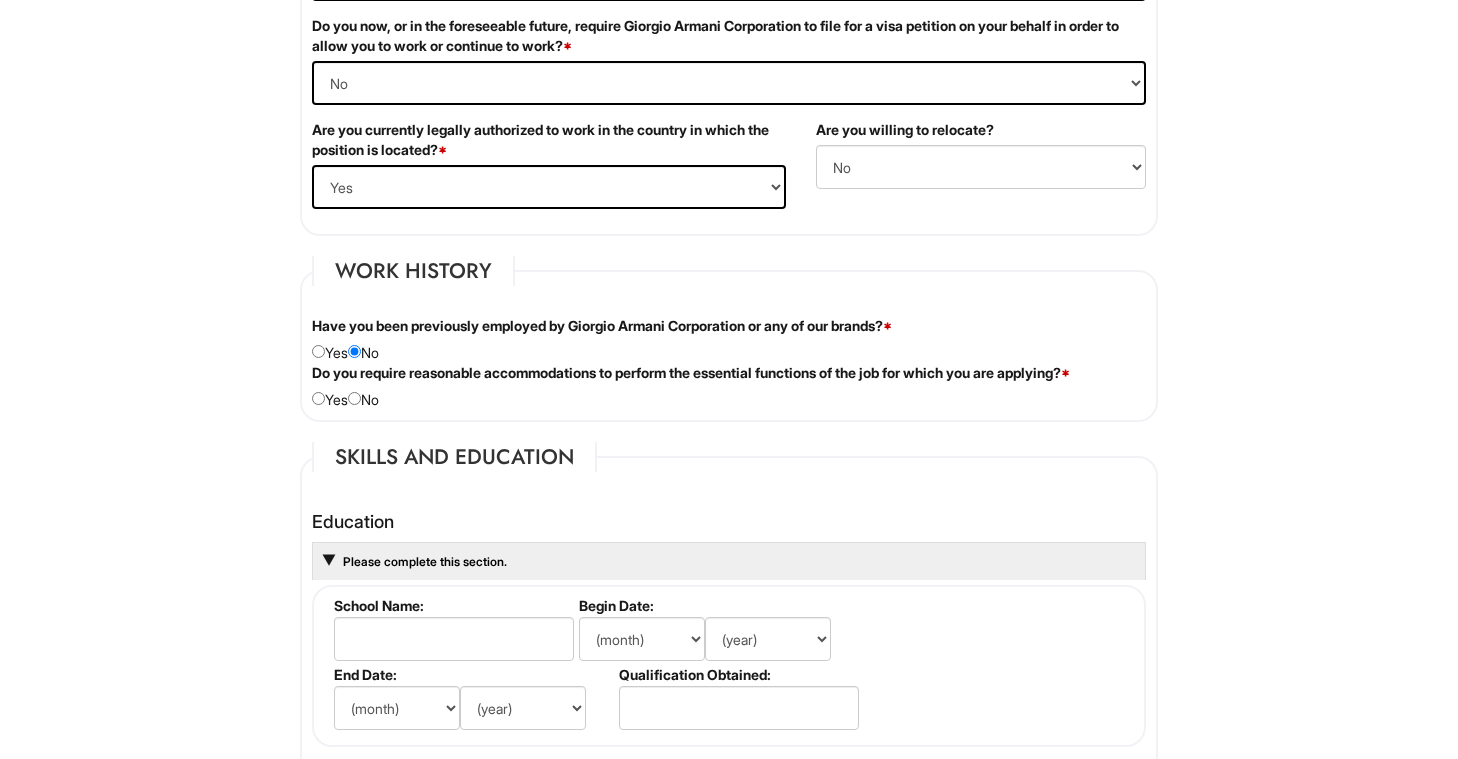 click at bounding box center (354, 398) 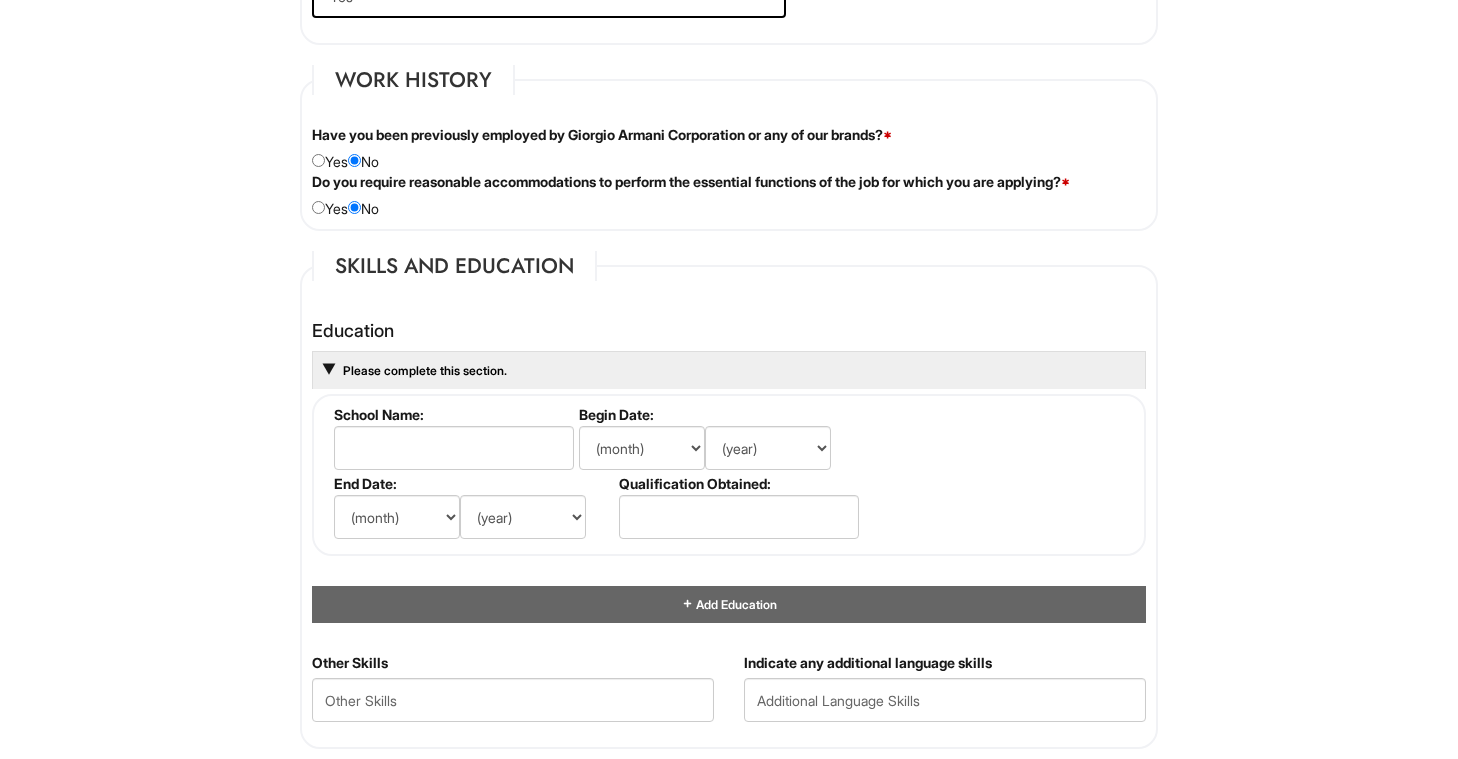 scroll, scrollTop: 1615, scrollLeft: 0, axis: vertical 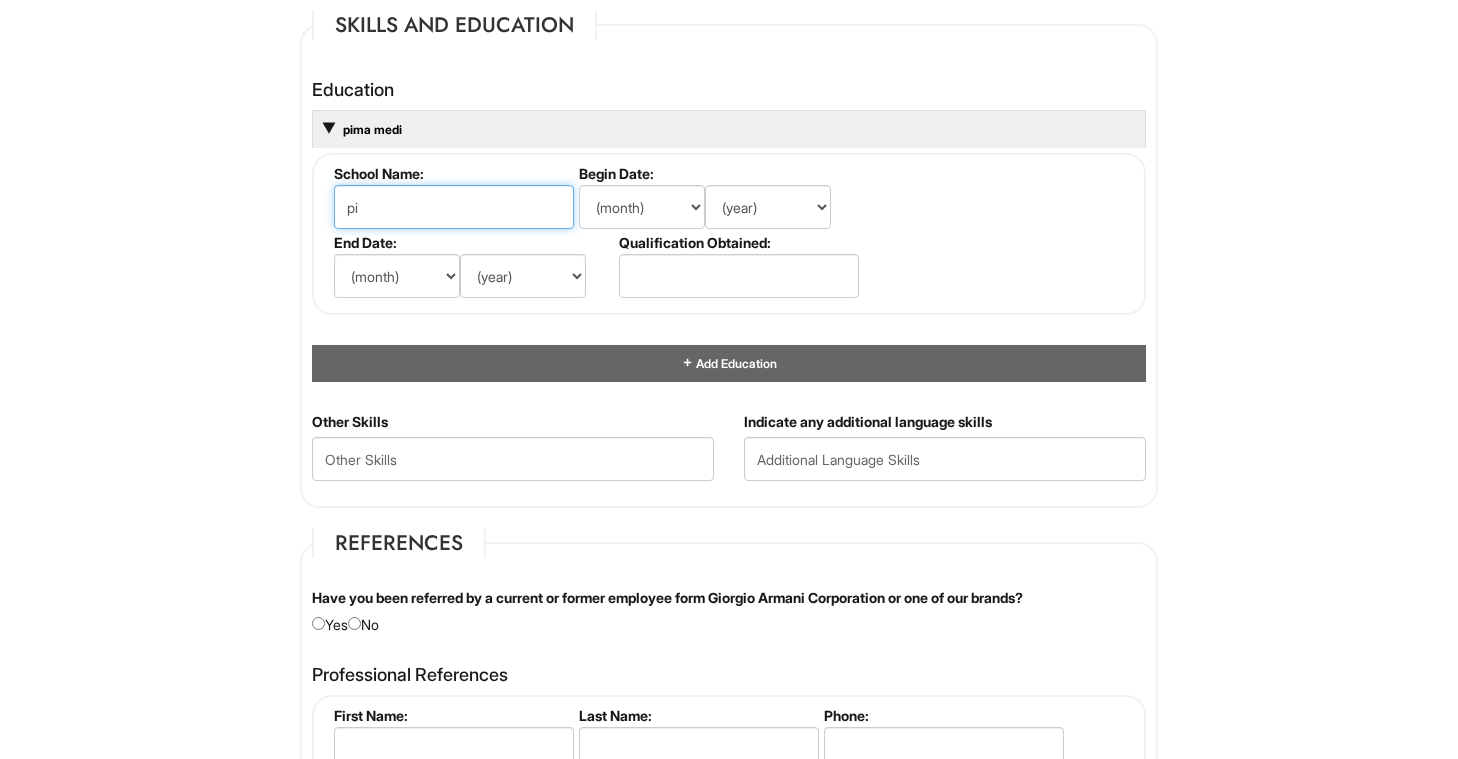 type on "p" 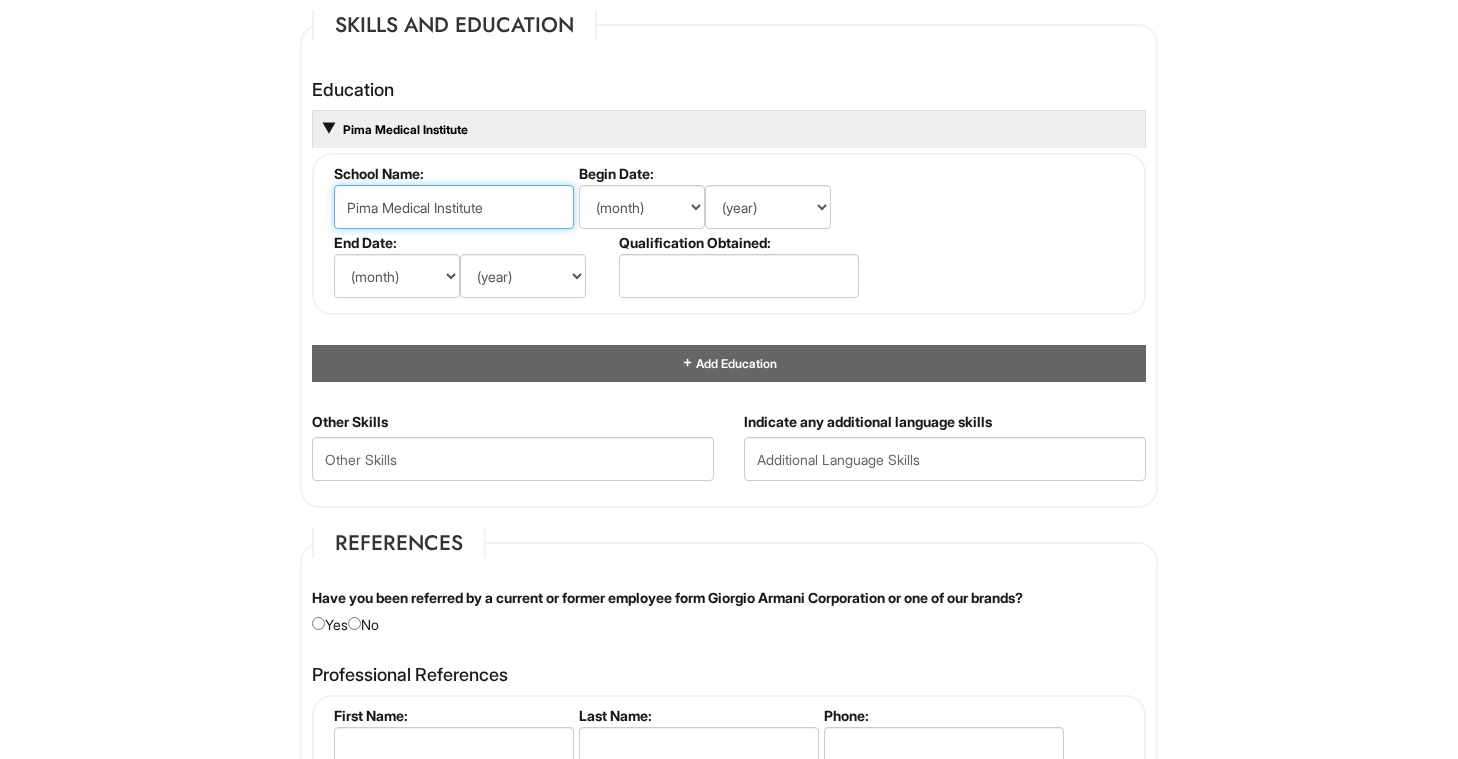 type on "Pima Medical Institute" 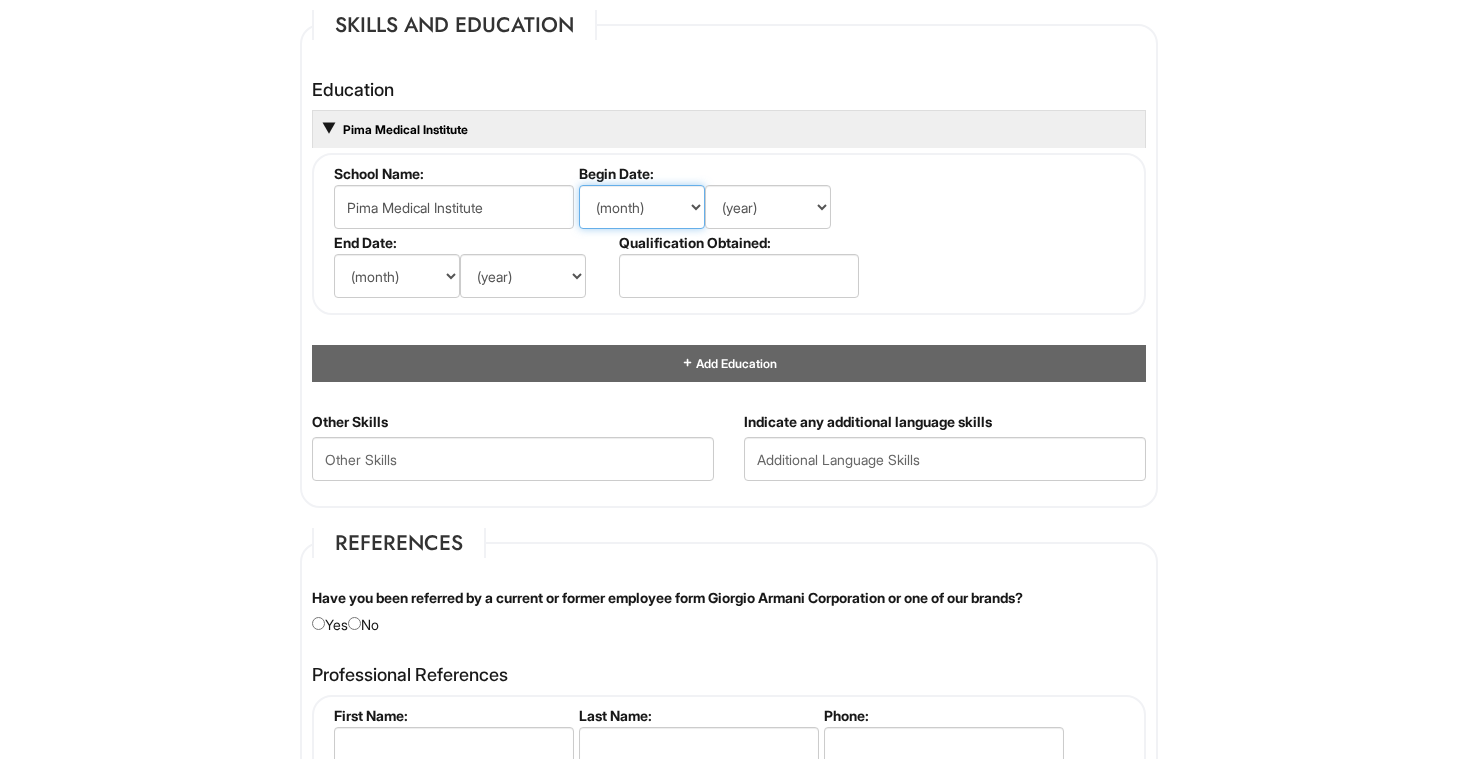 select on "6" 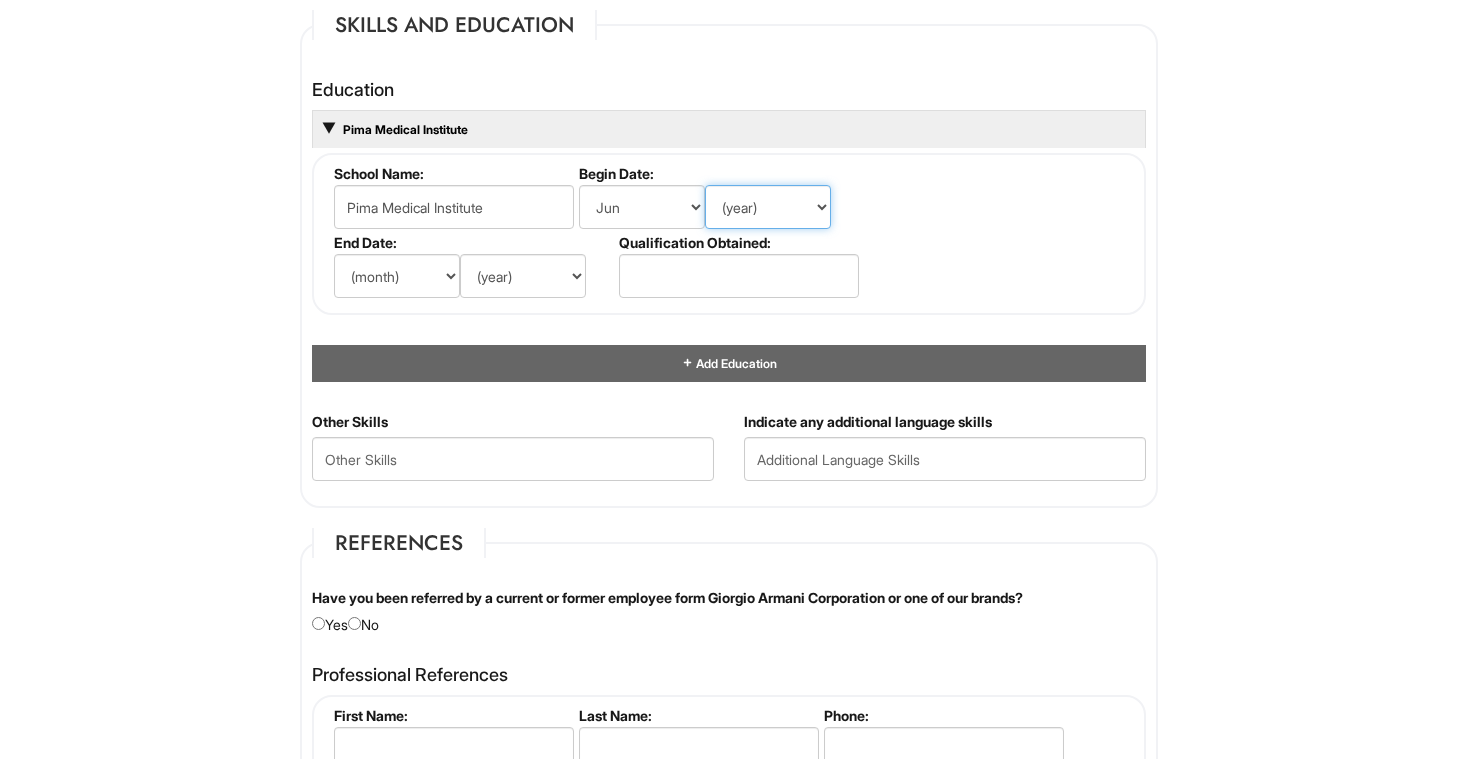select on "2025" 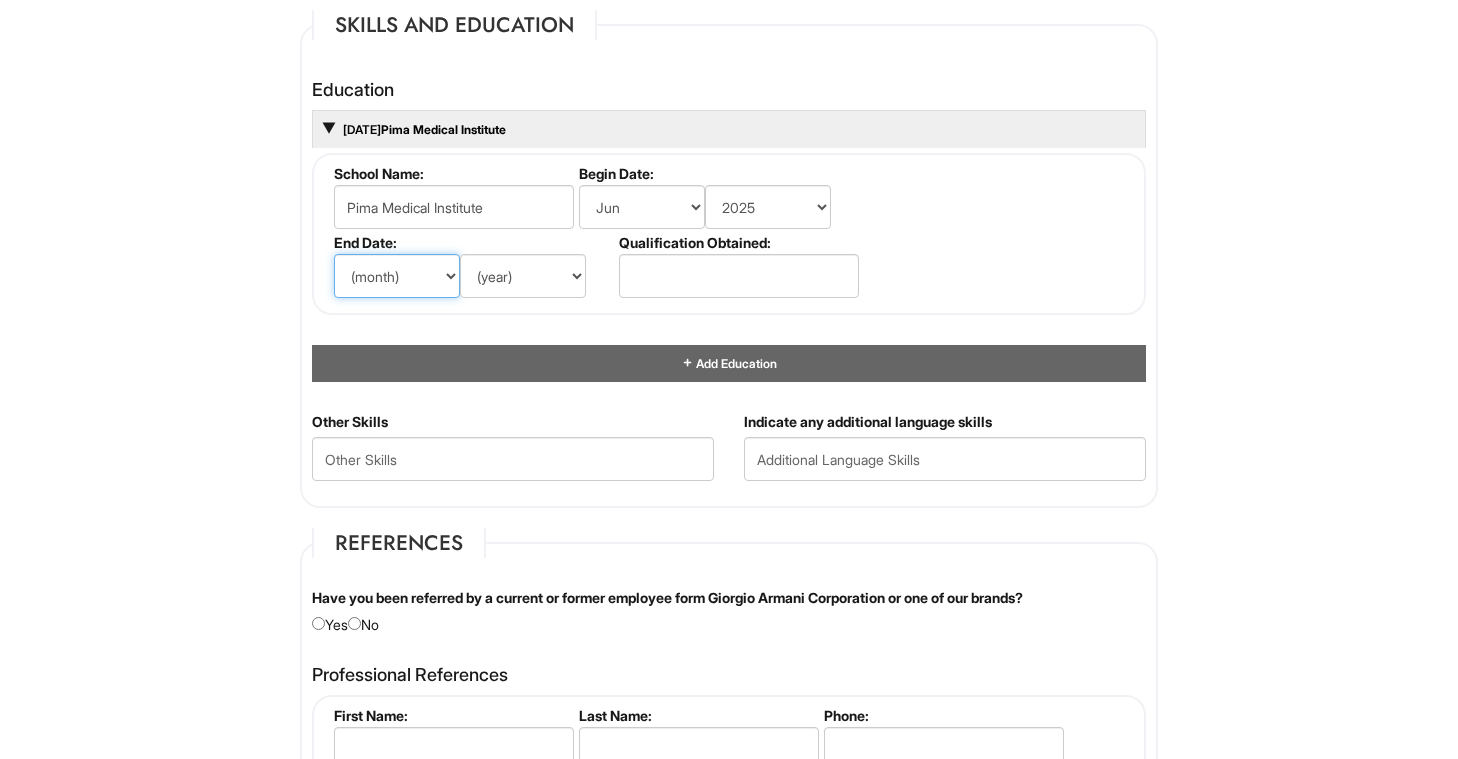 select on "2" 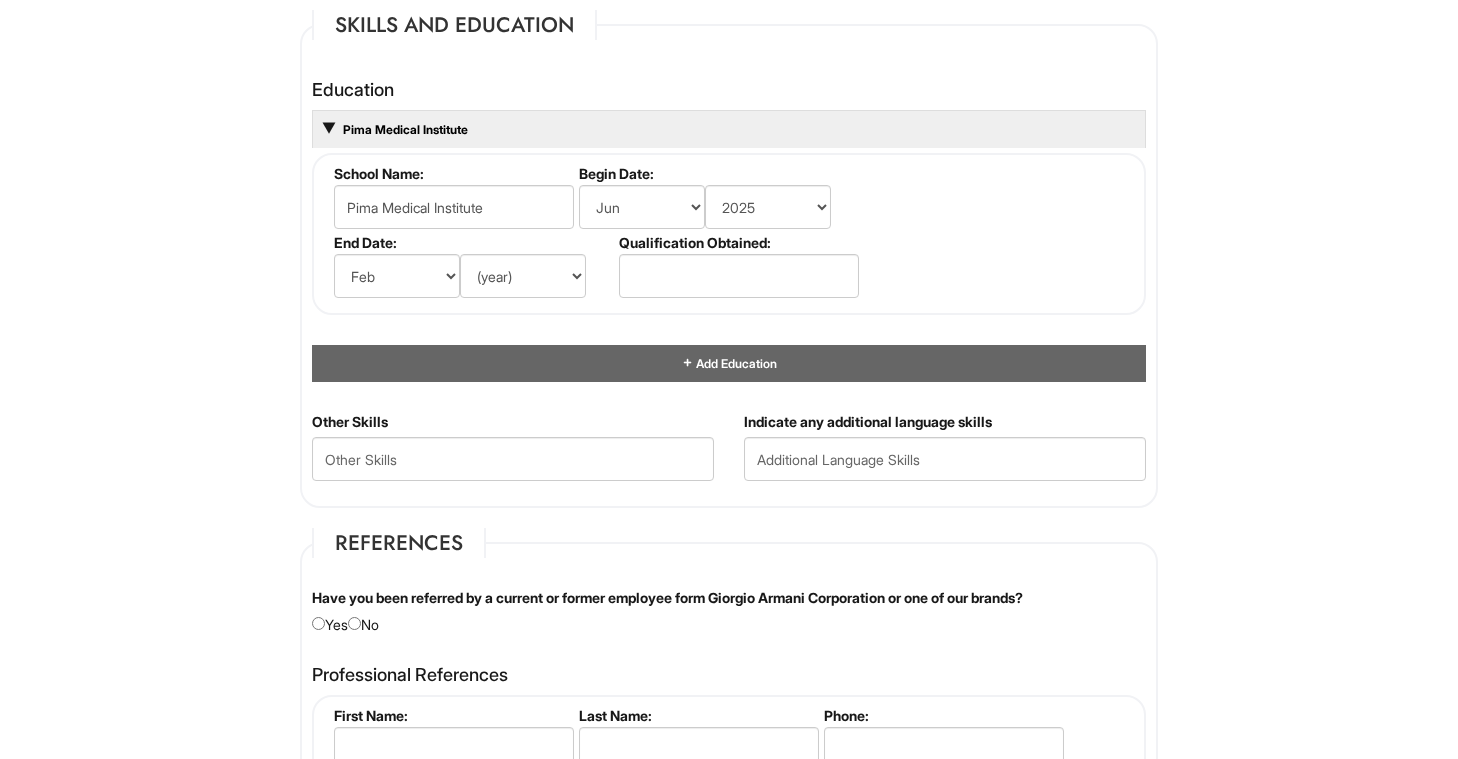click on "School Name:
Pima Medical Institute
Begin Date:
(month) Jan Feb Mar Apr May Jun Jul Aug Sep Oct Nov Dec (year) 2029 2028 2027 2026 2025 2024 2023 2022 2021 2020 2019 2018 2017 2016 2015 2014 2013 2012 2011 2010 2009 2008 2007 2006 2005 2004 2003 2002 2001 2000 1999 1998 1997 1996 1995 1994 1993 1992 1991 1990 1989 1988 1987 1986 1985 1984 1983 1982 1981 1980 1979 1978 1977 1976 1975 1974 1973 1972 1971 1970 1969 1968 1967 1966 1965 1964 1963 1962 1961 1960 1959 1958 1957 1956 1955 1954 1953 1952 1951 1950 1949 1948 1947 1946  --  2030 2031 2032 2033 2034 2035 2036 2037 2038 2039 2040 2041 2042 2043 2044 2045 2046 2047 2048 2049 2050 2051 2052 2053 2054 2055 2056 2057 2058 2059 2060 2061 2062 2063 2064
End Date:
(month) Jan Feb Mar Apr May Jun Jul Aug Sep Oct Nov Dec (year) 2029 2028 2027 2026 2025 2024 2023 2022 2021 2020 2019 2018 2017 2016 2015 2014 2013 2012 2011 2010 2009 2008 2007 2006 2005 2004 2003 2002 2001 2000 1999 1998 1997 1996 1995 1994 1993 1992 1991 1990 1989 1988" at bounding box center (729, 234) 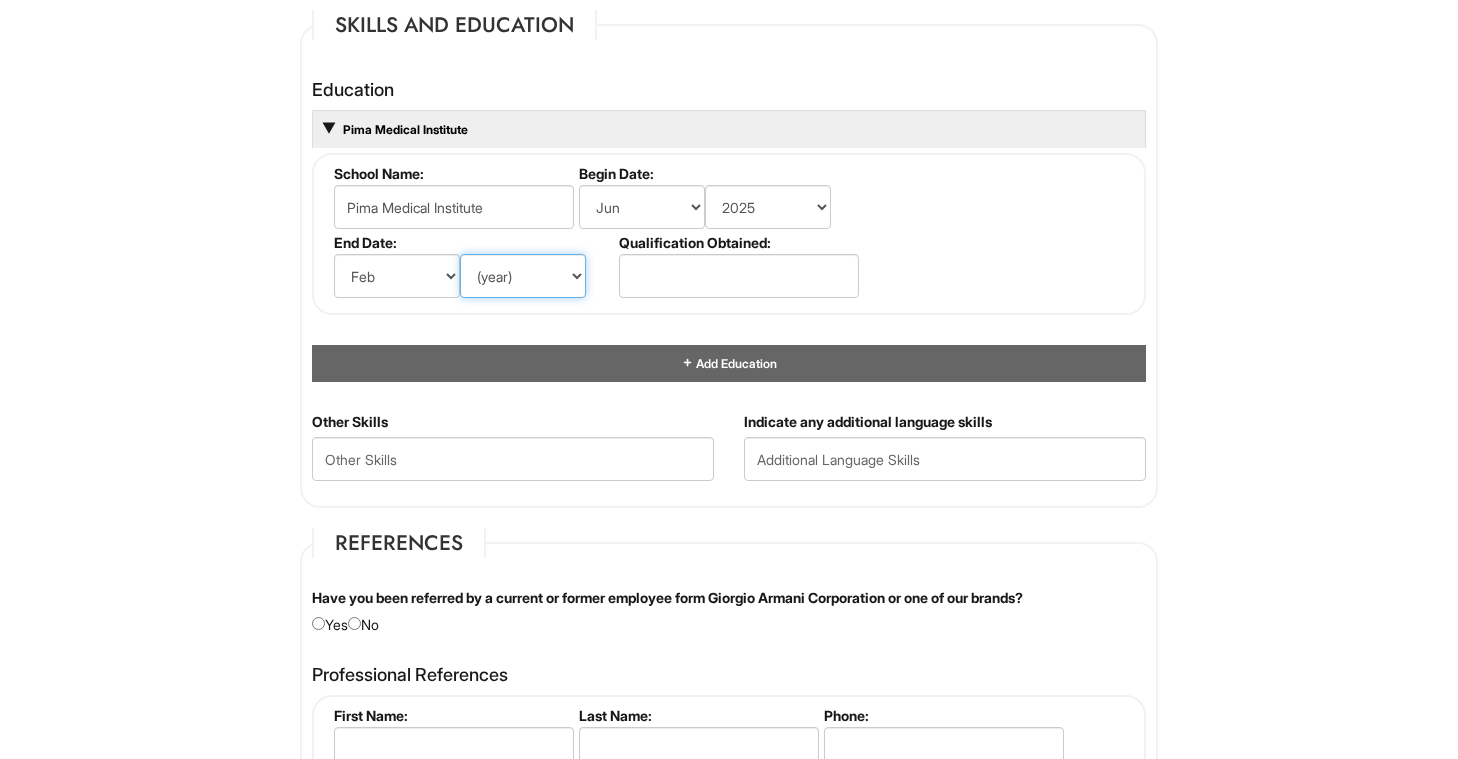 select on "2026" 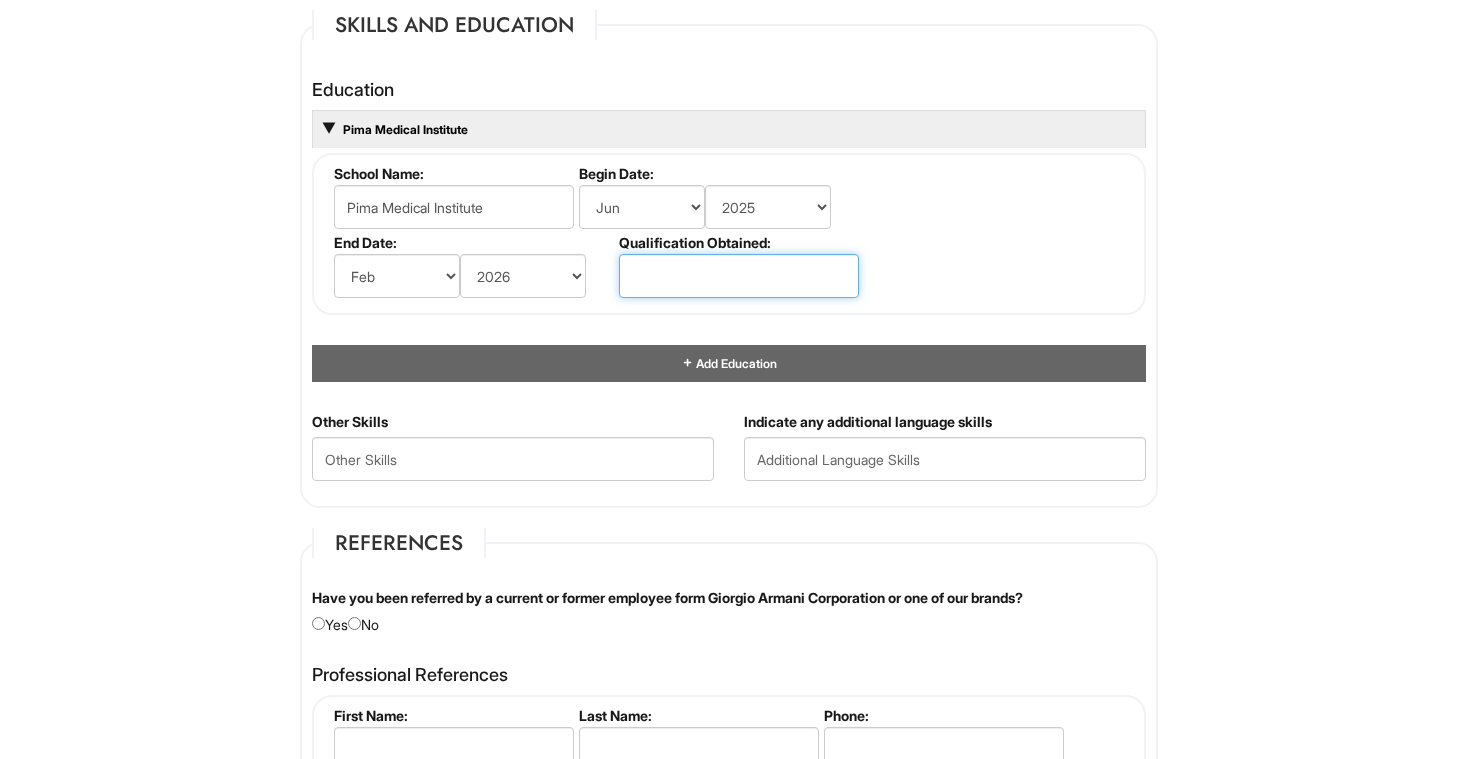 click at bounding box center (739, 276) 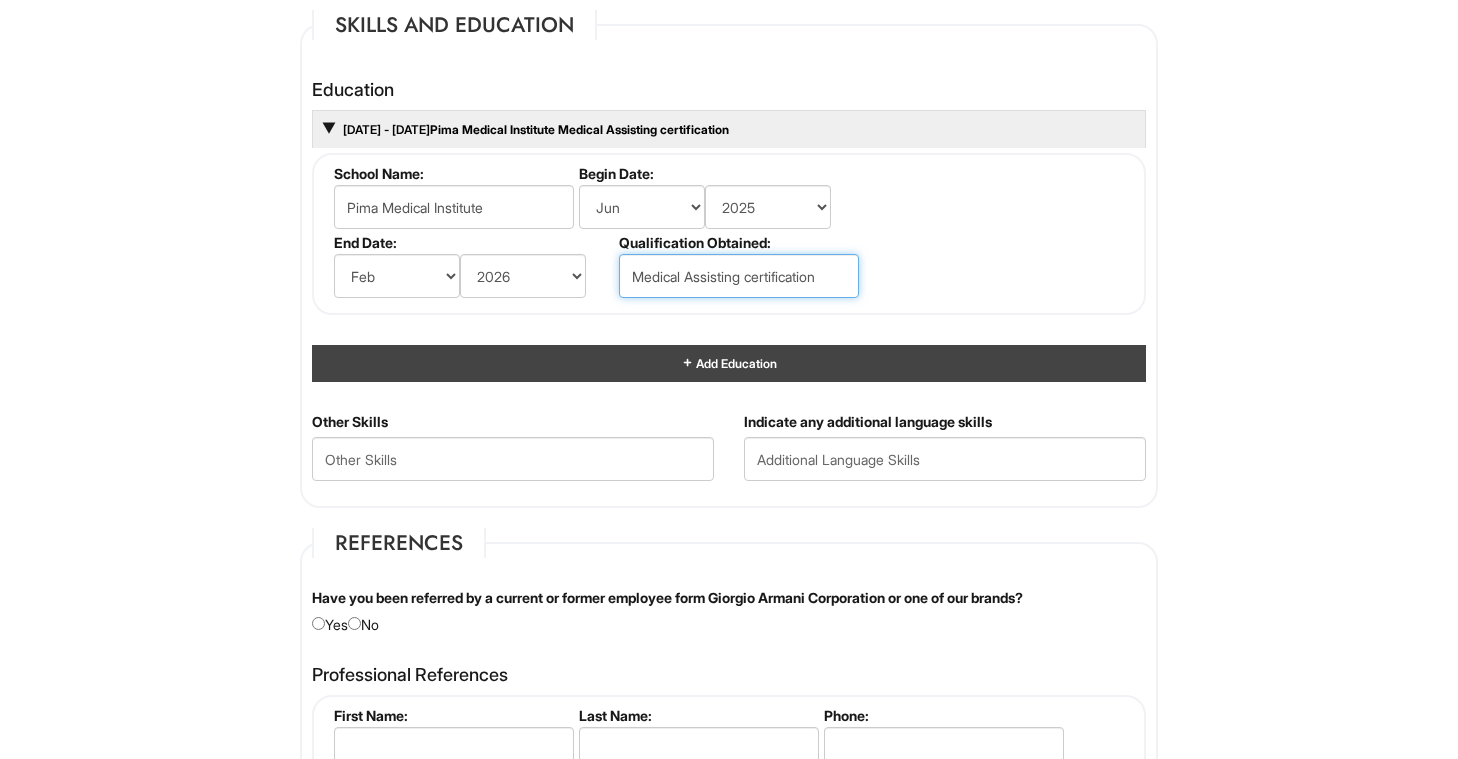 type on "Medical Assisting certification" 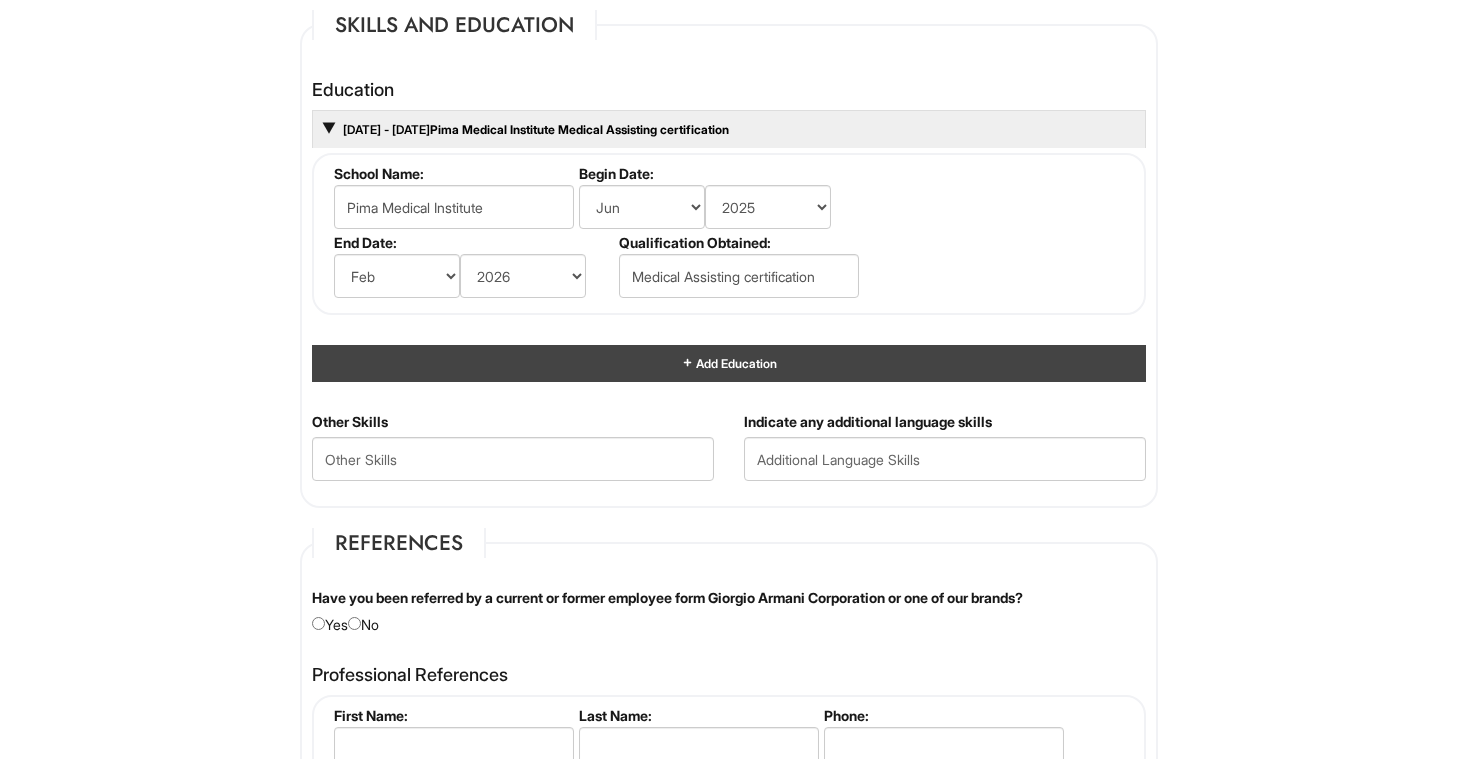 click on "Add Education" at bounding box center (729, 363) 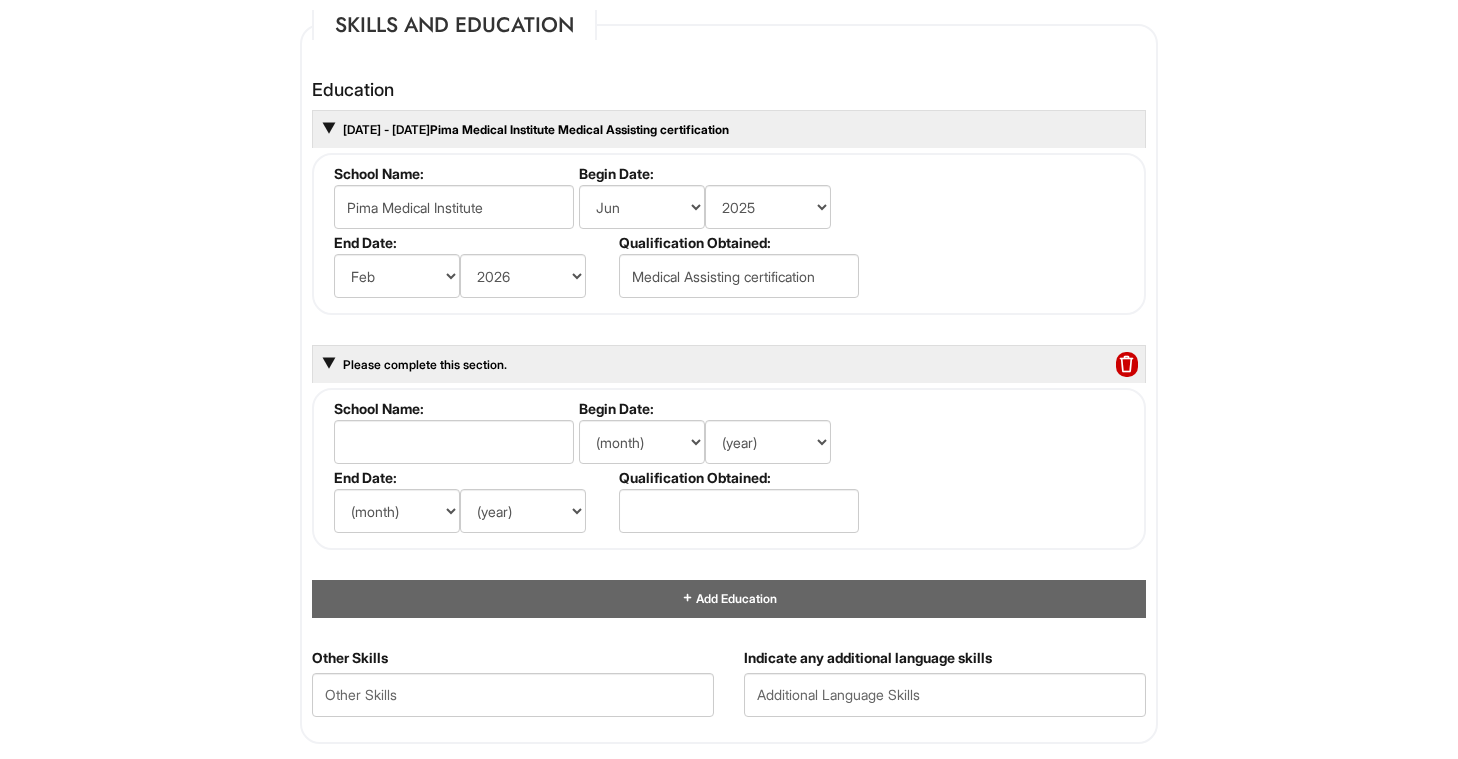 click at bounding box center (1127, 365) 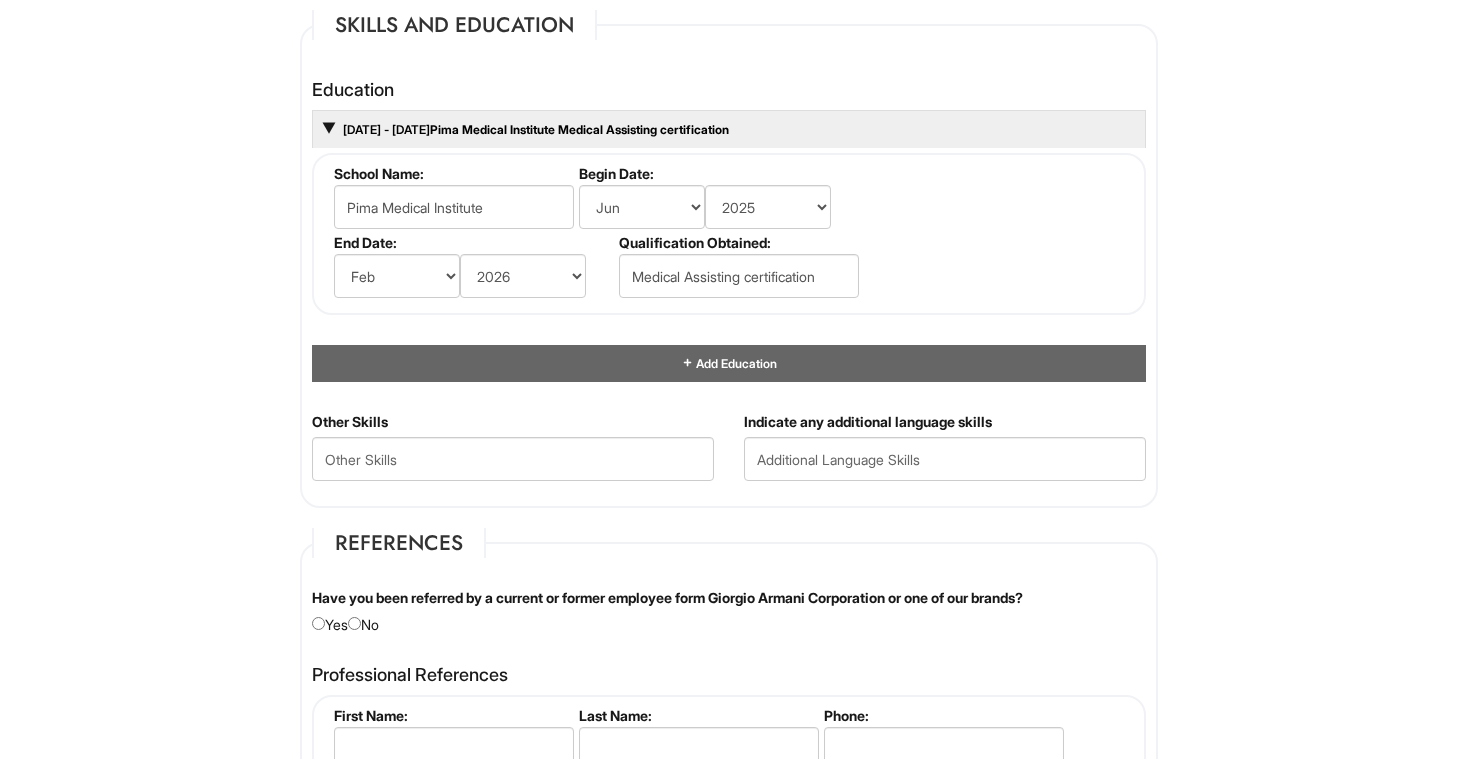 click on "Please Complete This Form 1 2 3 Client Advisor (Part-Time), A|X Armani Exchange PLEASE COMPLETE ALL REQUIRED FIELDS
We are an Equal Opportunity Employer. All persons shall have the opportunity to be considered for employment without regard to their race, color, creed, religion, national origin, ancestry, citizenship status, age, disability, gender, sex, sexual orientation, veteran status, genetic information or any other characteristic protected by applicable federal, state or local laws. We will endeavor to make a reasonable accommodation to the known physical or mental limitations of a qualified applicant with a disability unless the accommodation would impose an undue hardship on the operation of our business. If you believe you require such assistance to complete this form or to participate in an interview, please let us know.
Personal Information
Last Name  *   [LAST]
First Name  *   [FIRST]
Middle Name
E-mail Address  *   [EMAIL]
Phone  *   [PHONE]" at bounding box center [729, 98] 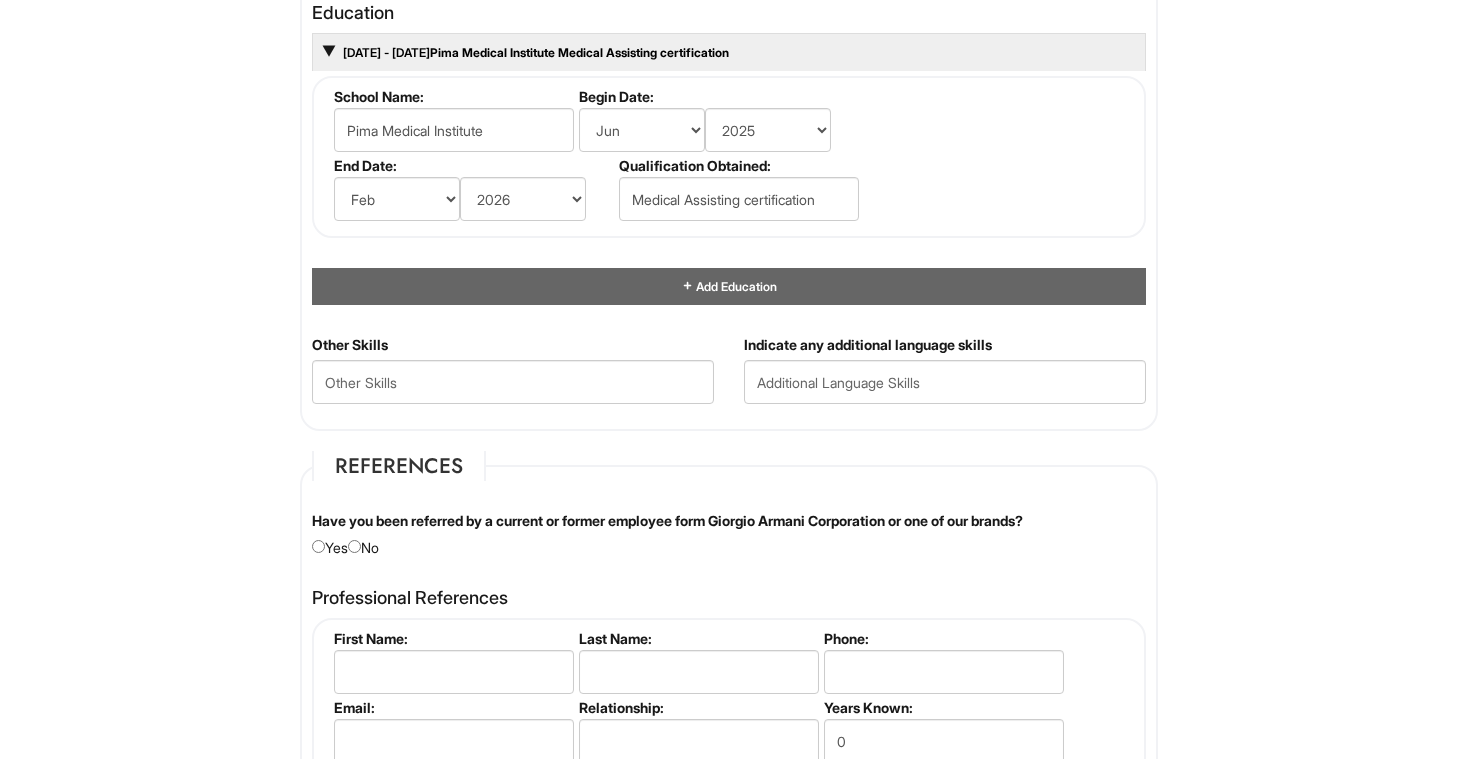 scroll, scrollTop: 1942, scrollLeft: 0, axis: vertical 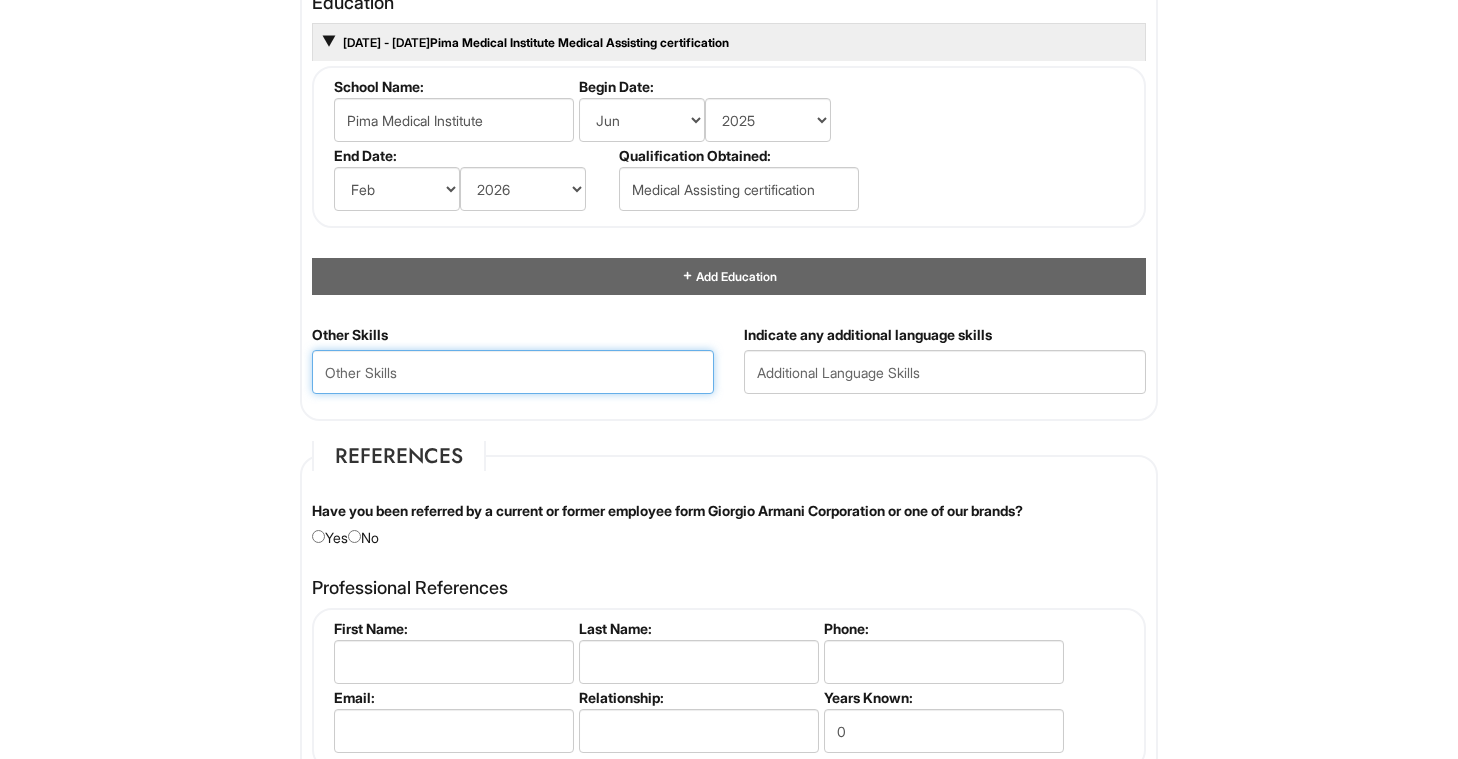 click at bounding box center (513, 372) 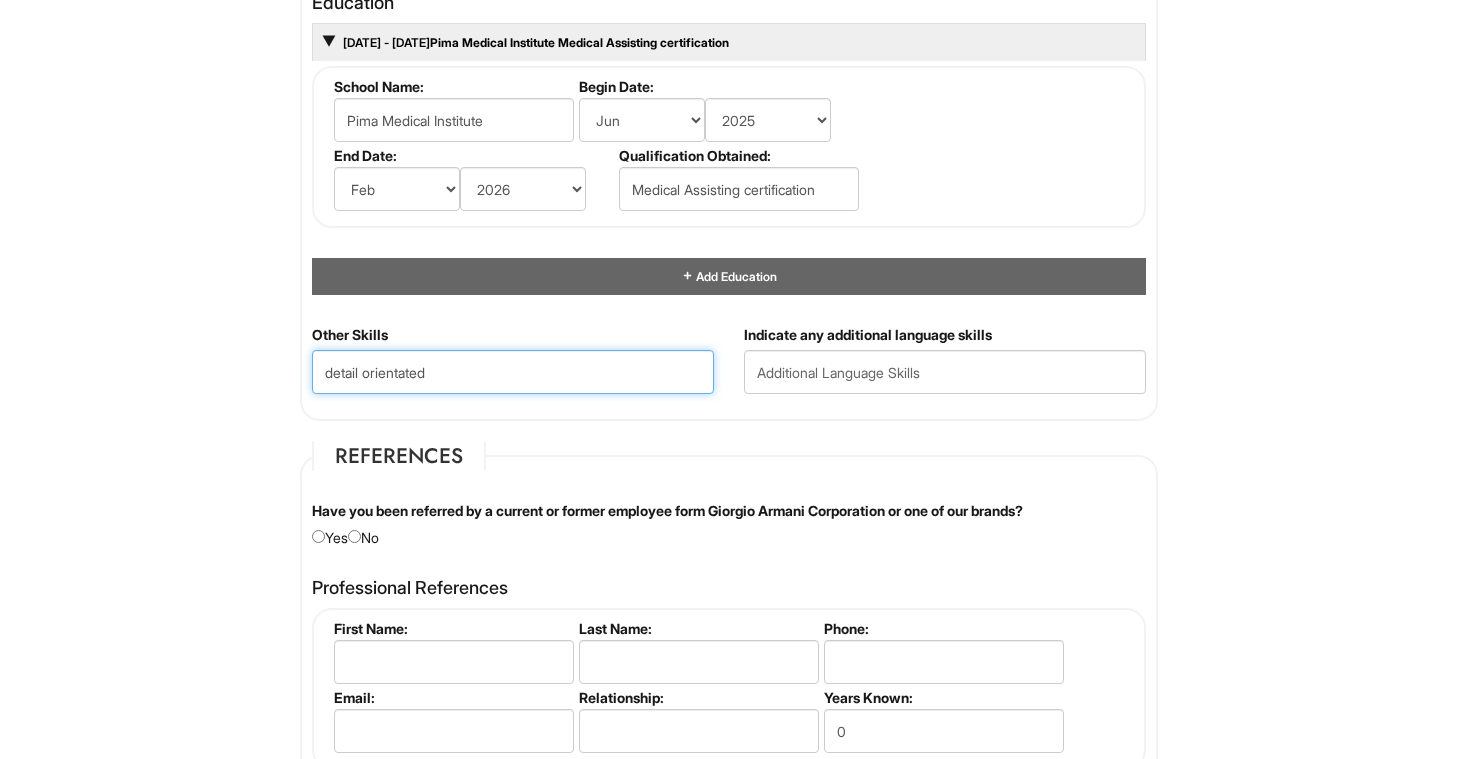 click on "Next" at bounding box center [724, 1803] 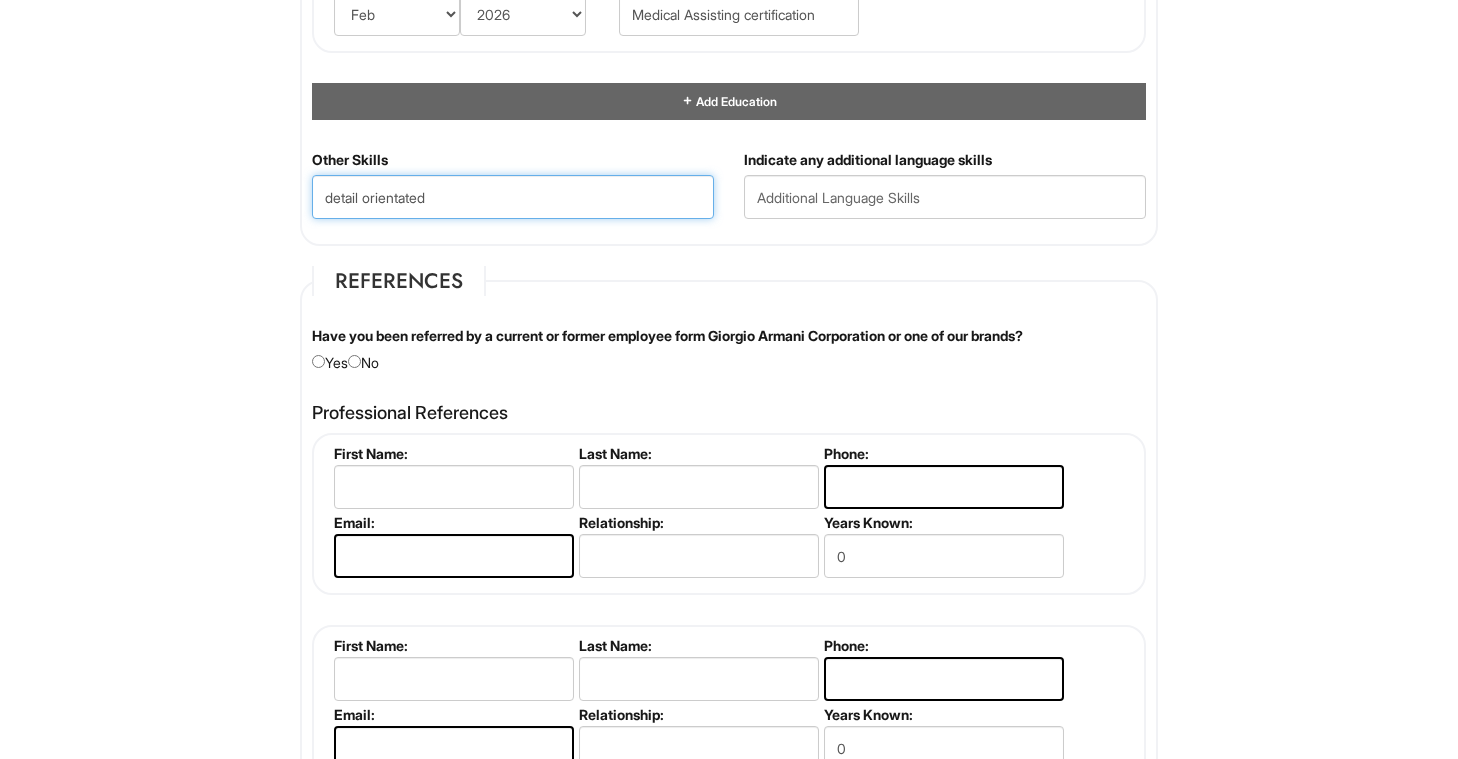 scroll, scrollTop: 2155, scrollLeft: 0, axis: vertical 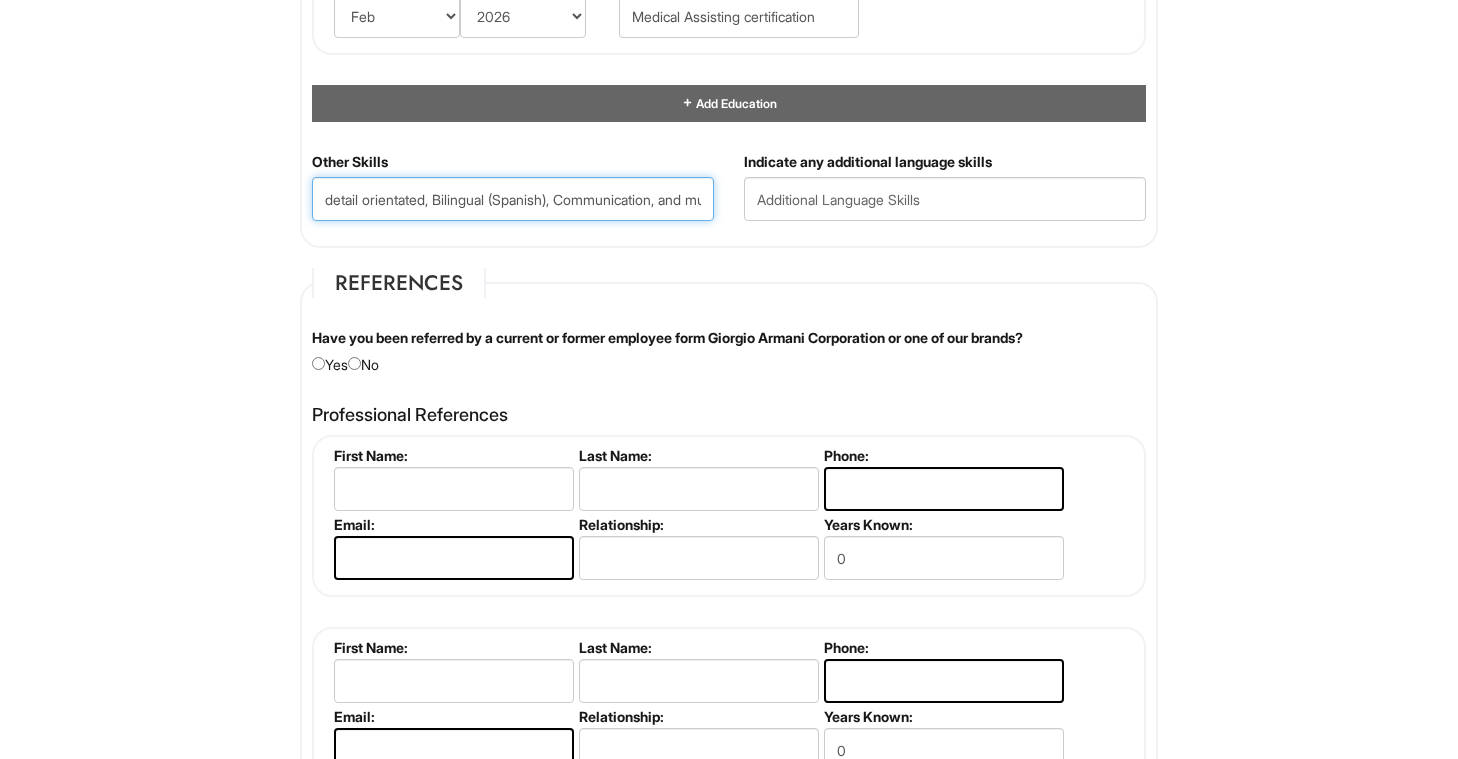 type on "detail orientated, Bilingual (Spanish), Communication, and multi-tasking" 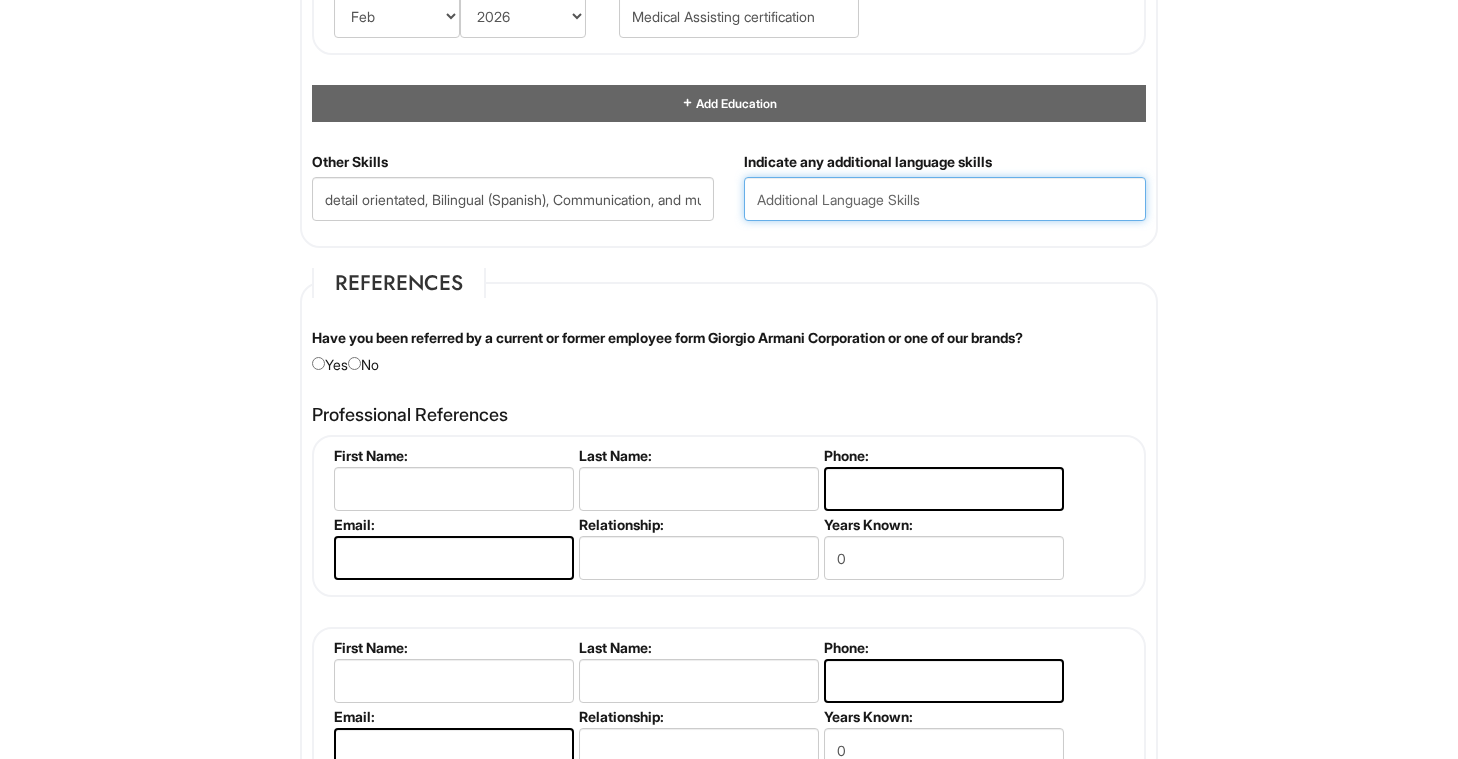 click at bounding box center [945, 199] 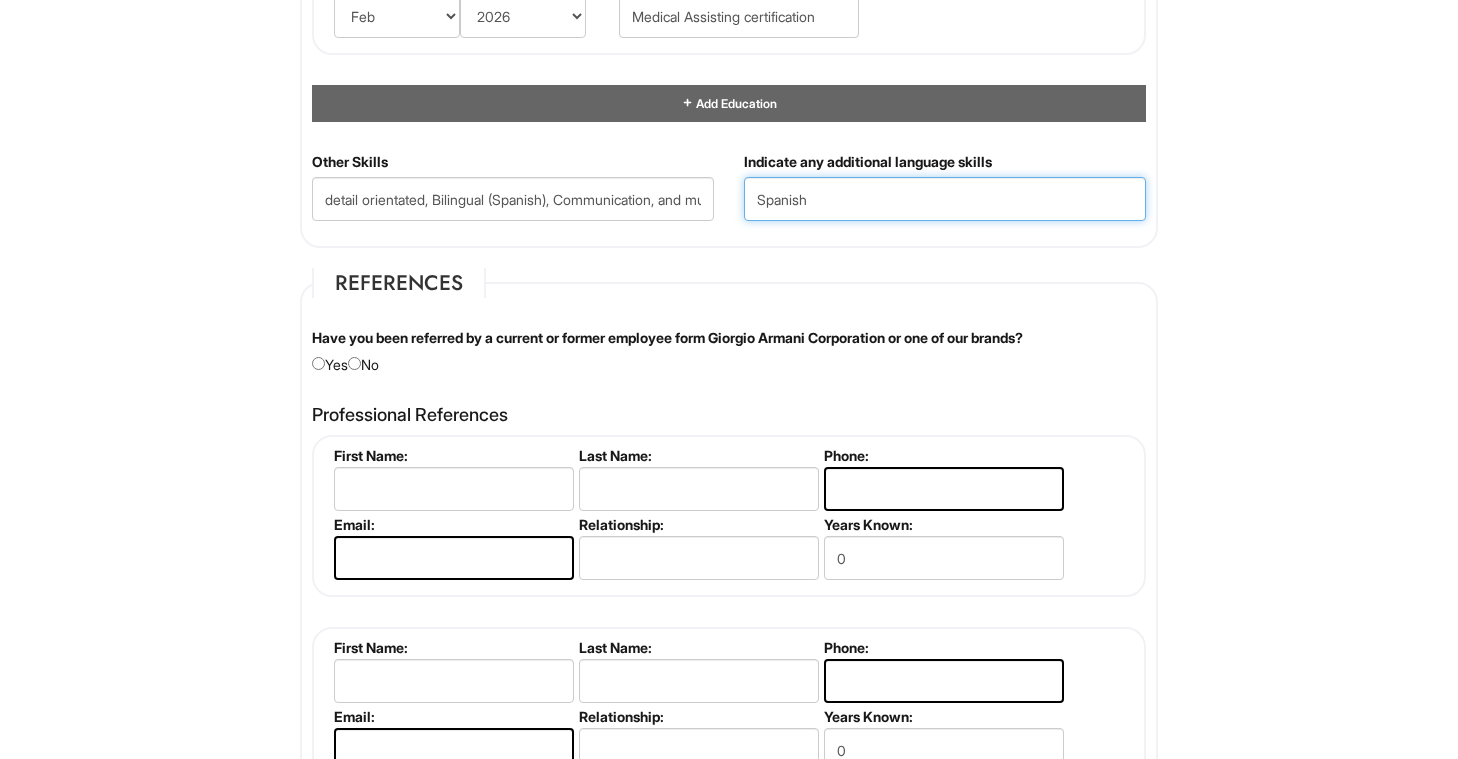 type on "Spanish" 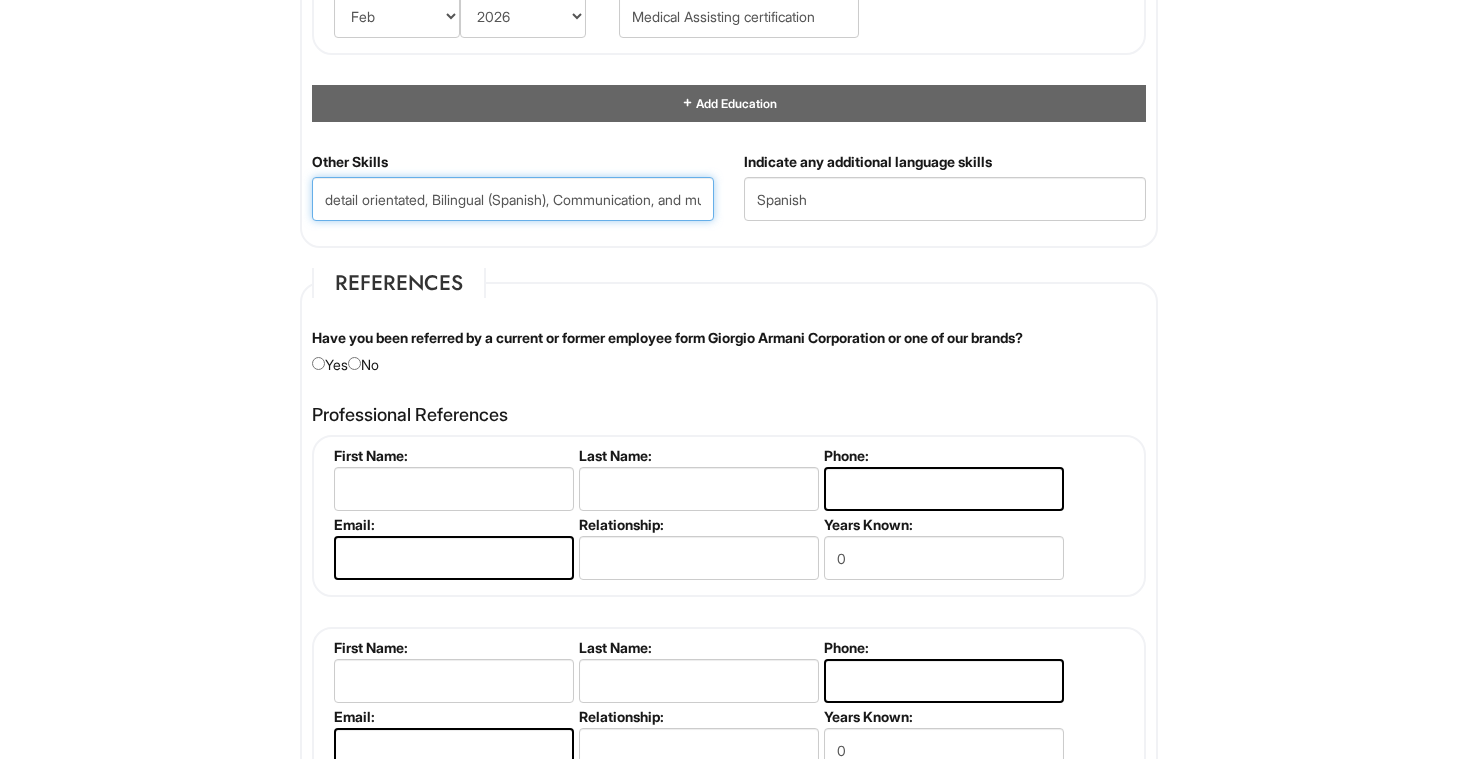 click on "detail orientated, Bilingual (Spanish), Communication, and multi-tasking" at bounding box center (513, 199) 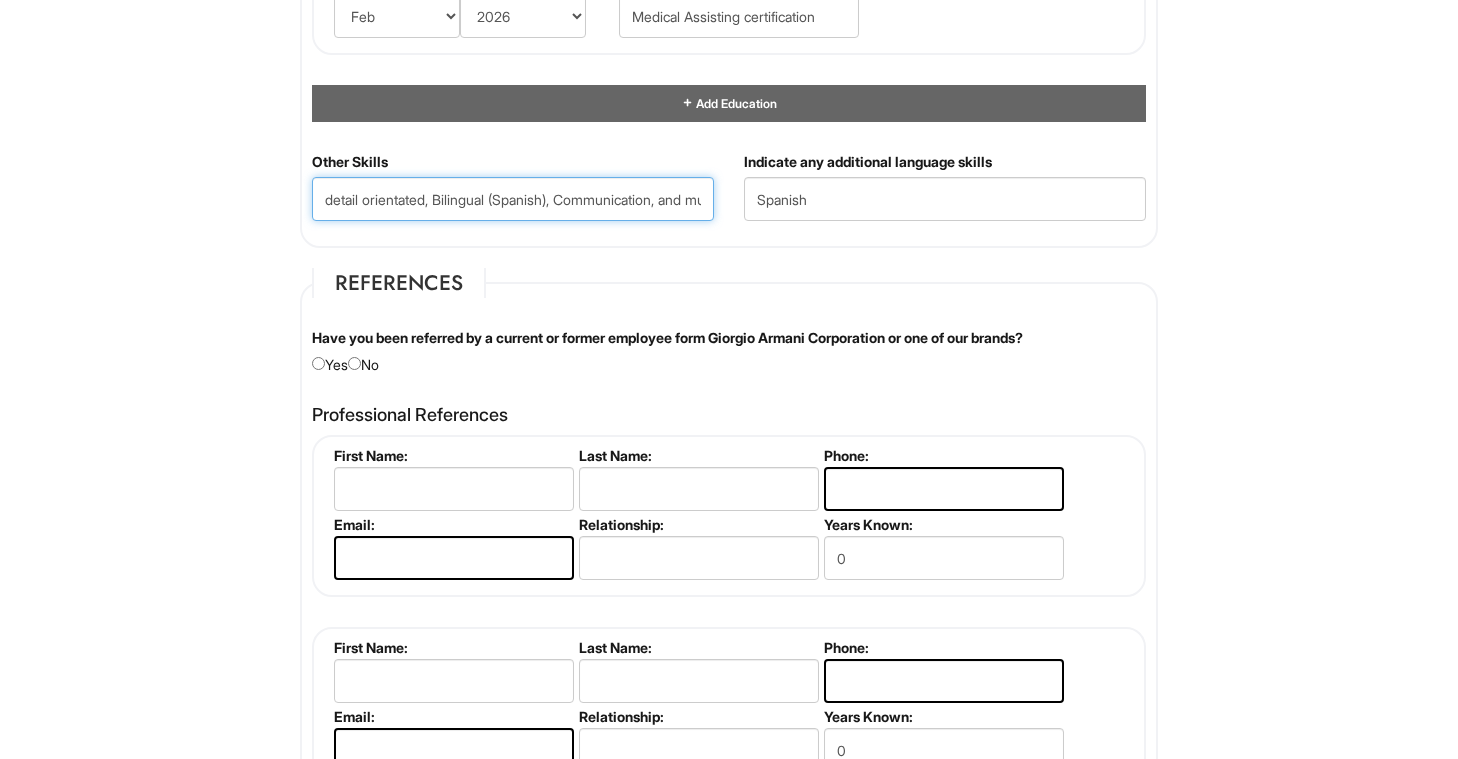 drag, startPoint x: 567, startPoint y: 195, endPoint x: 443, endPoint y: 193, distance: 124.01613 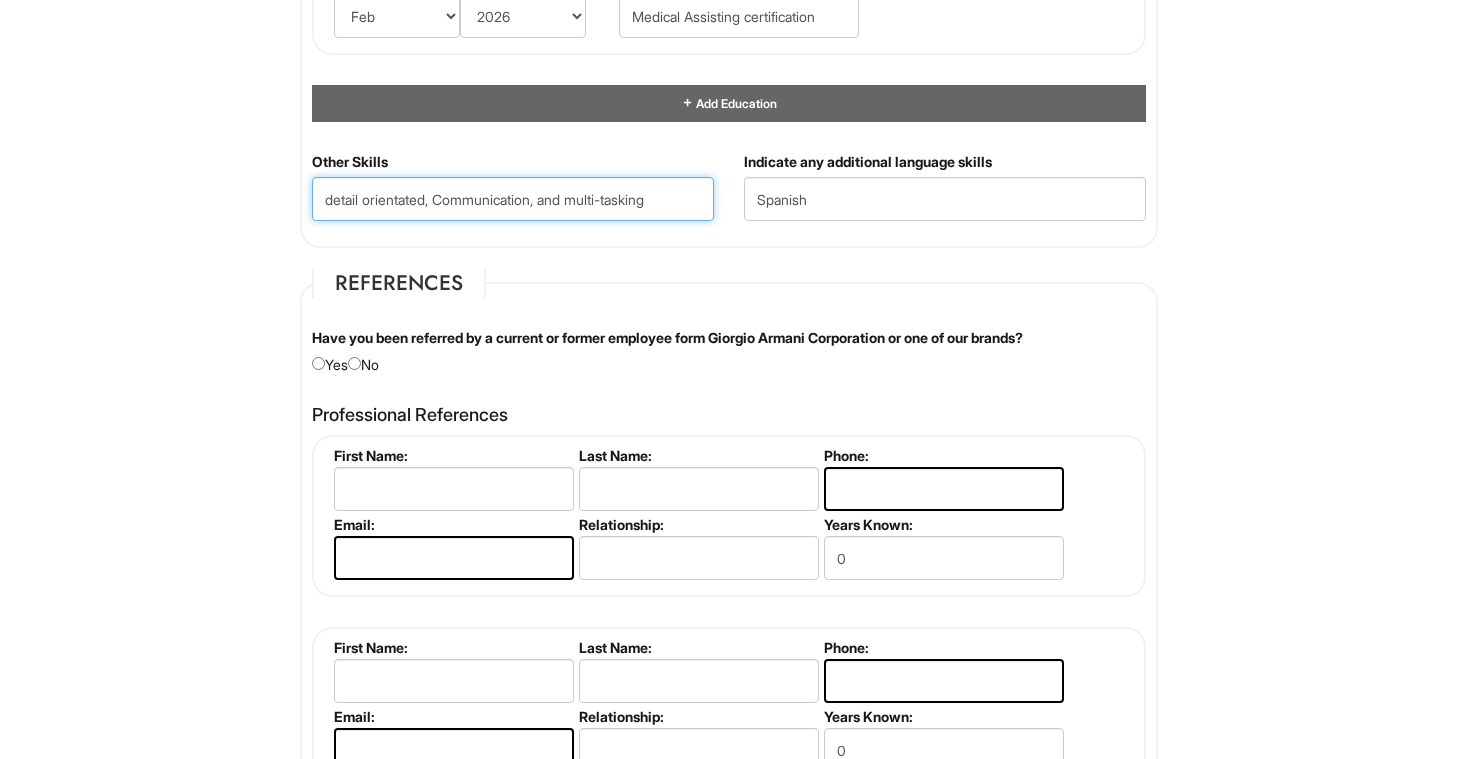 click on "detail orientated, Communication, and multi-tasking" at bounding box center [513, 199] 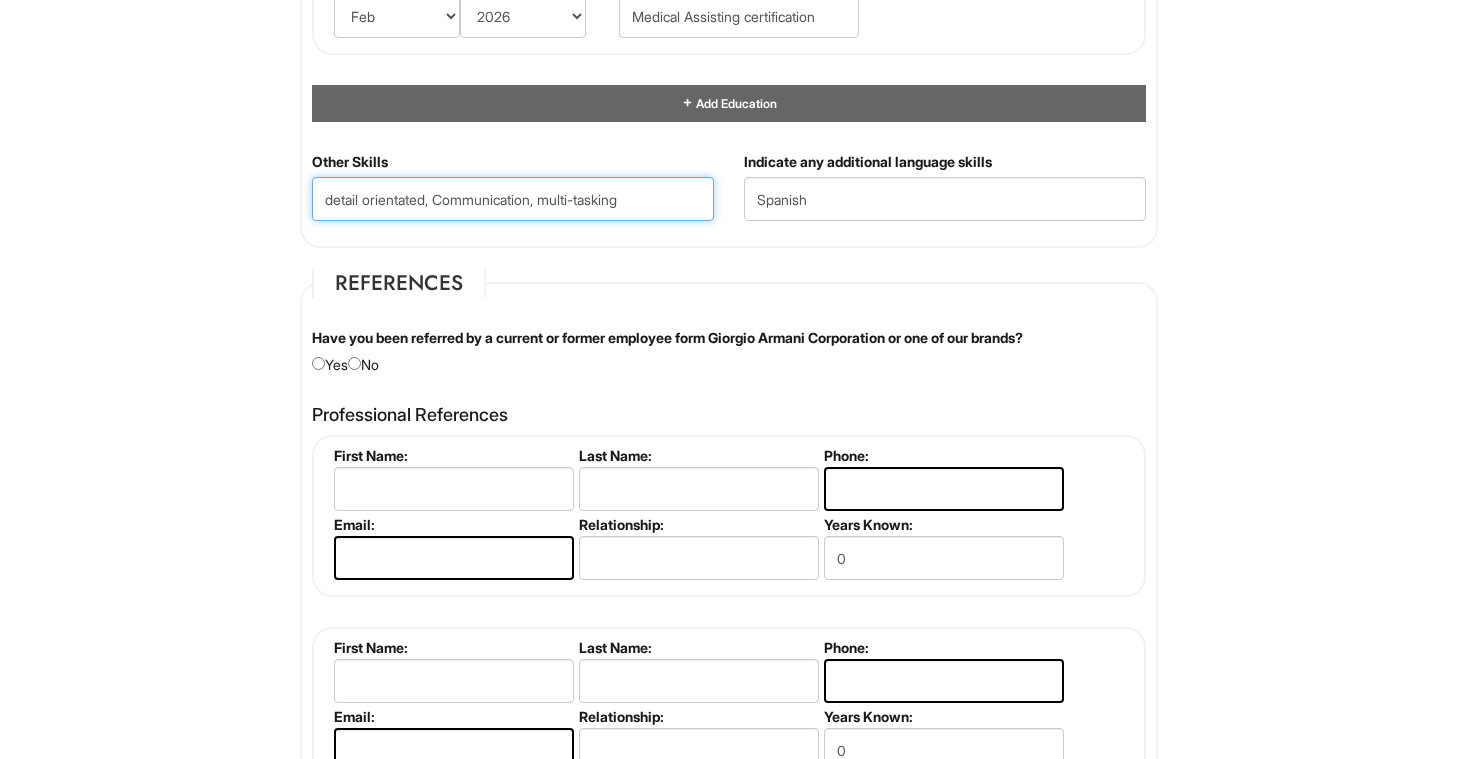click on "detail orientated, Communication, multi-tasking" at bounding box center [513, 199] 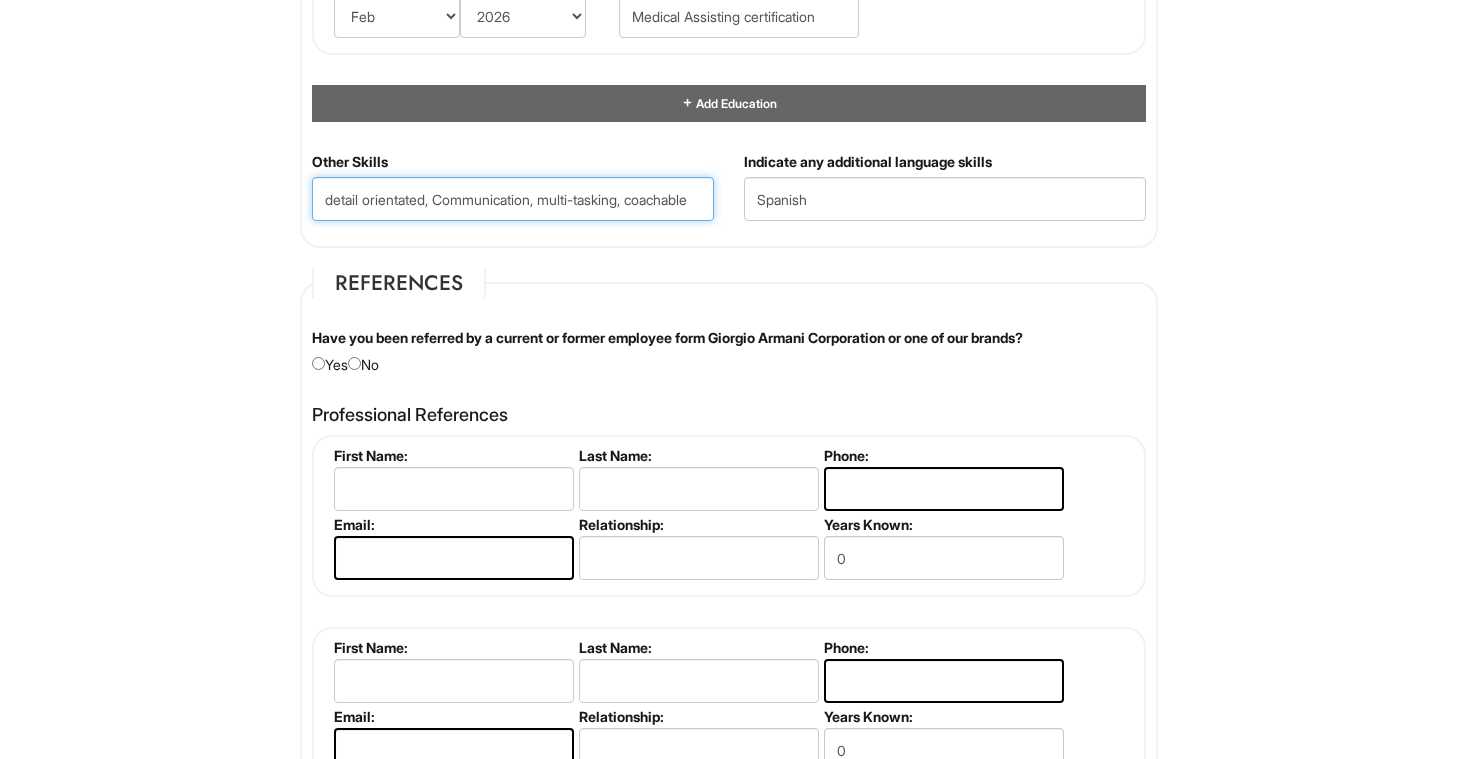 type on "detail orientated, Communication, multi-tasking, coachable" 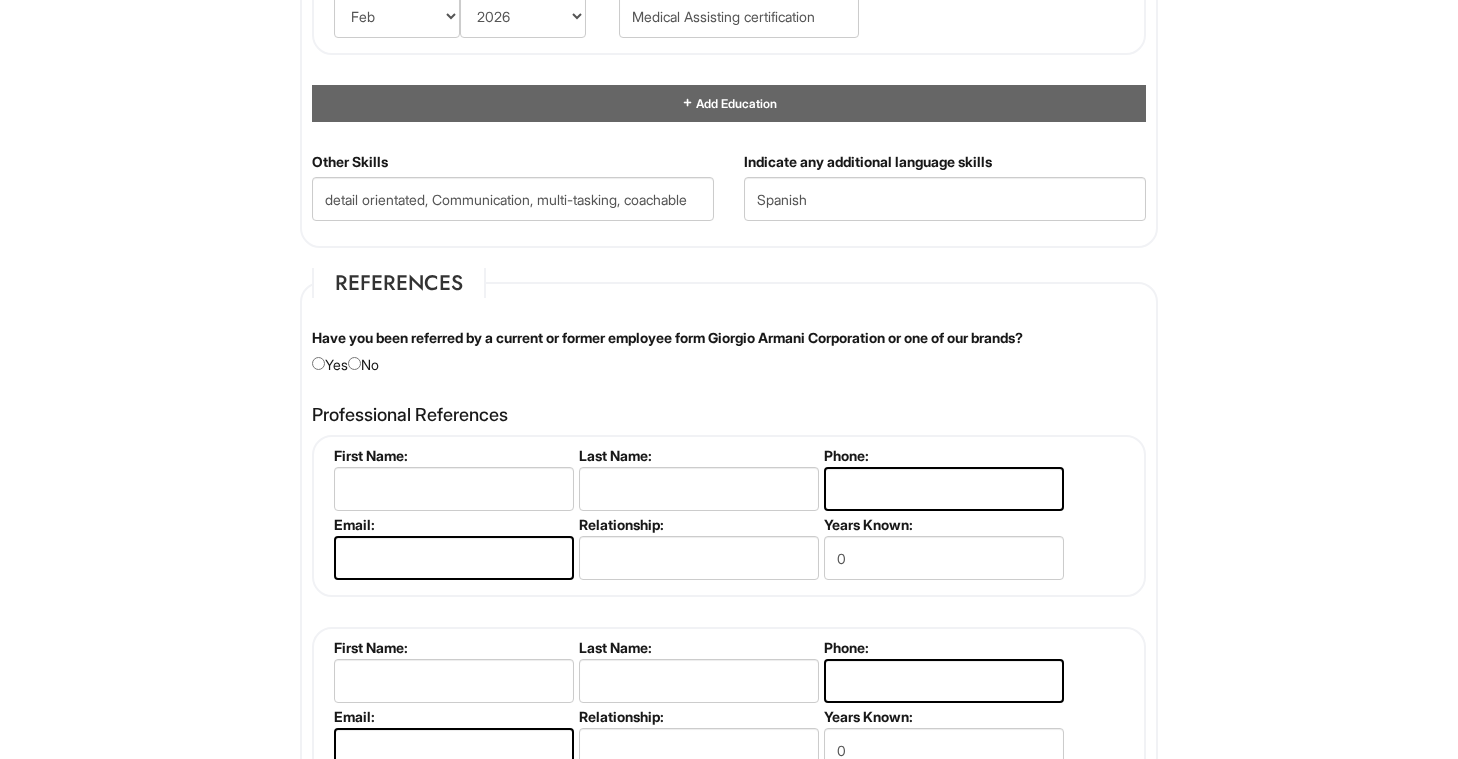 click on "Have you been referred by a current or former employee form Giorgio Armani Corporation or one of our brands?    Yes   No" at bounding box center (729, 351) 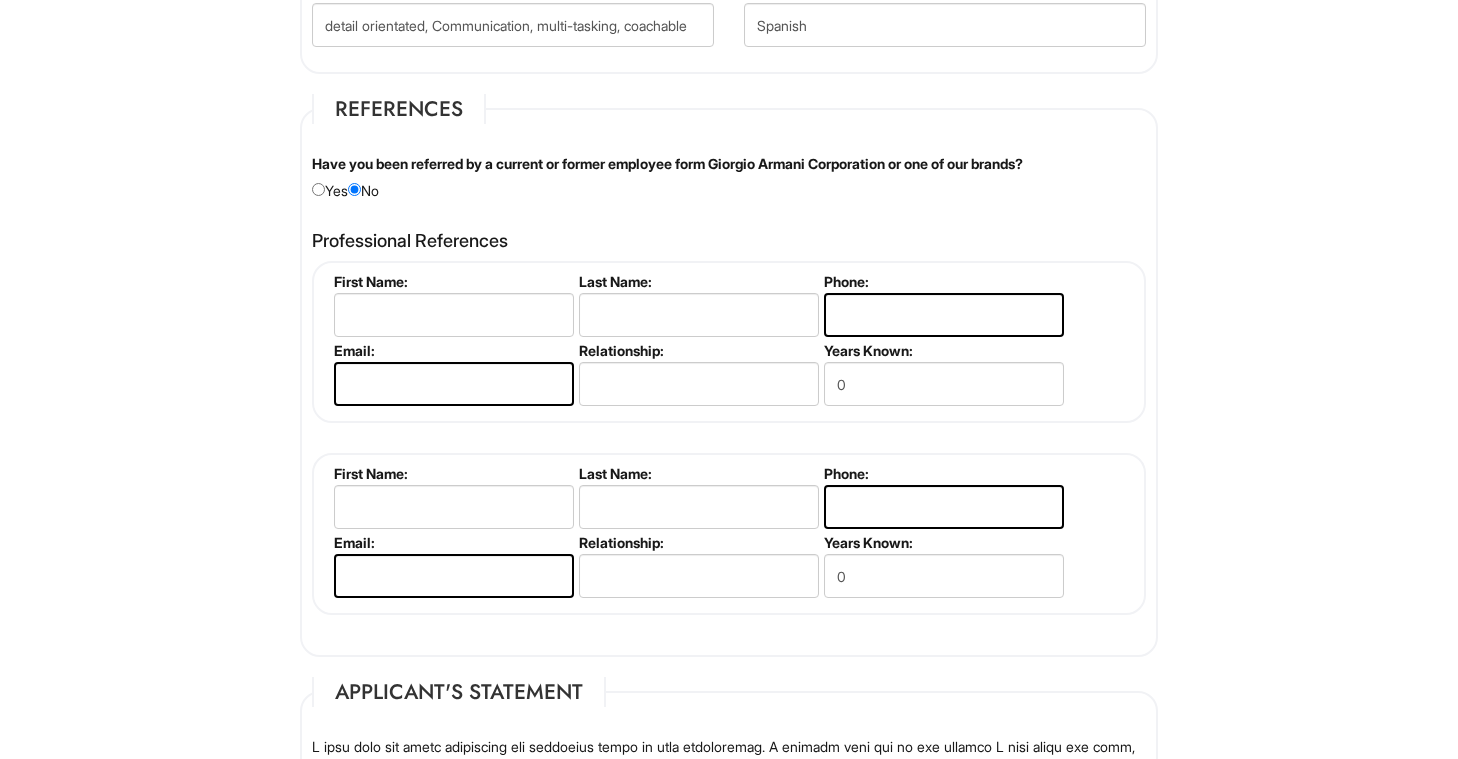 scroll, scrollTop: 2234, scrollLeft: 0, axis: vertical 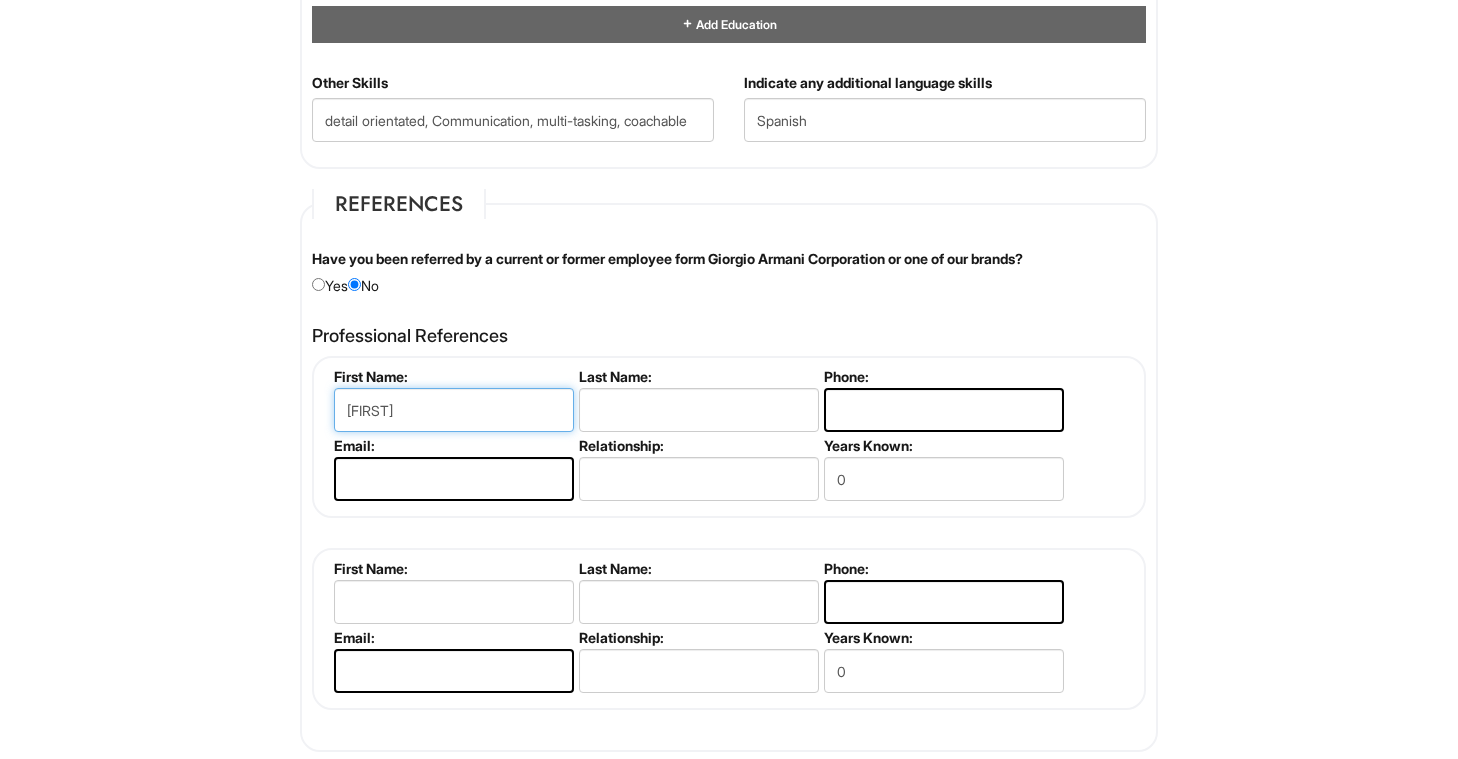 type on "[FIRST]" 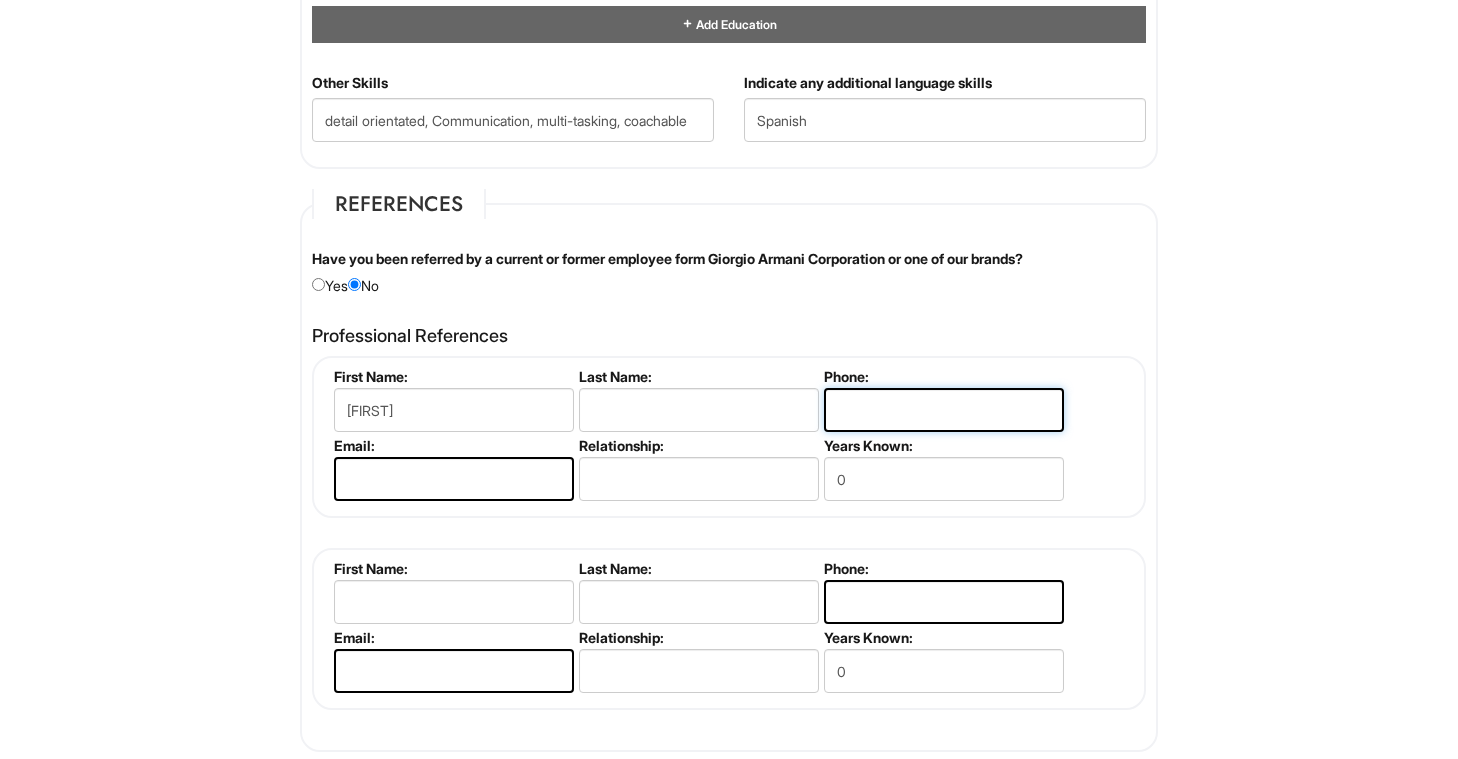 click at bounding box center (944, 410) 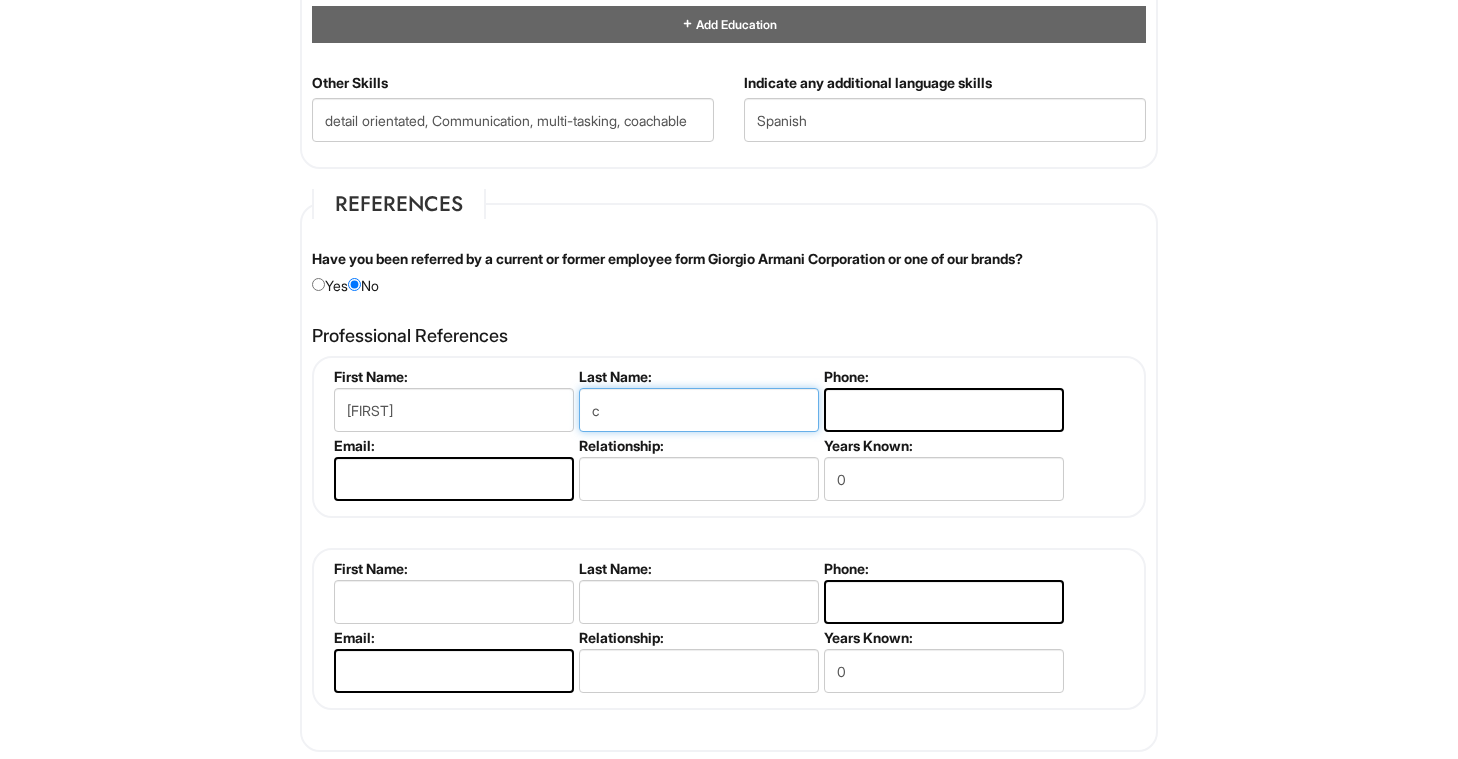 type on "c" 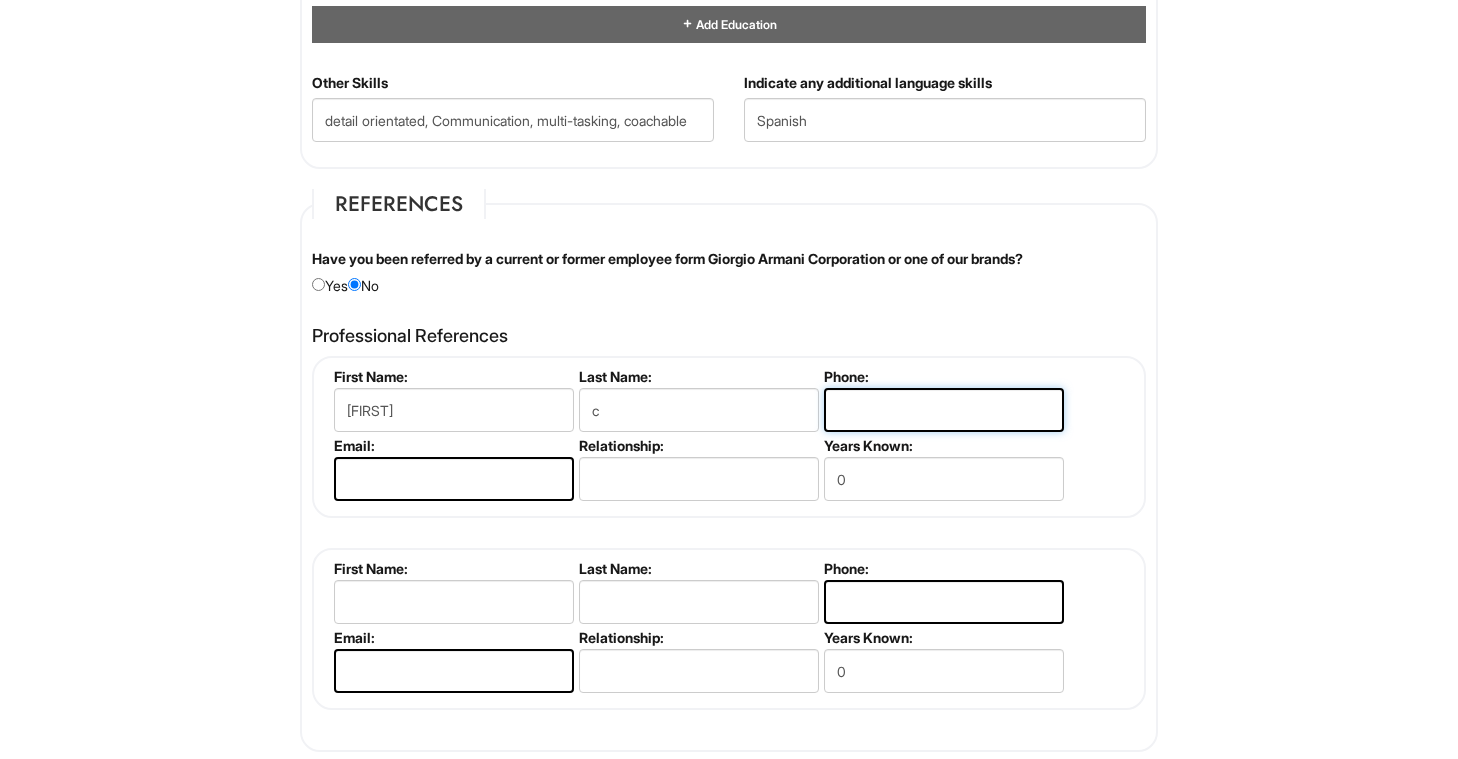 click at bounding box center [944, 410] 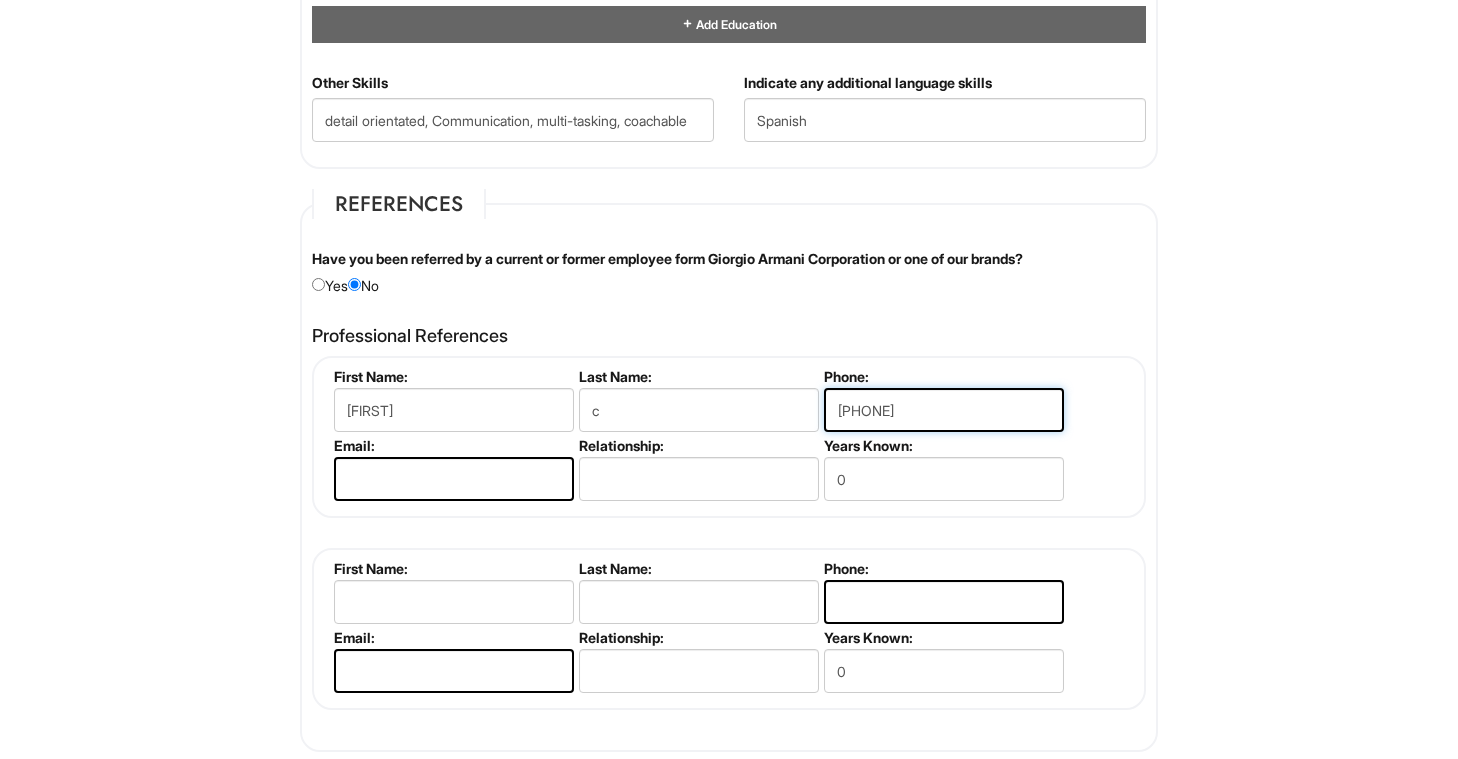 type on "[PHONE]" 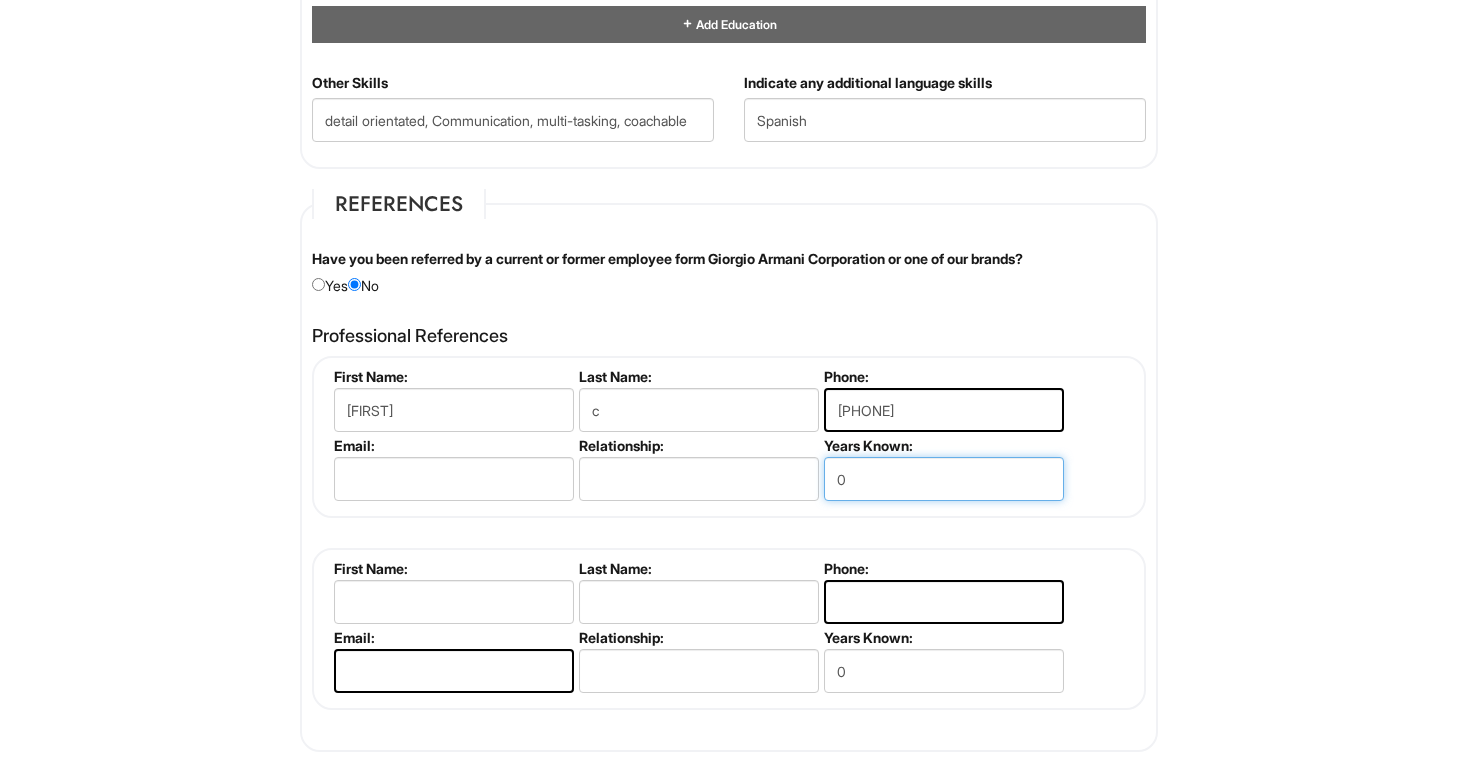 click on "0" at bounding box center (944, 479) 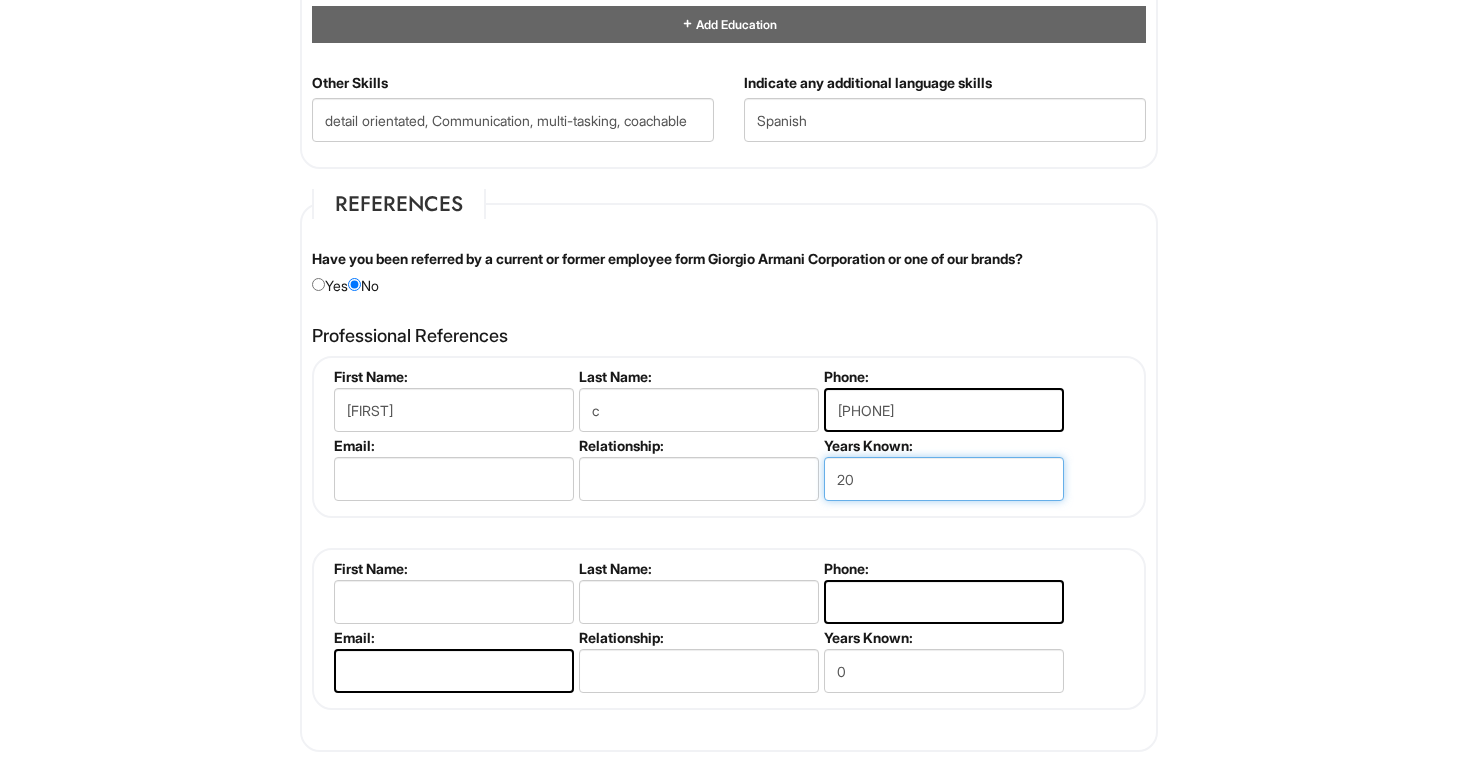 click on "20" at bounding box center (944, 479) 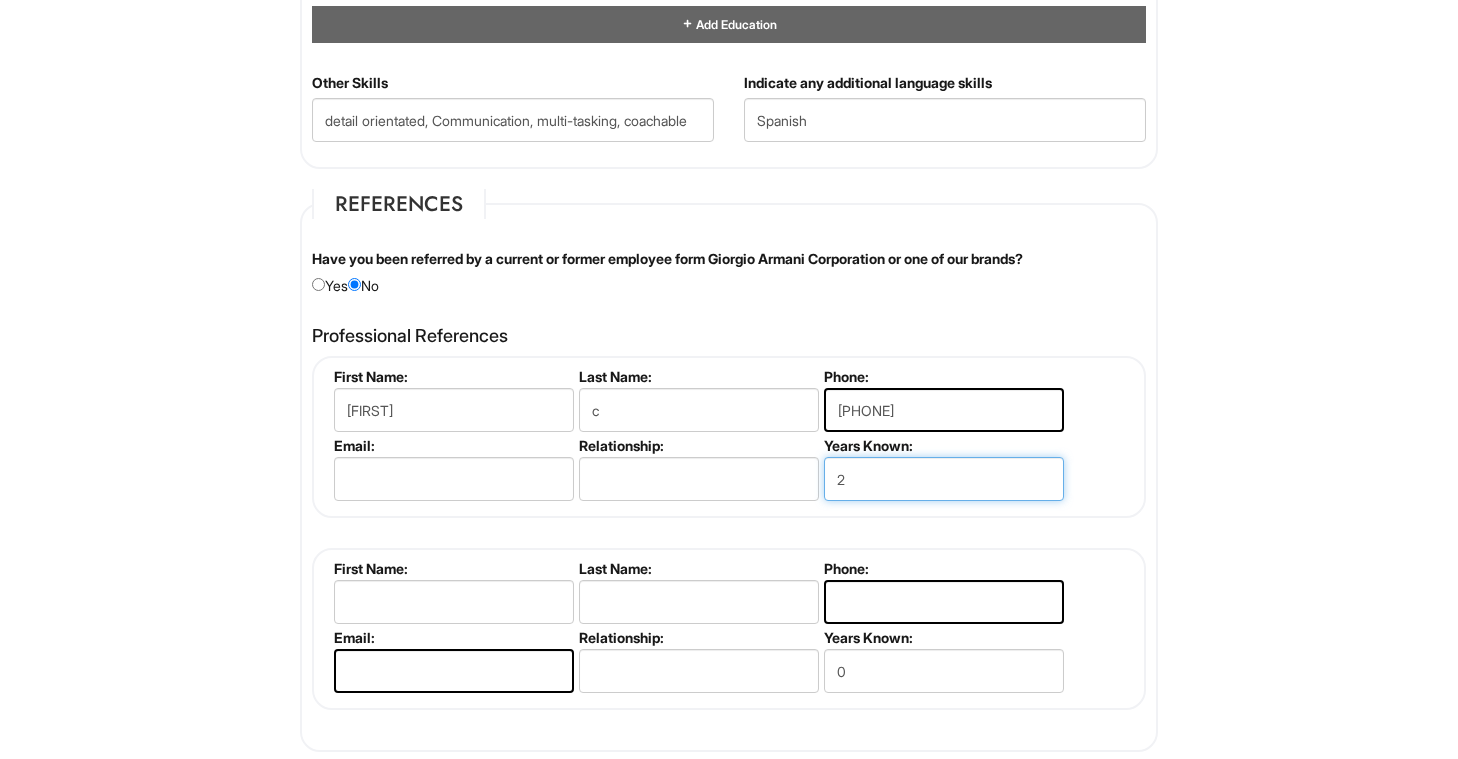 type on "2" 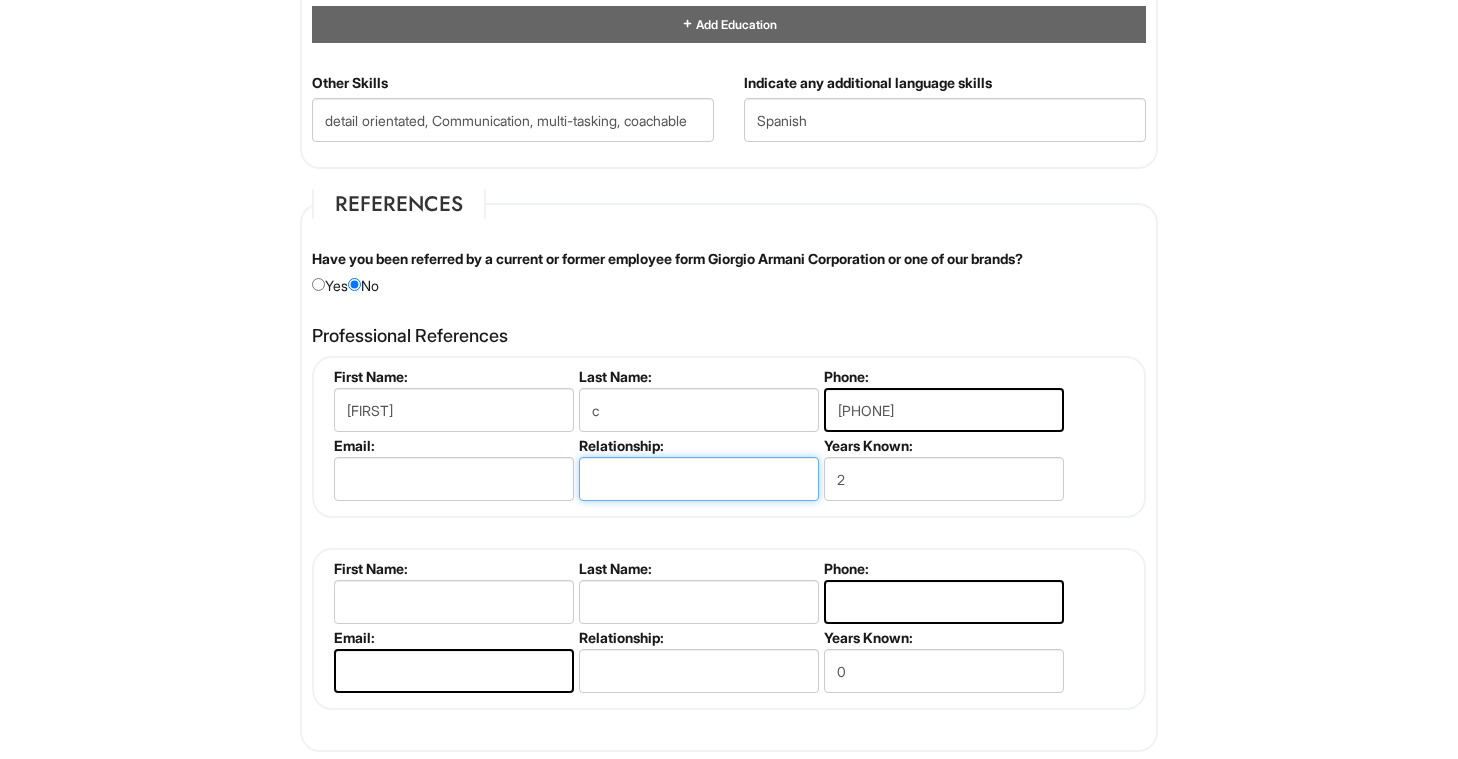 click at bounding box center [699, 479] 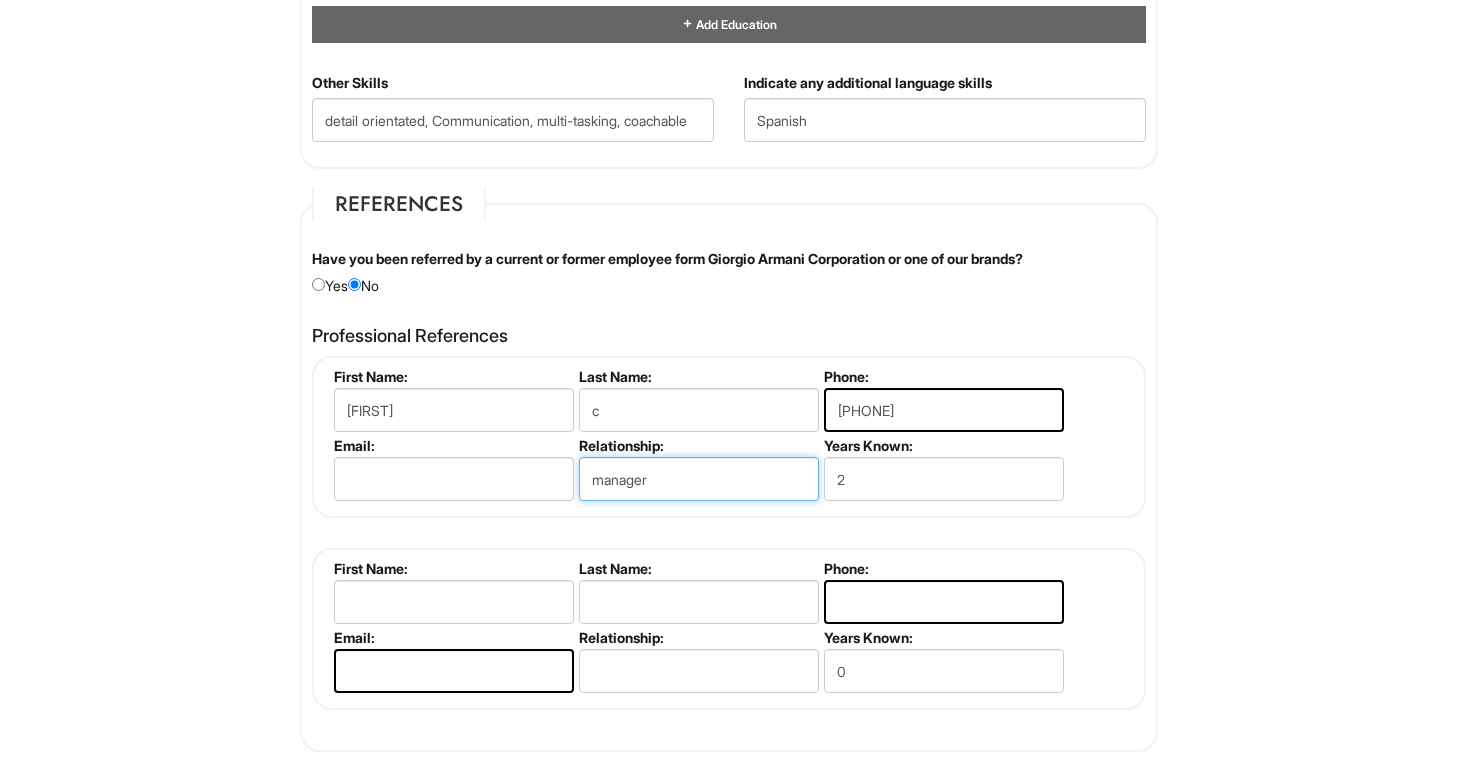 type on "manager" 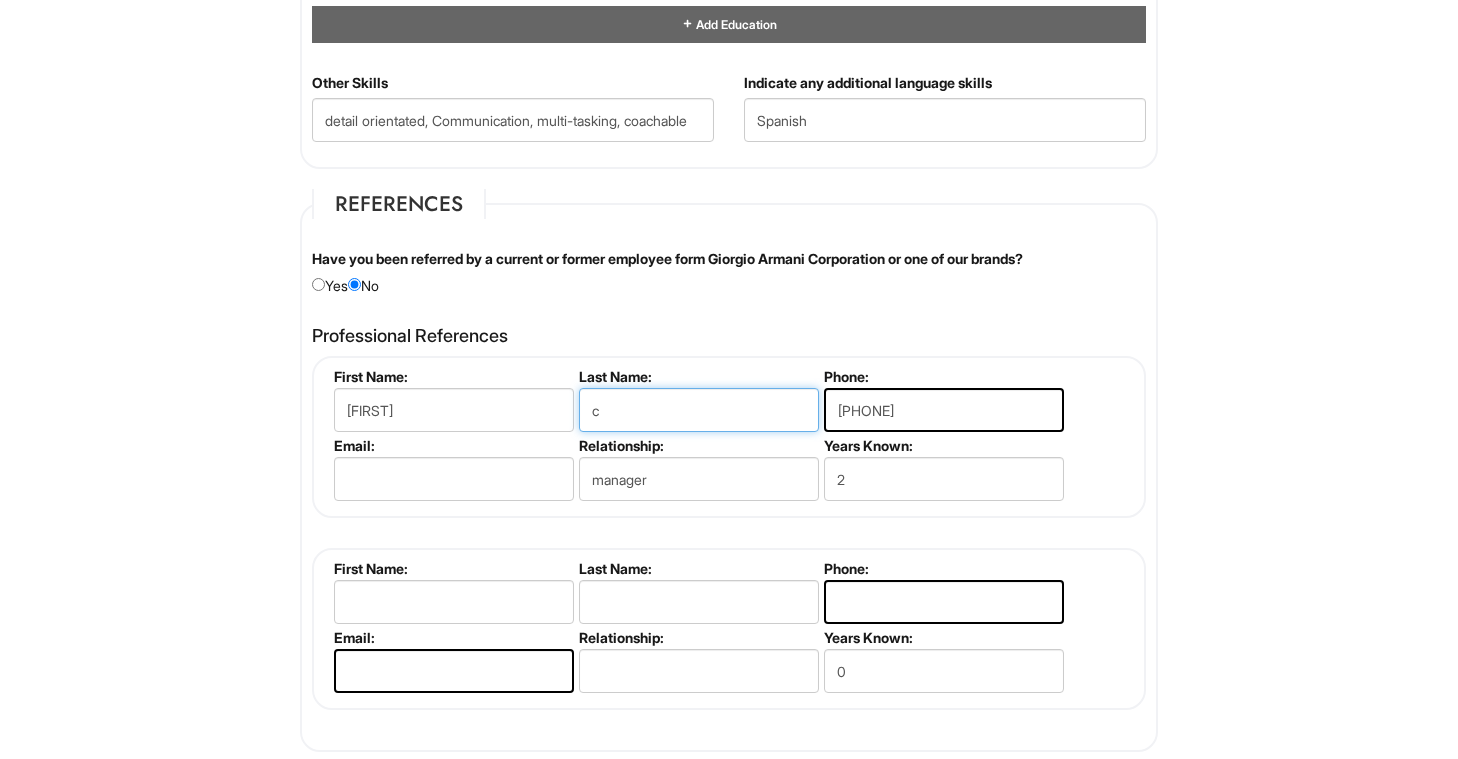 click on "c" at bounding box center [699, 410] 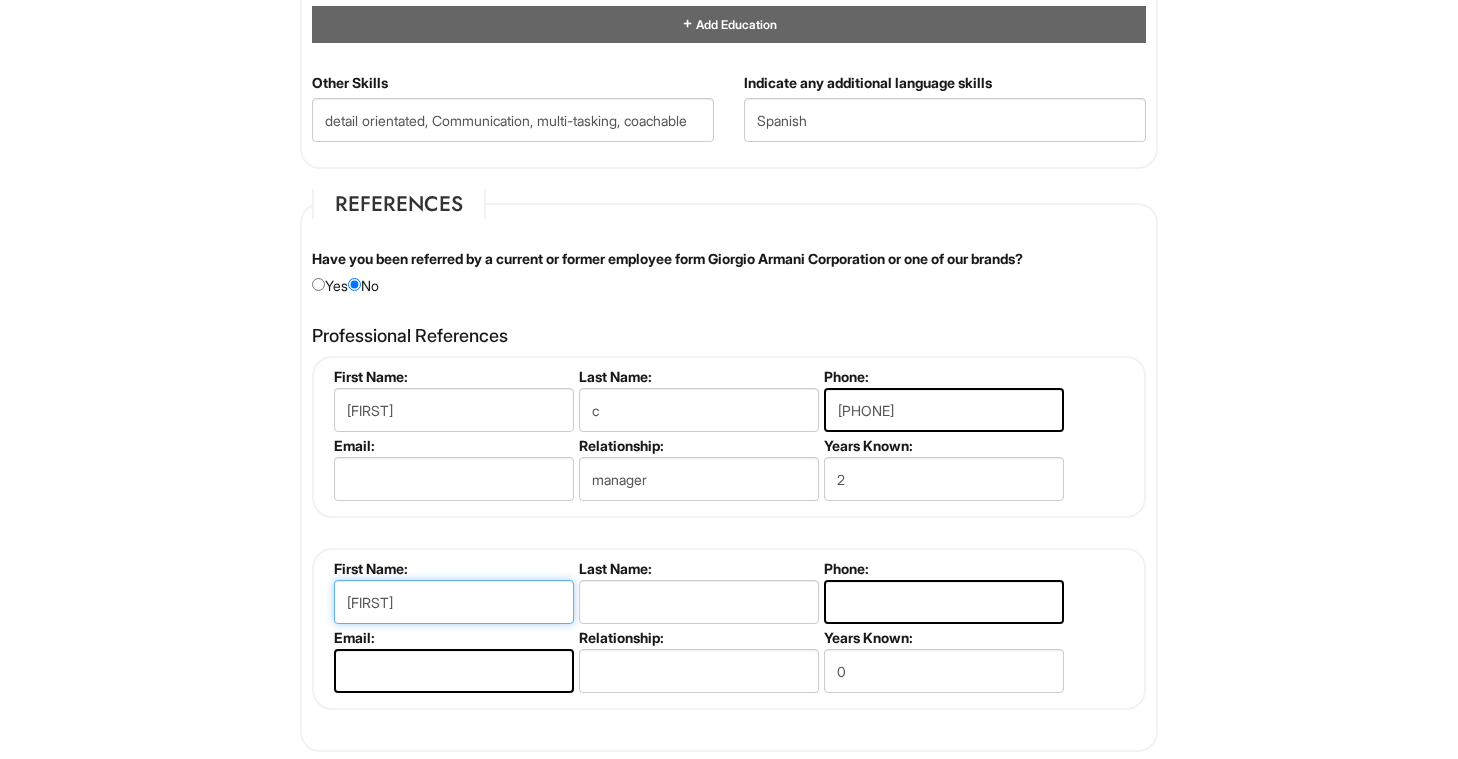 type on "[FIRST]" 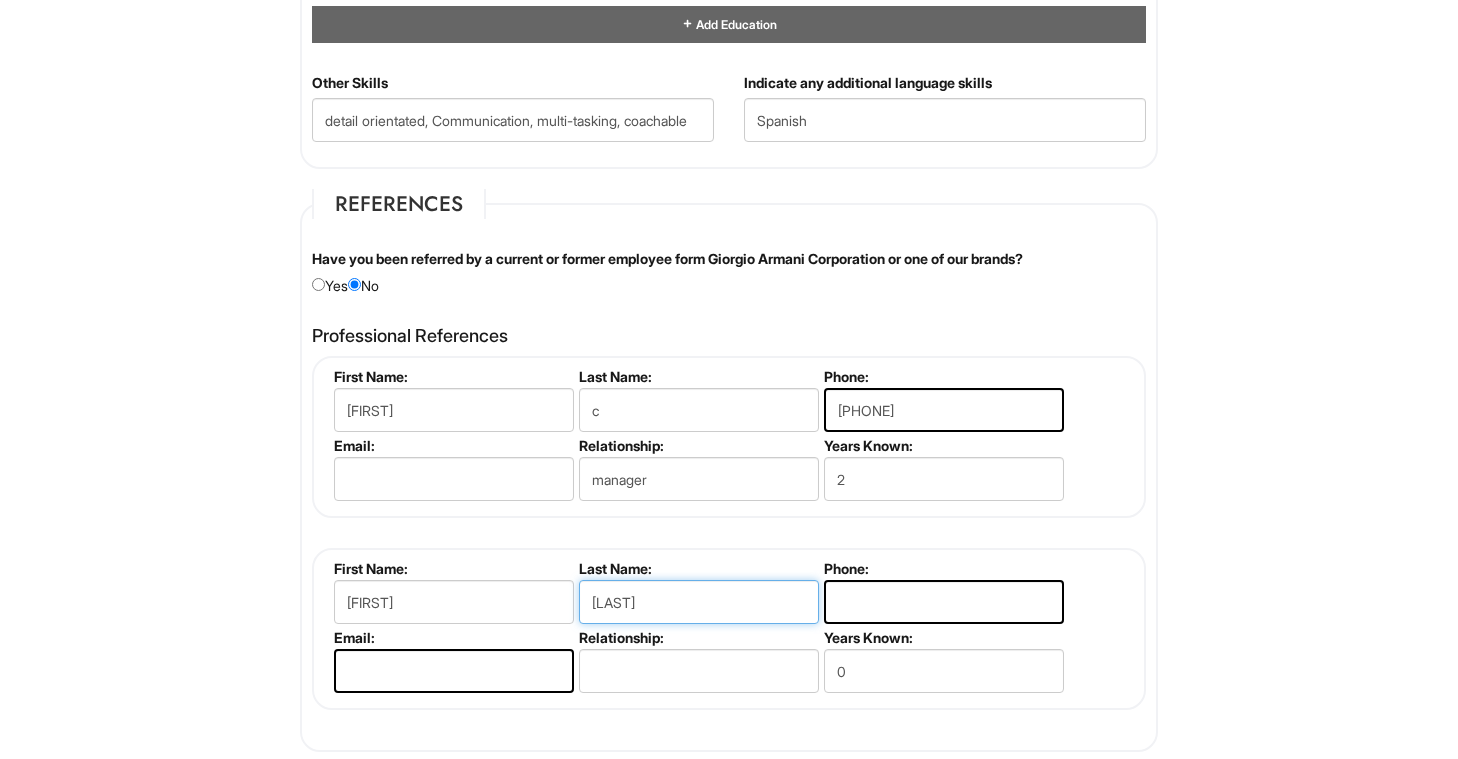type on "[LAST]" 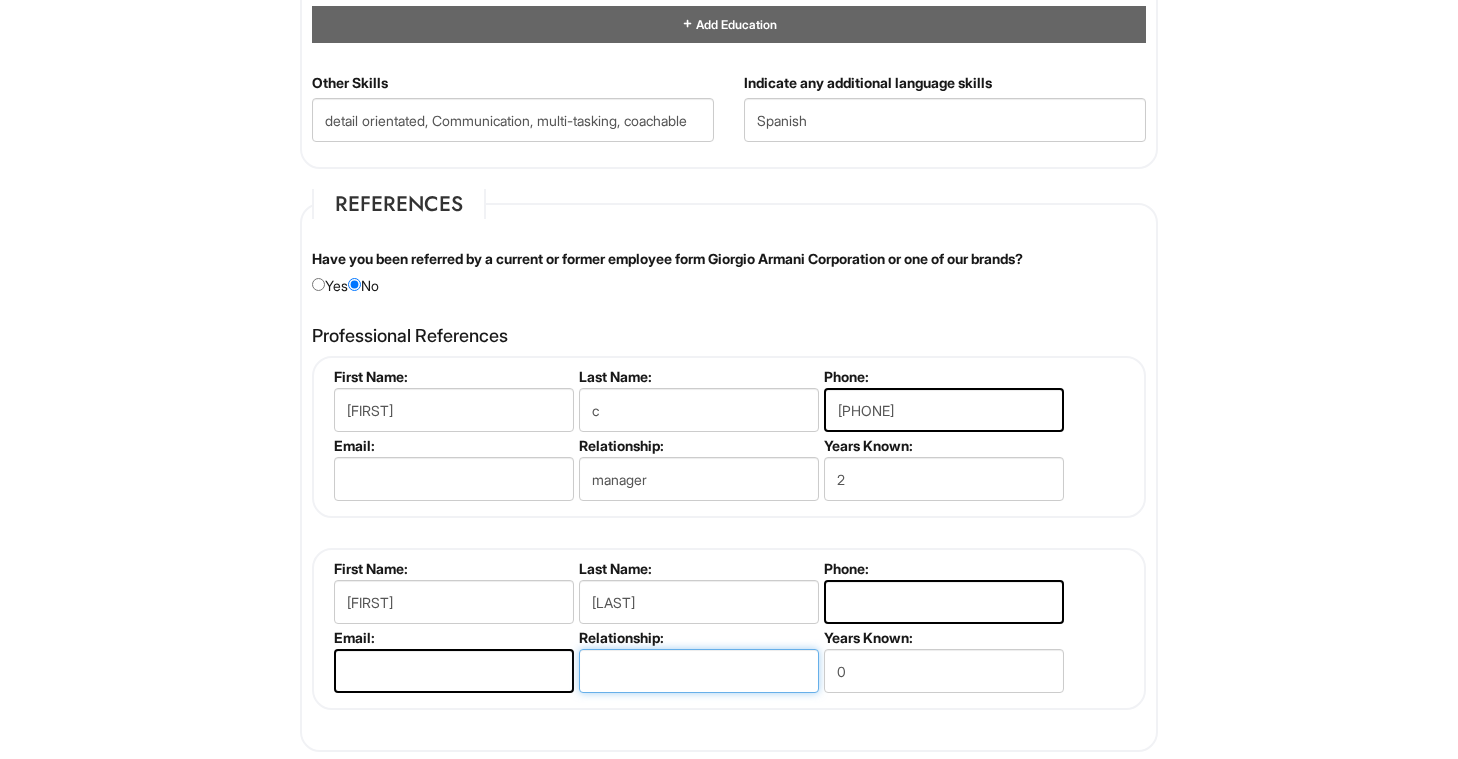 click at bounding box center [699, 671] 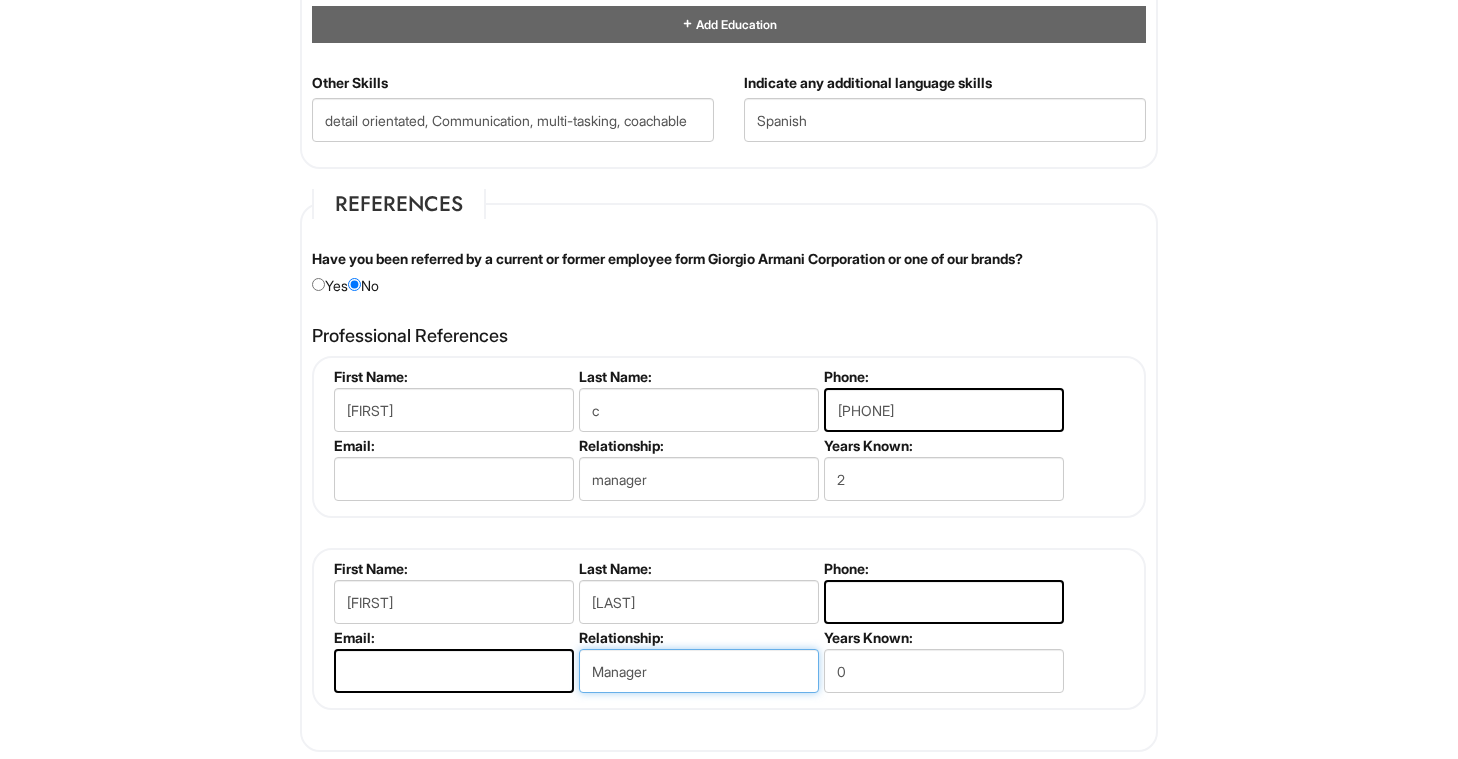 type on "Manager" 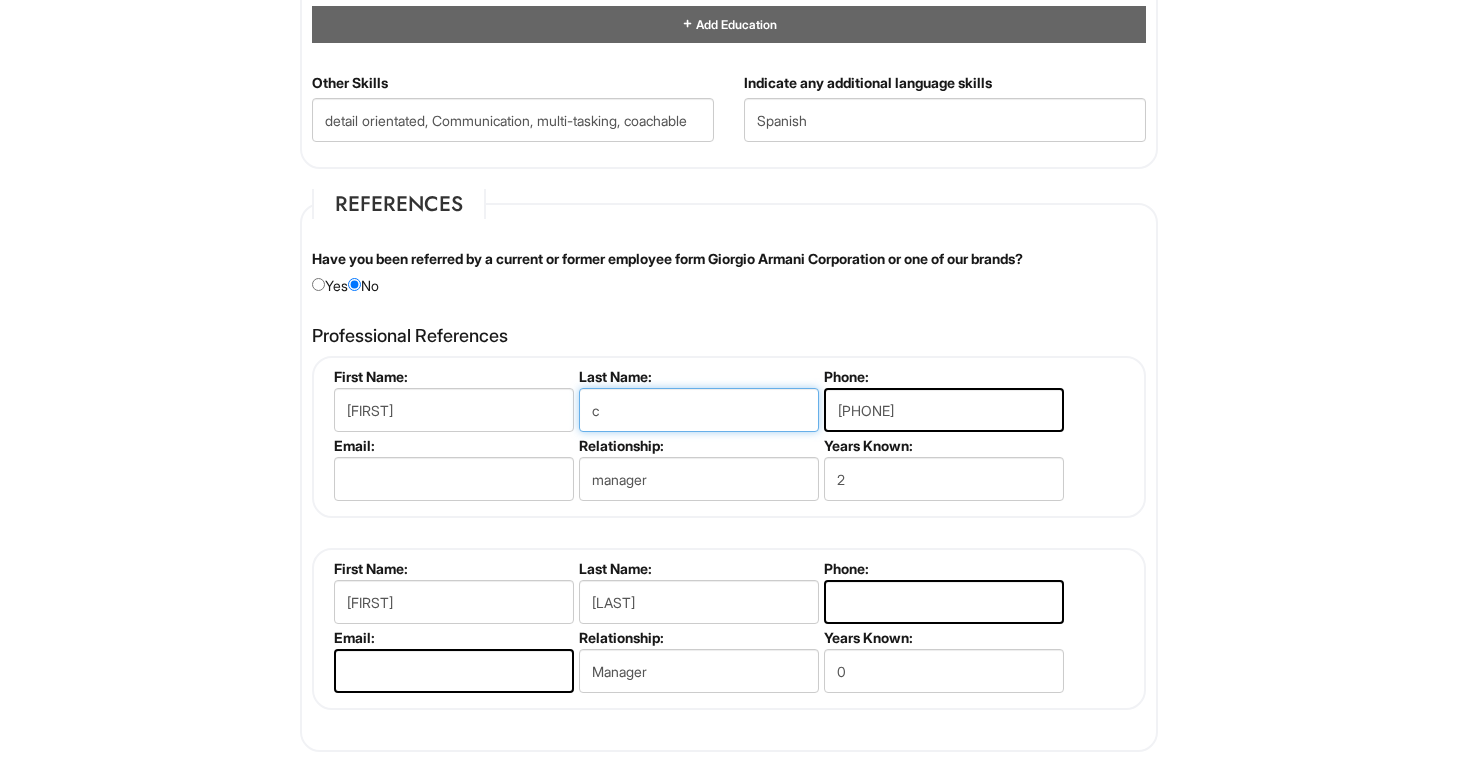 click on "c" at bounding box center (699, 410) 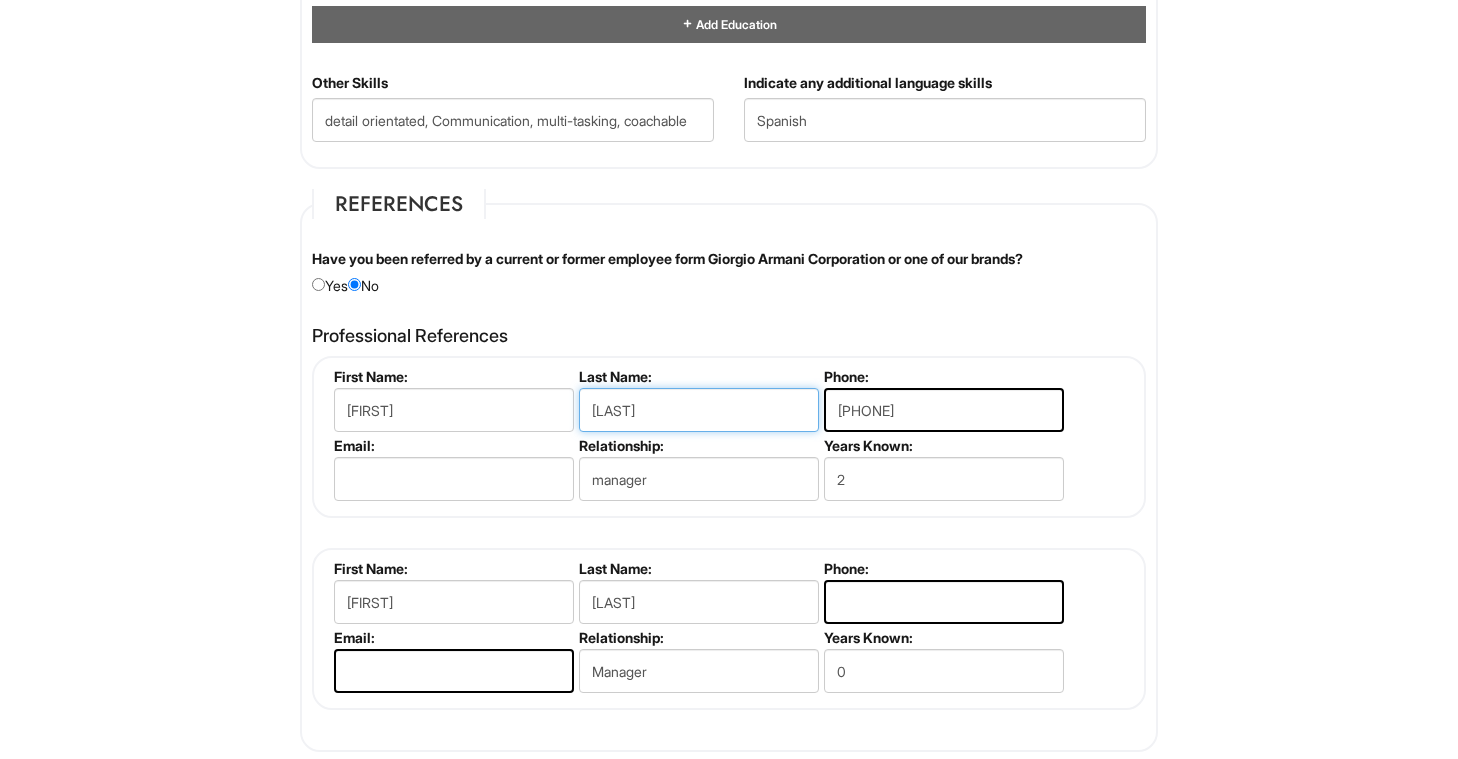 type on "[LAST]" 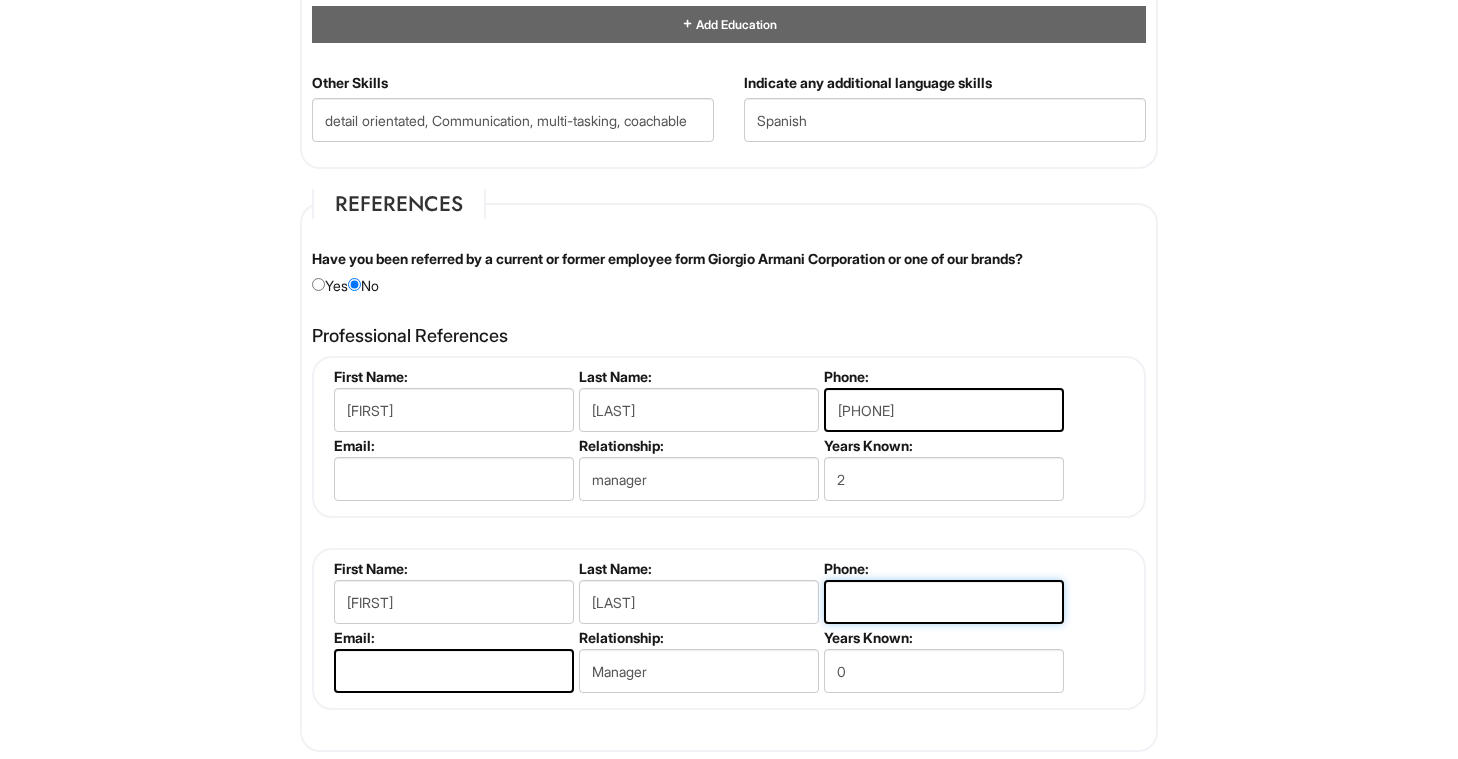 click at bounding box center [944, 602] 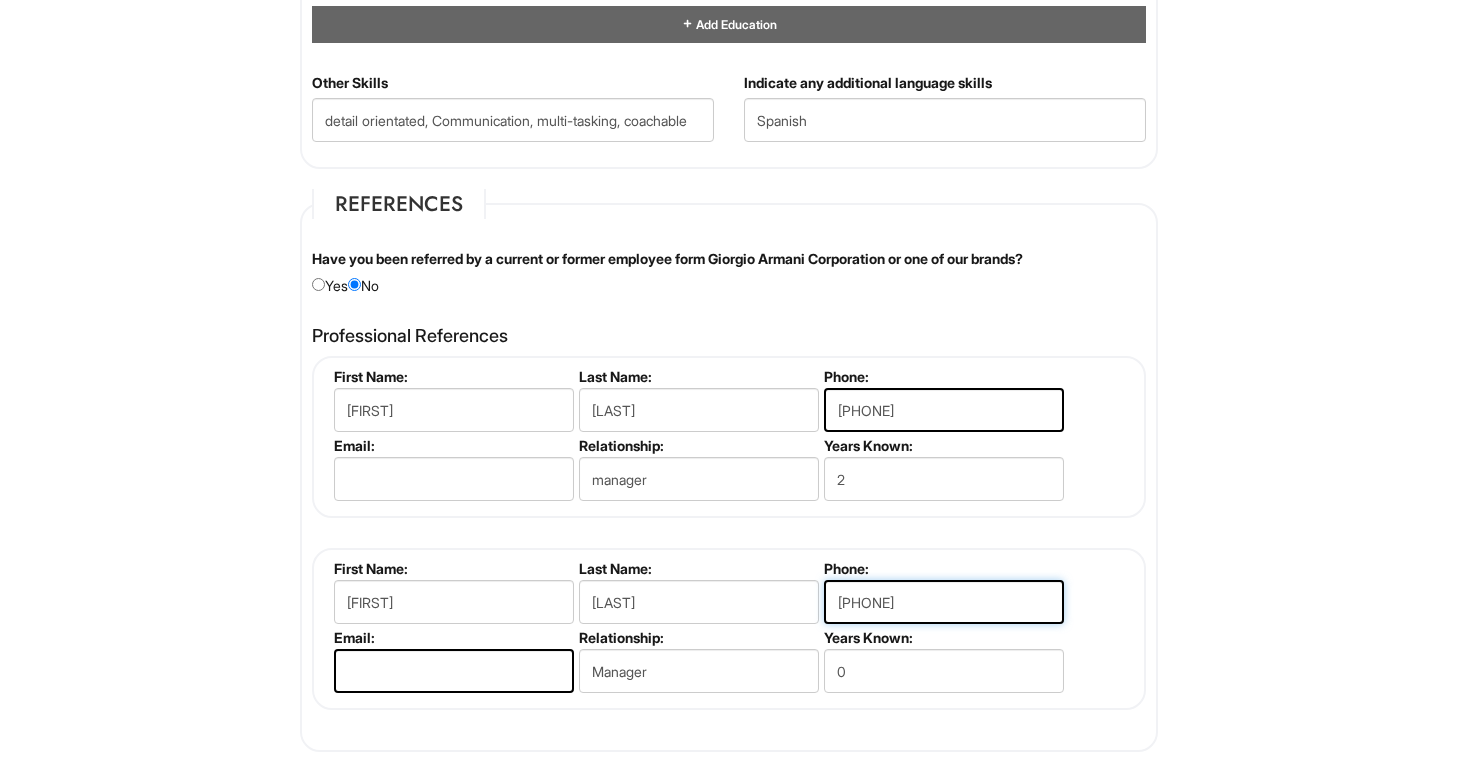 type on "[PHONE]" 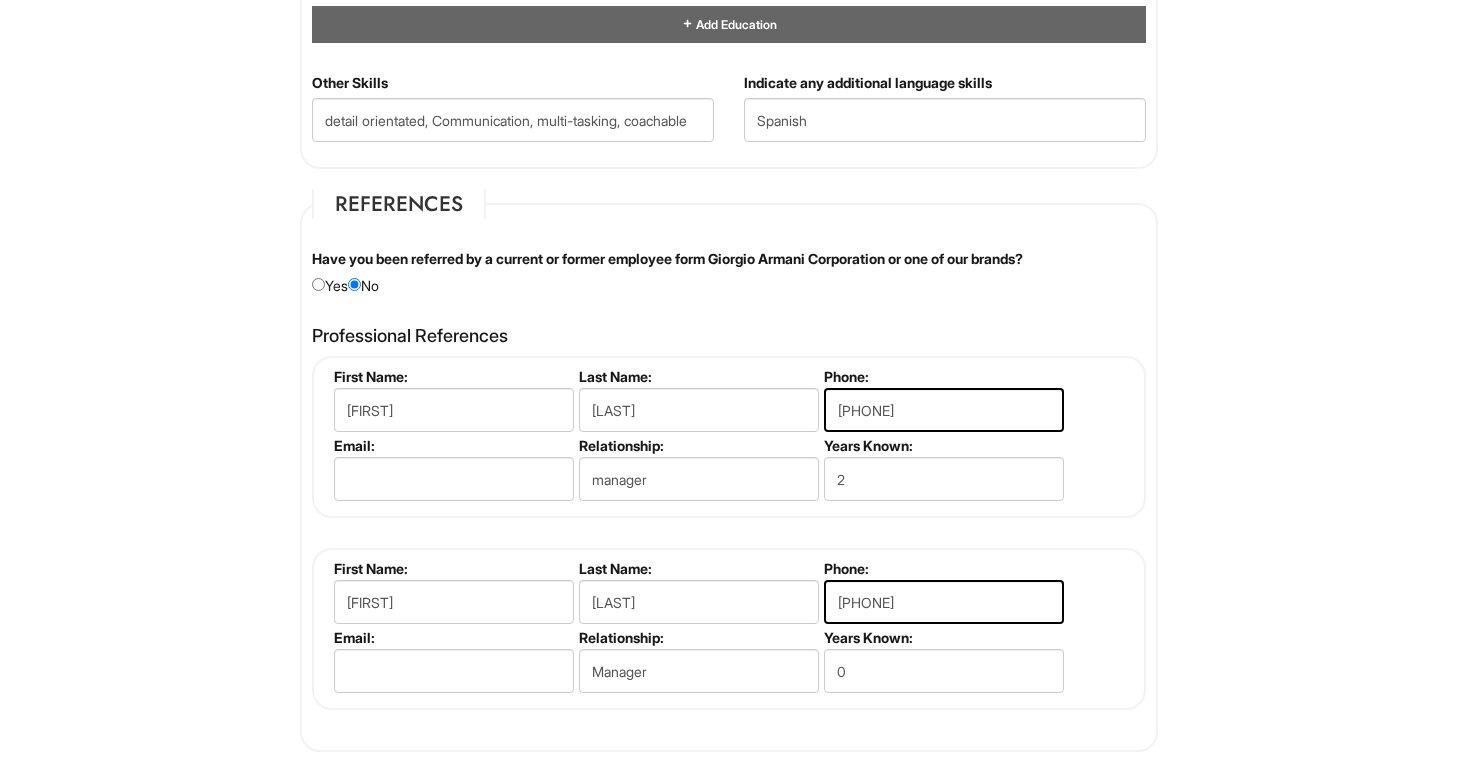 click on "Please Complete This Form 1 2 3 Client Advisor (Part-Time), A|X Armani Exchange PLEASE COMPLETE ALL REQUIRED FIELDS
We are an Equal Opportunity Employer. All persons shall have the opportunity to be considered for employment without regard to their race, color, creed, religion, national origin, ancestry, citizenship status, age, disability, gender, sex, sexual orientation, veteran status, genetic information or any other characteristic protected by applicable federal, state or local laws. We will endeavor to make a reasonable accommodation to the known physical or mental limitations of a qualified applicant with a disability unless the accommodation would impose an undue hardship on the operation of our business. If you believe you require such assistance to complete this form or to participate in an interview, please let us know.
Personal Information
Last Name  *   [LAST]
First Name  *   [FIRST]
Middle Name
E-mail Address  *   [EMAIL]
Phone  *   [PHONE]" at bounding box center (729, -259) 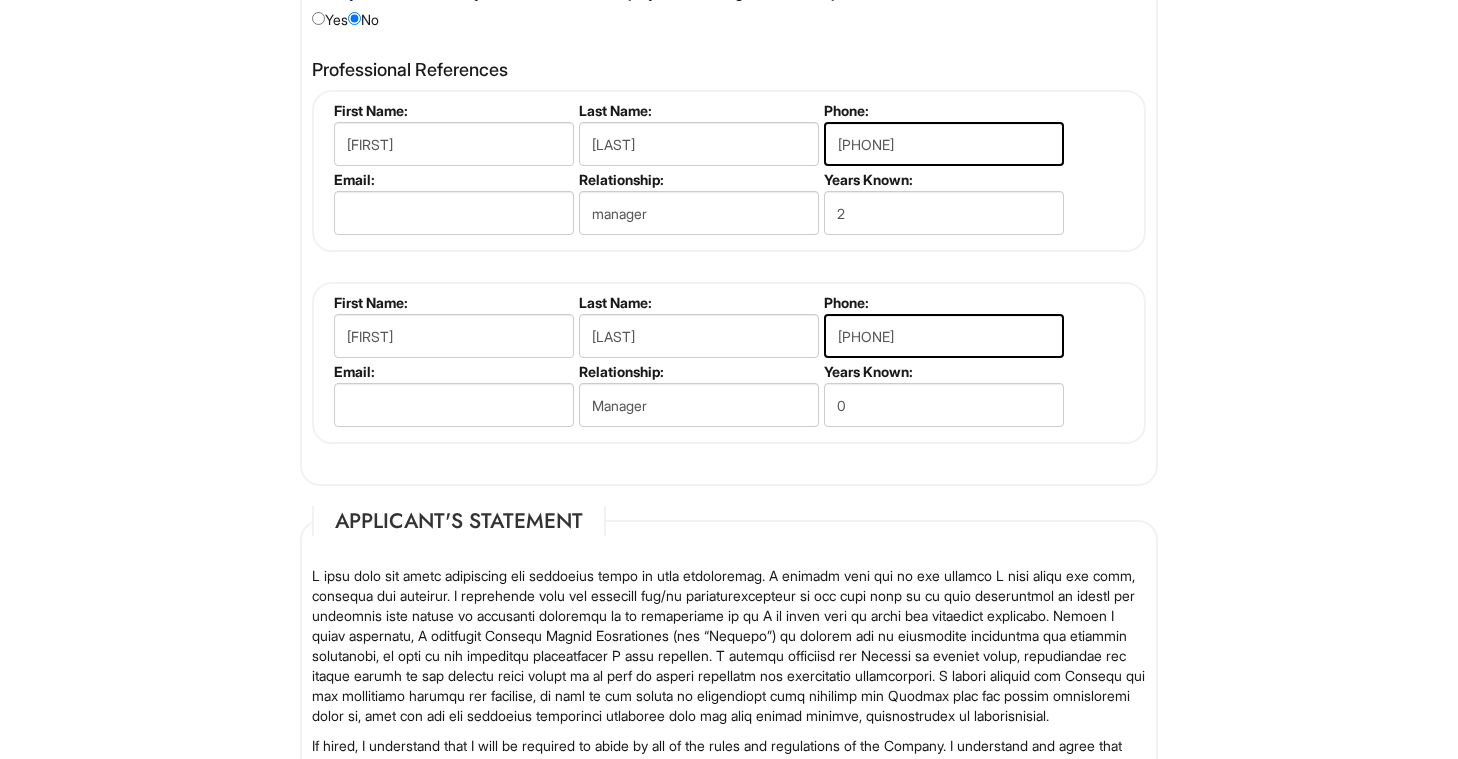 scroll, scrollTop: 2498, scrollLeft: 0, axis: vertical 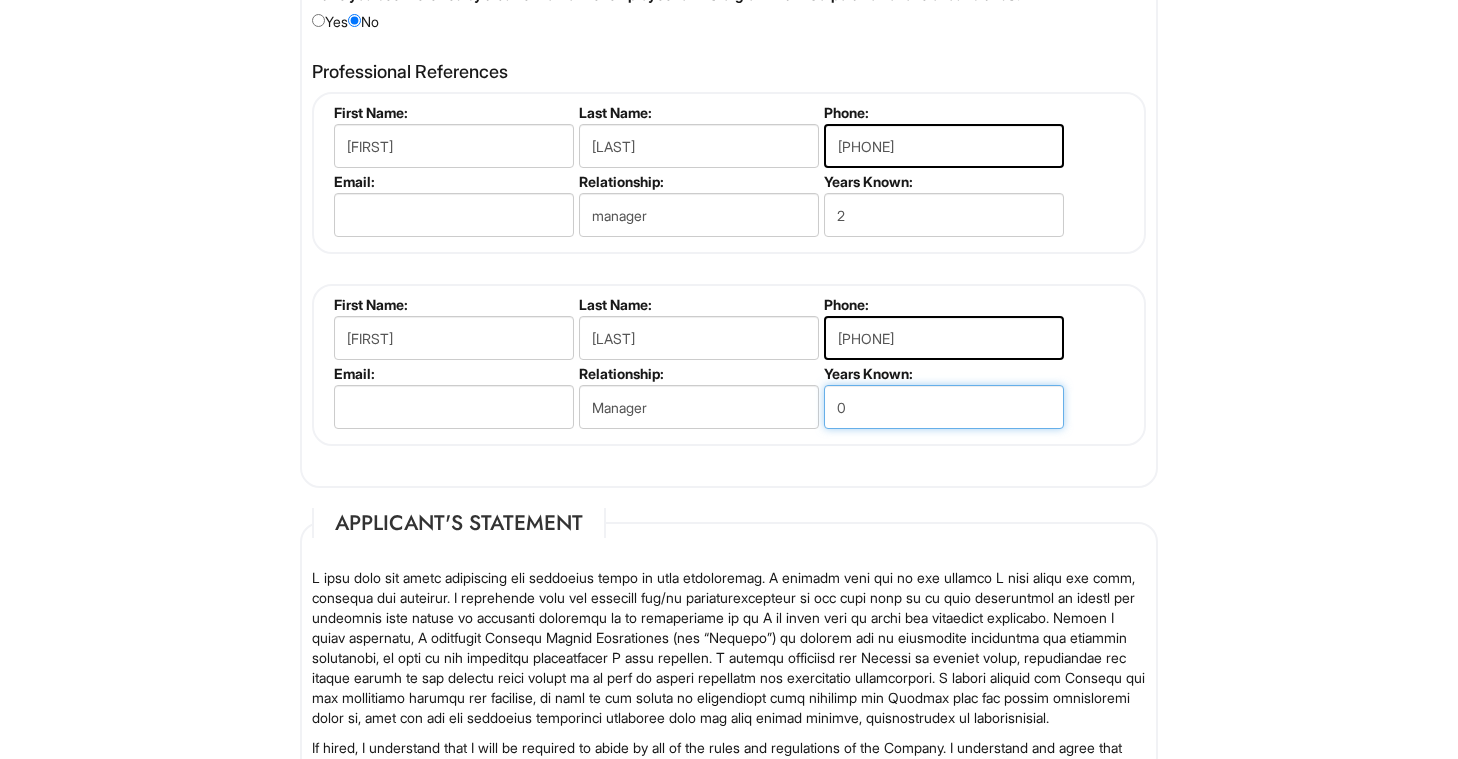 click on "0" at bounding box center (944, 407) 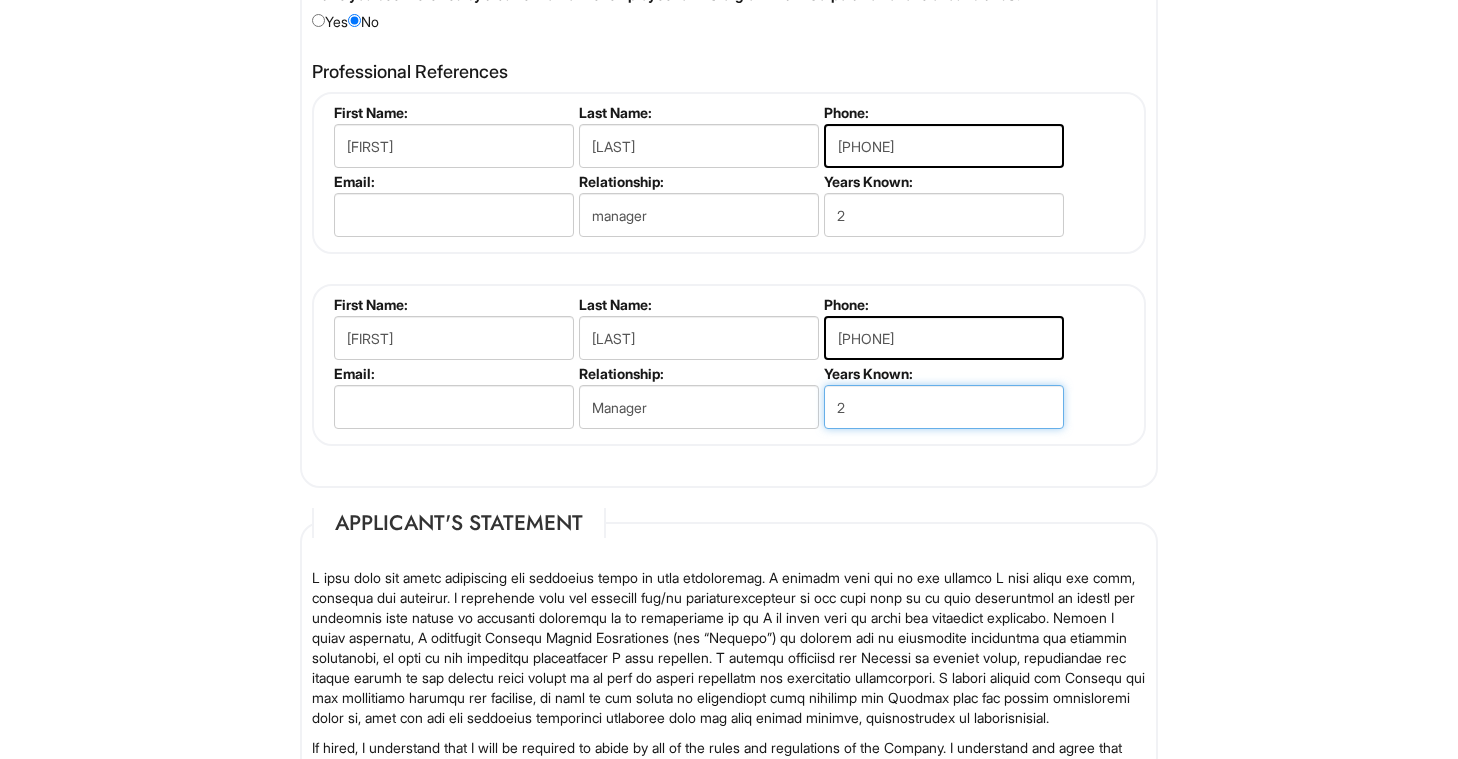 type on "2" 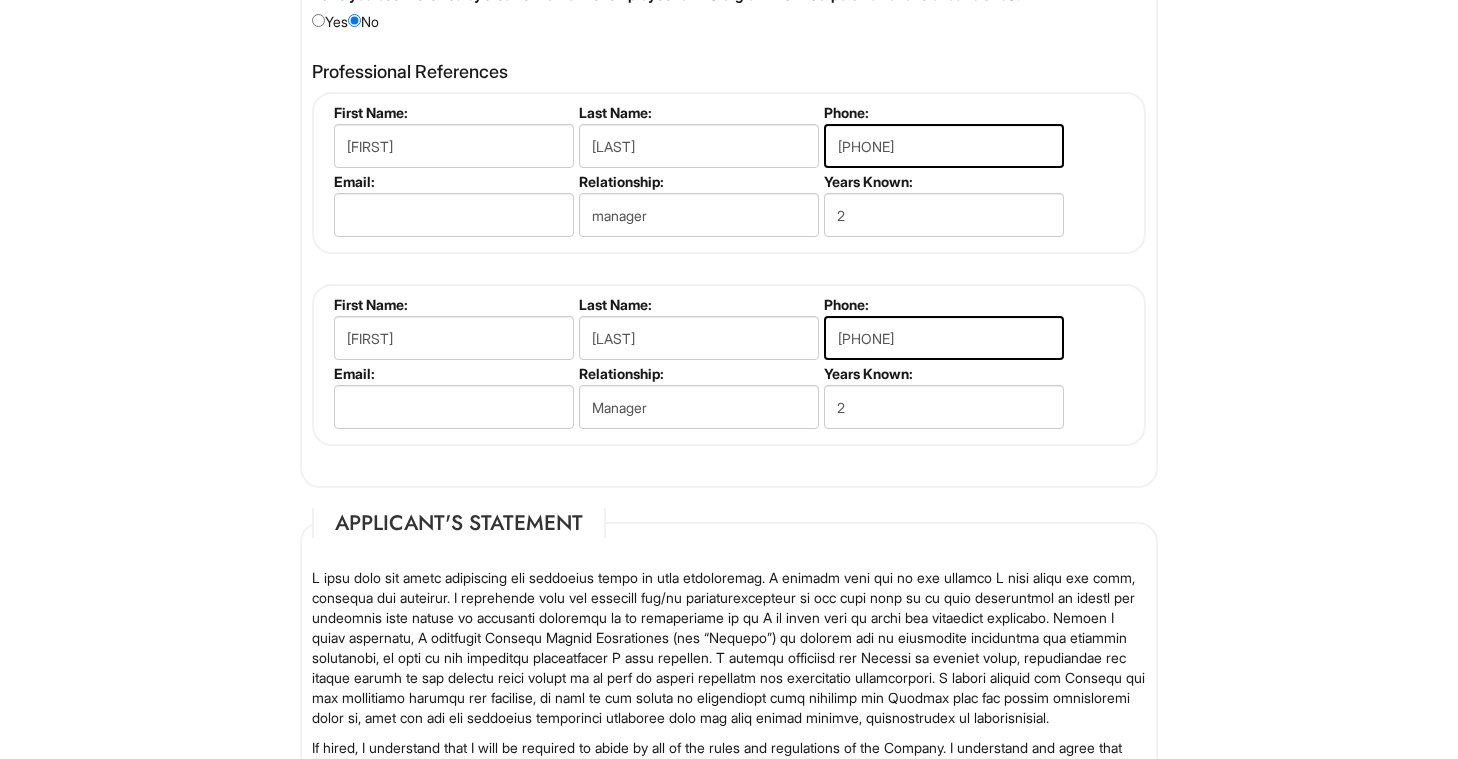 click on "Please Complete This Form 1 2 3 Client Advisor (Part-Time), A|X Armani Exchange PLEASE COMPLETE ALL REQUIRED FIELDS
We are an Equal Opportunity Employer. All persons shall have the opportunity to be considered for employment without regard to their race, color, creed, religion, national origin, ancestry, citizenship status, age, disability, gender, sex, sexual orientation, veteran status, genetic information or any other characteristic protected by applicable federal, state or local laws. We will endeavor to make a reasonable accommodation to the known physical or mental limitations of a qualified applicant with a disability unless the accommodation would impose an undue hardship on the operation of our business. If you believe you require such assistance to complete this form or to participate in an interview, please let us know.
Personal Information
Last Name  *   [LAST]
First Name  *   [FIRST]
Middle Name
E-mail Address  *   [EMAIL]
Phone  *   [PHONE]" at bounding box center [729, -523] 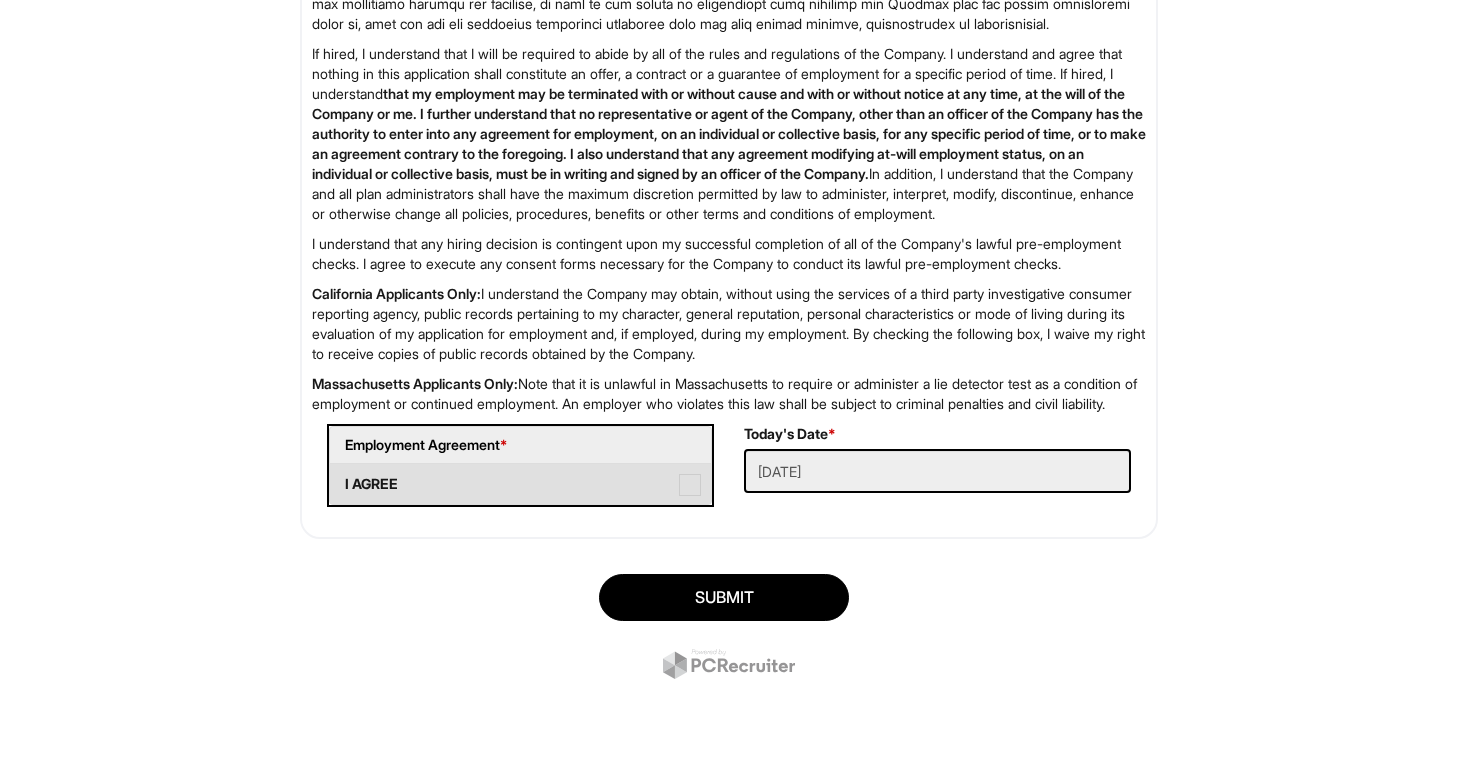 scroll, scrollTop: 3263, scrollLeft: 0, axis: vertical 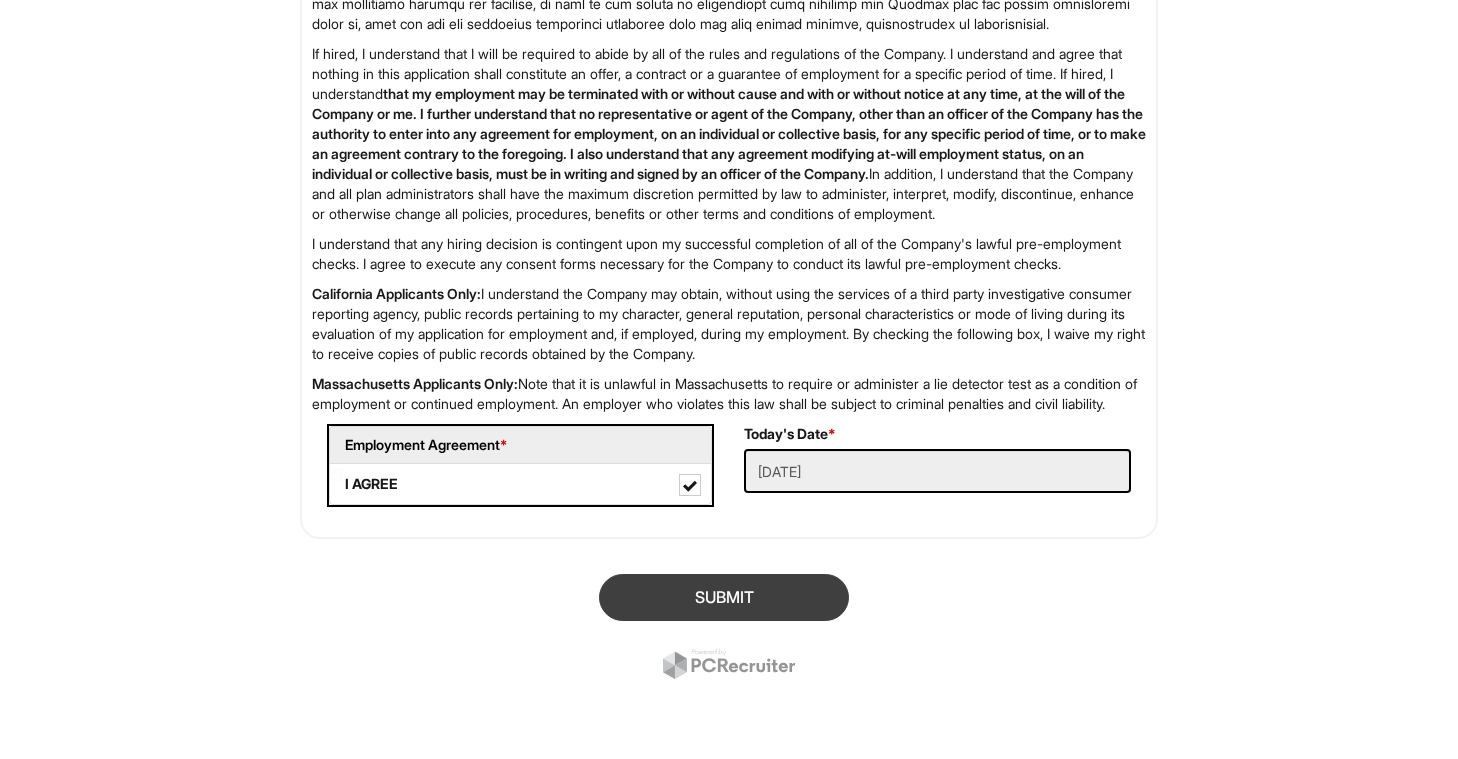 click on "SUBMIT" at bounding box center [724, 597] 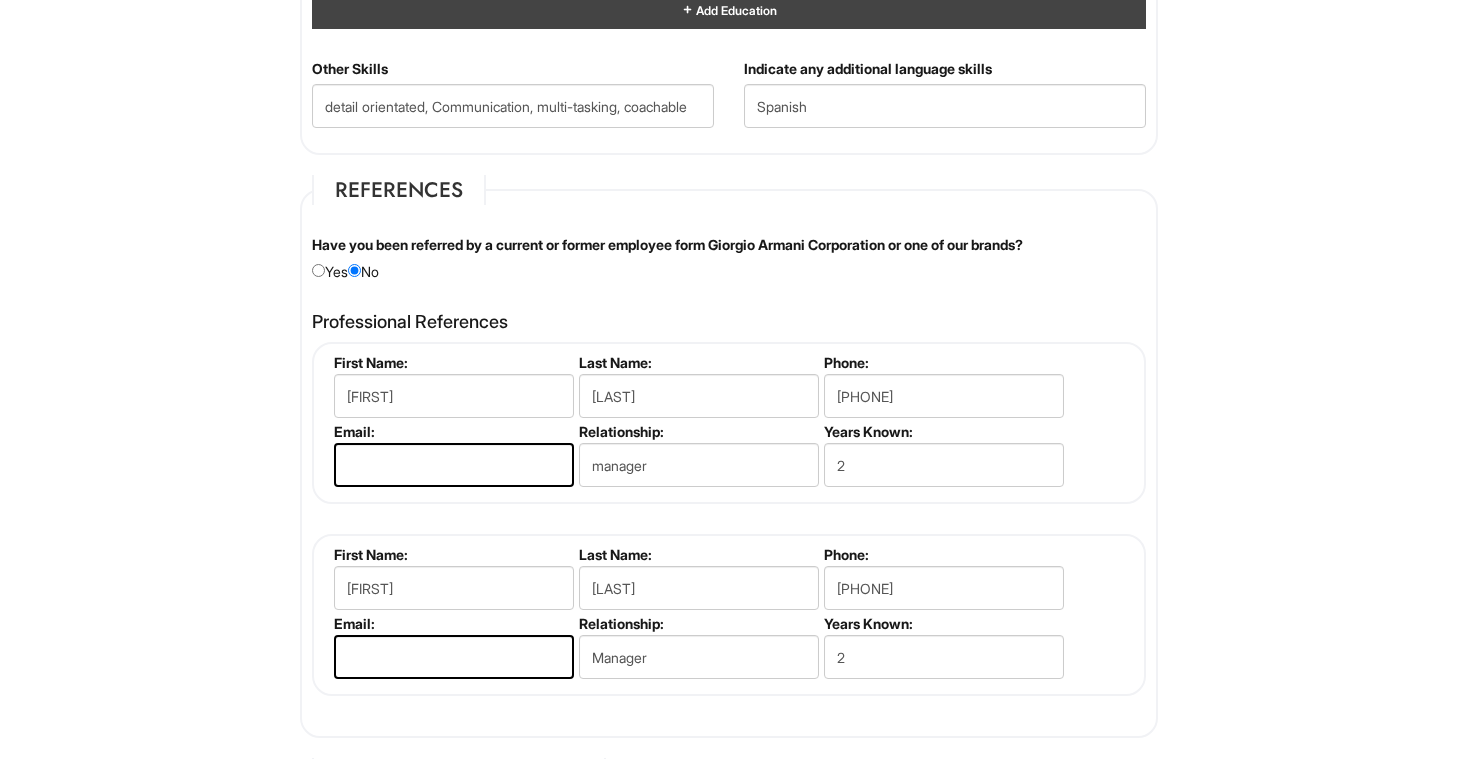 scroll, scrollTop: 2253, scrollLeft: 0, axis: vertical 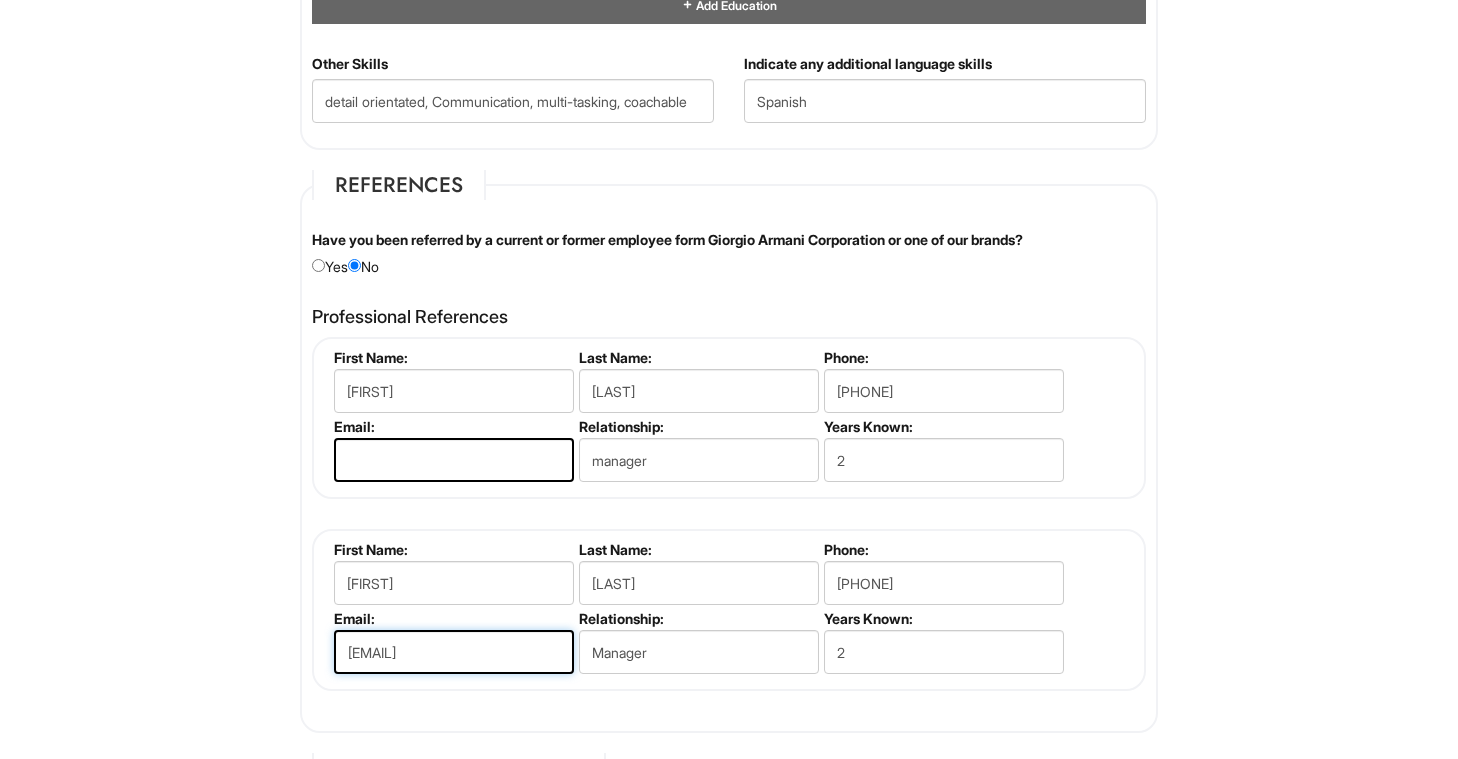 type on "[EMAIL]" 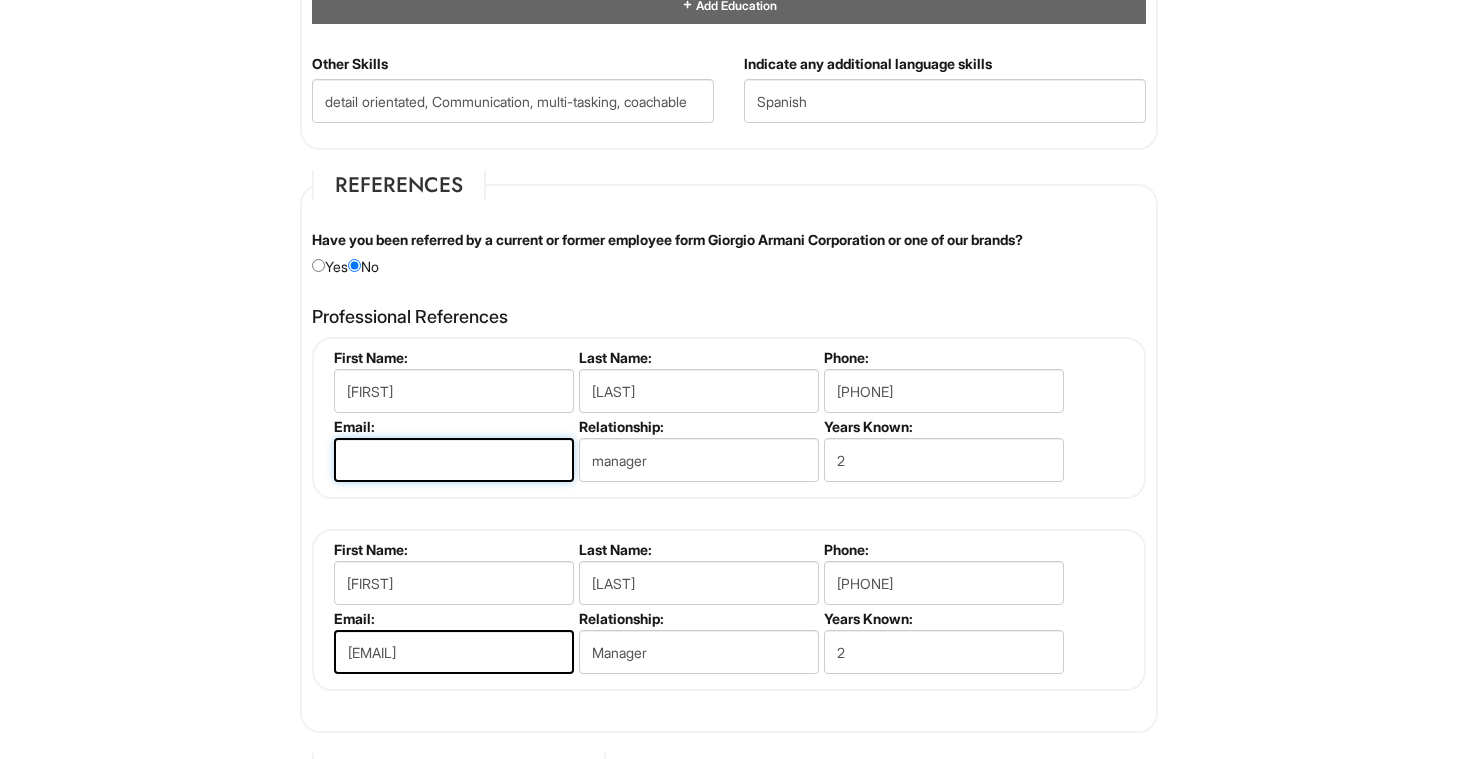 click at bounding box center (454, 460) 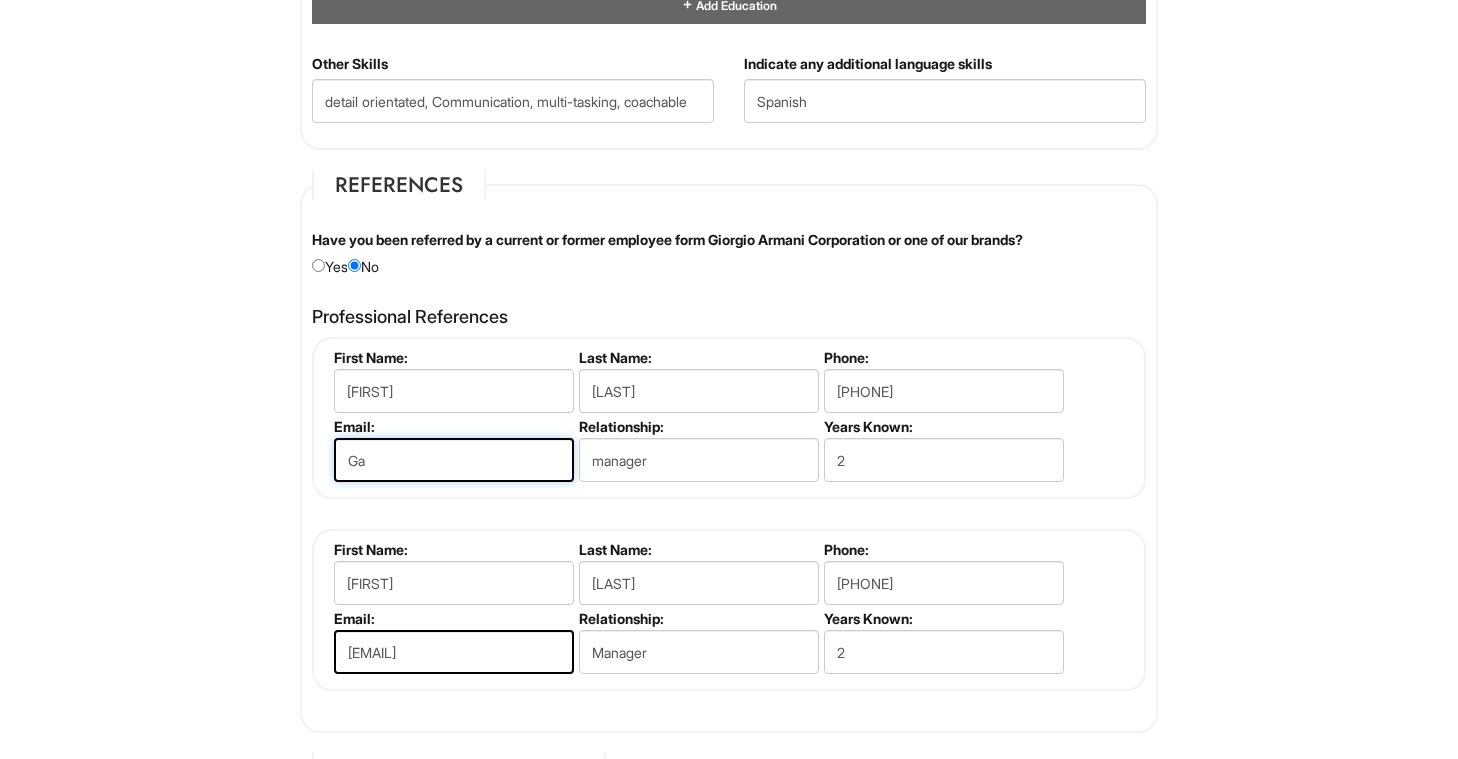 type on "G" 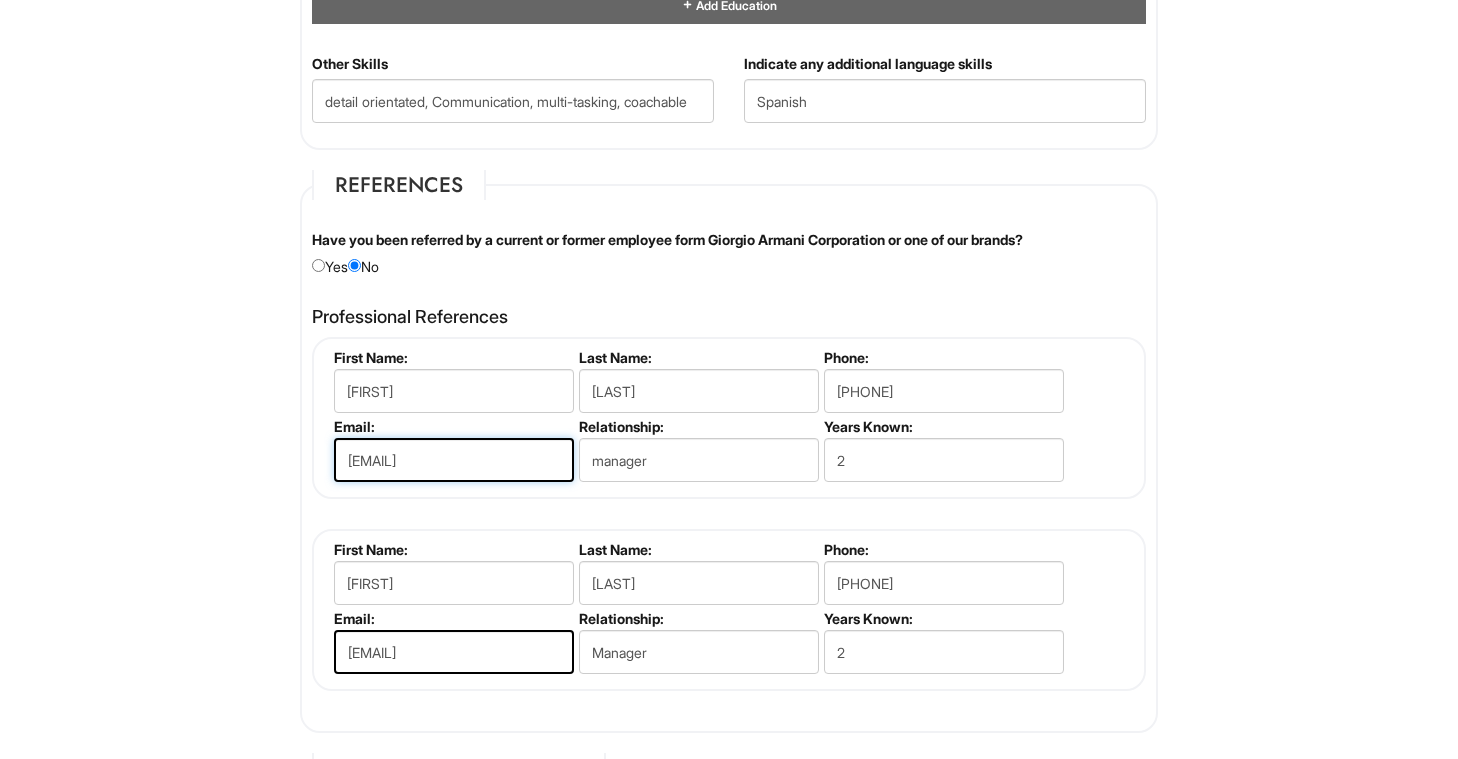 type on "[EMAIL]" 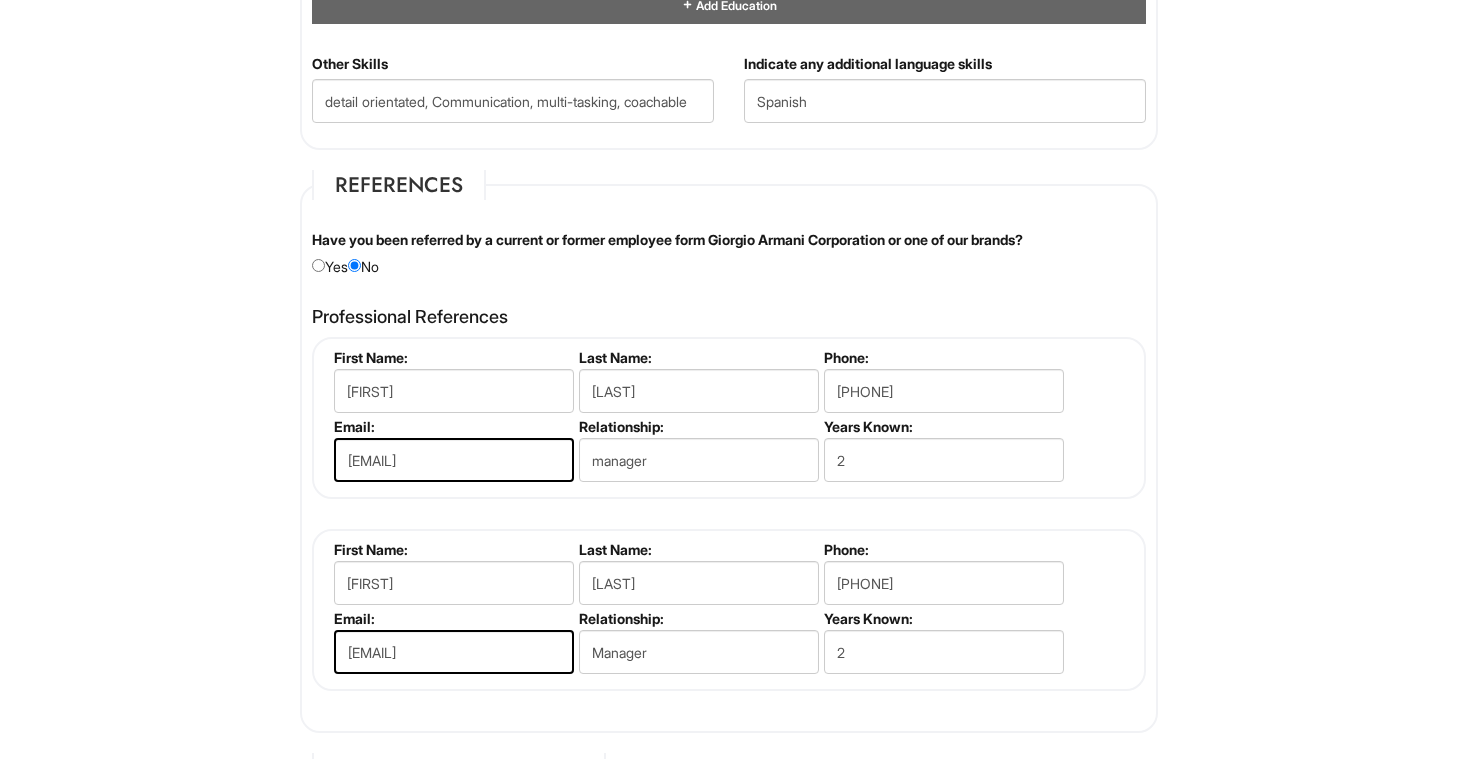 click on "Please Complete This Form 1 2 3 Client Advisor (Part-Time), A|X Armani Exchange PLEASE COMPLETE ALL REQUIRED FIELDS
We are an Equal Opportunity Employer. All persons shall have the opportunity to be considered for employment without regard to their race, color, creed, religion, national origin, ancestry, citizenship status, age, disability, gender, sex, sexual orientation, veteran status, genetic information or any other characteristic protected by applicable federal, state or local laws. We will endeavor to make a reasonable accommodation to the known physical or mental limitations of a qualified applicant with a disability unless the accommodation would impose an undue hardship on the operation of our business. If you believe you require such assistance to complete this form or to participate in an interview, please let us know.
Personal Information
Last Name  *   [LAST]
First Name  *   [FIRST]
Middle Name
E-mail Address  *   [EMAIL]
Phone  *   [PHONE]" at bounding box center (729, -280) 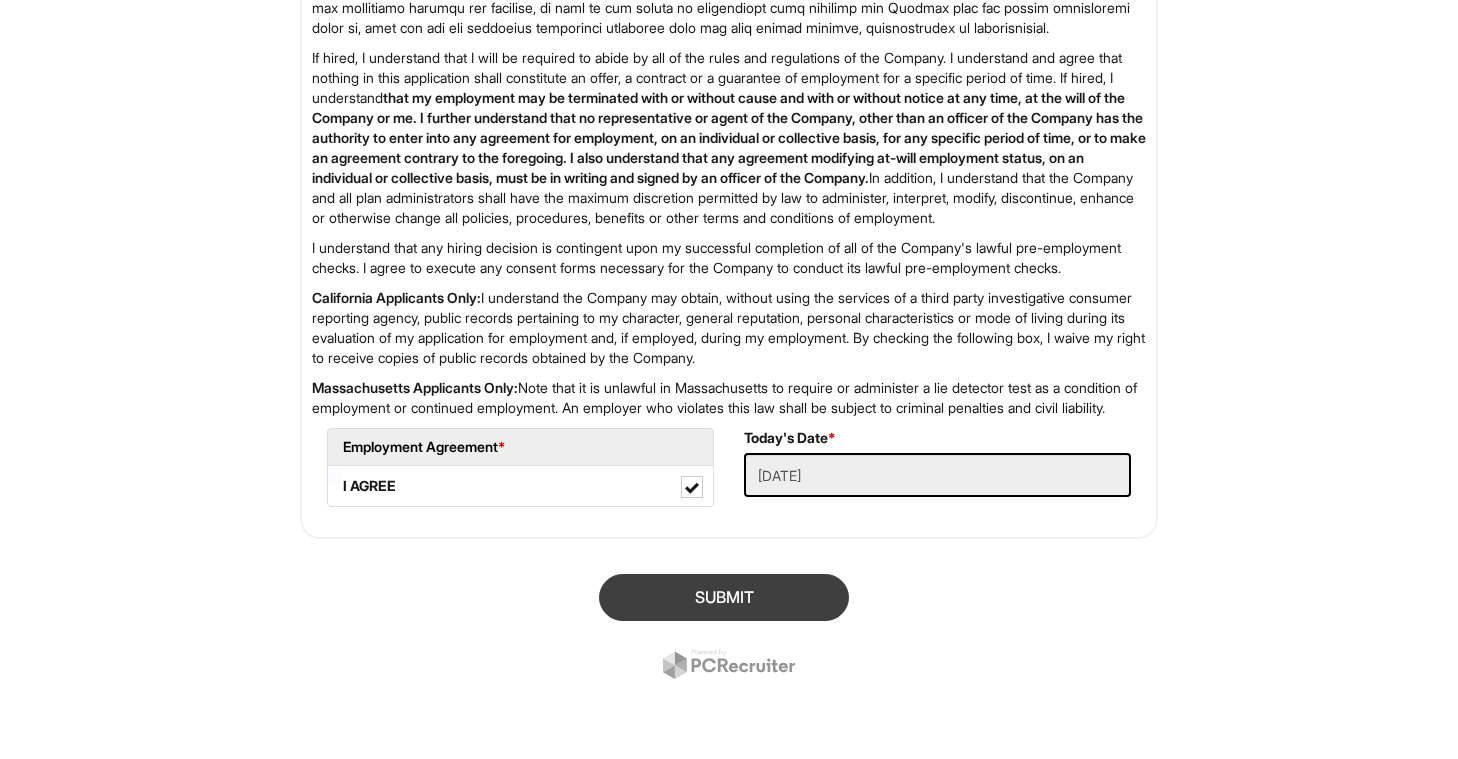 click on "SUBMIT" at bounding box center [724, 597] 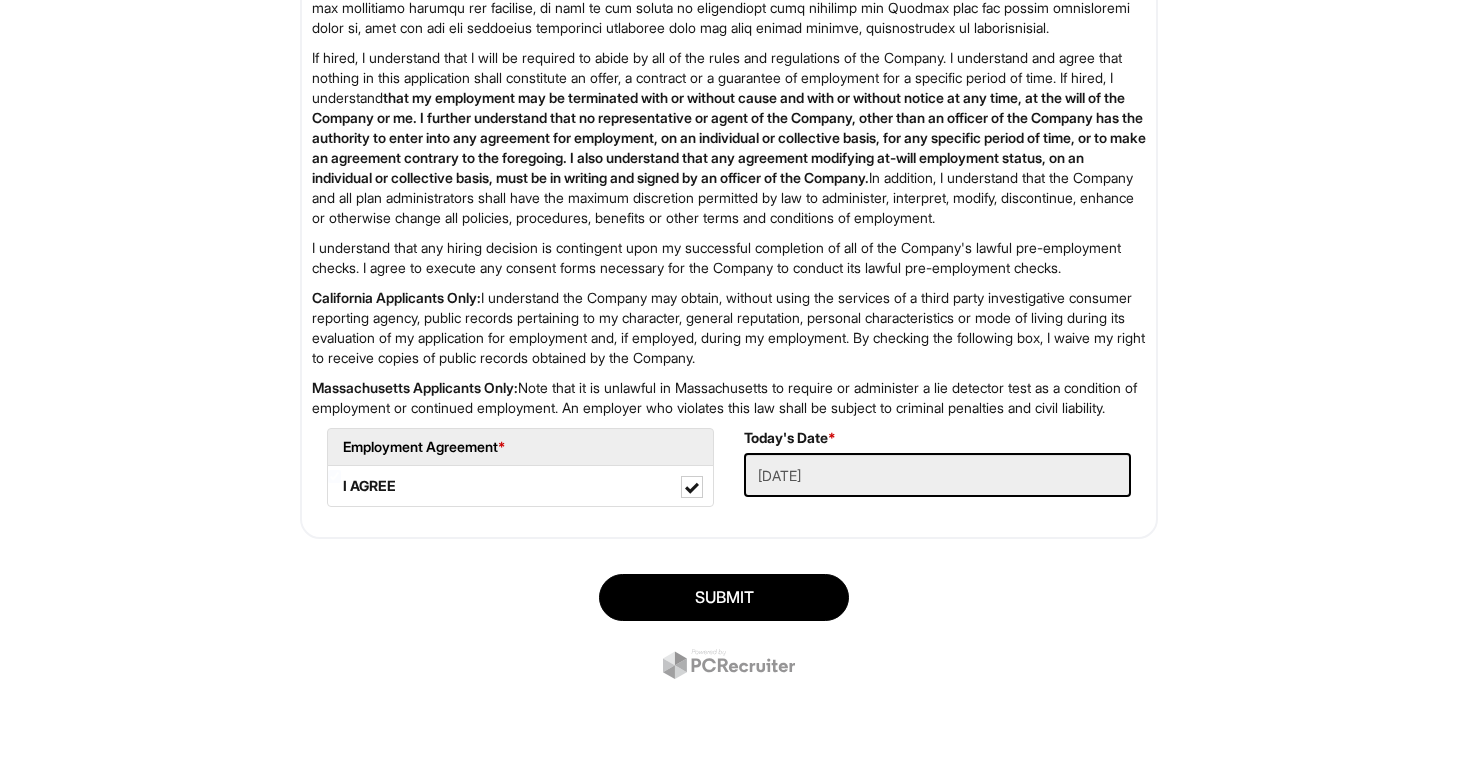 scroll, scrollTop: 3259, scrollLeft: 0, axis: vertical 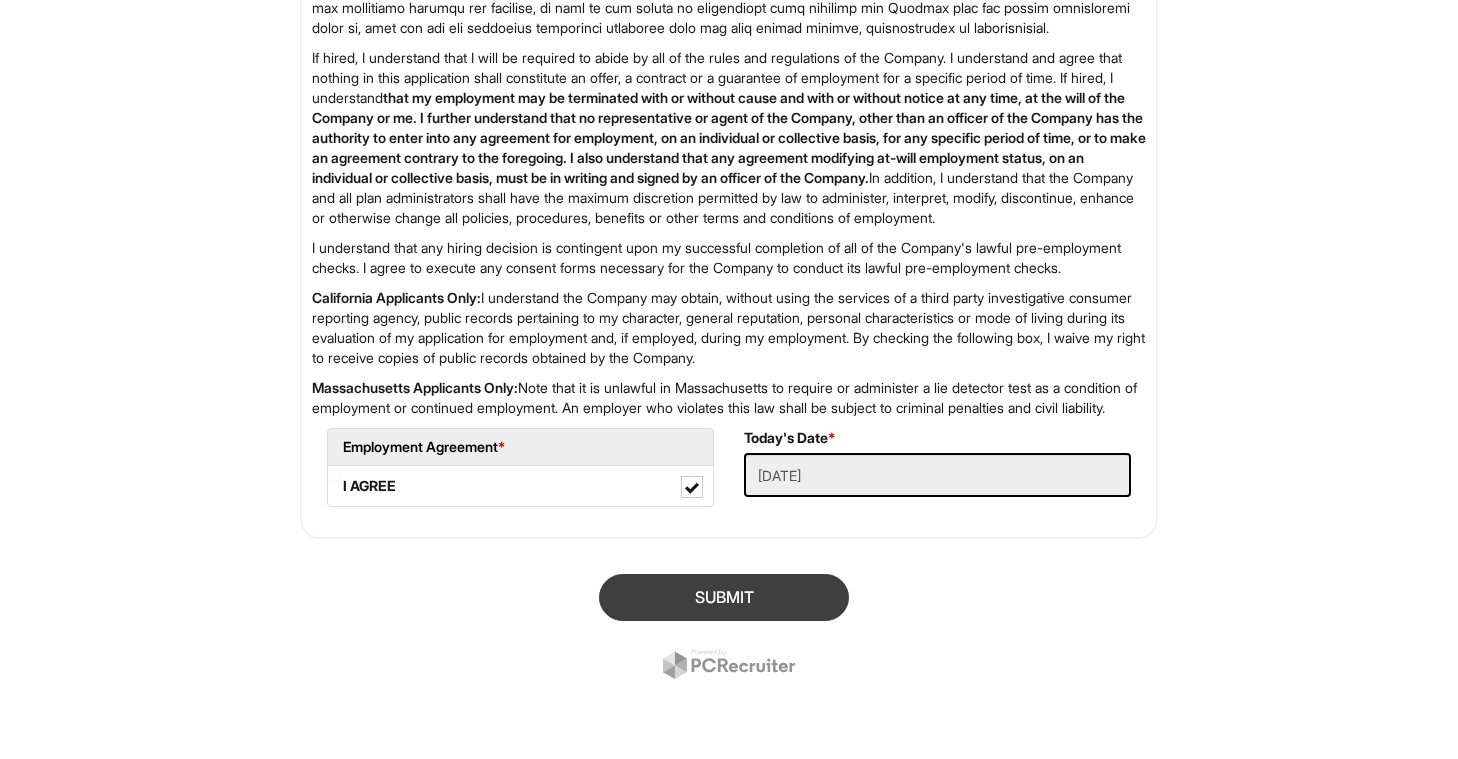 click on "SUBMIT" at bounding box center (724, 597) 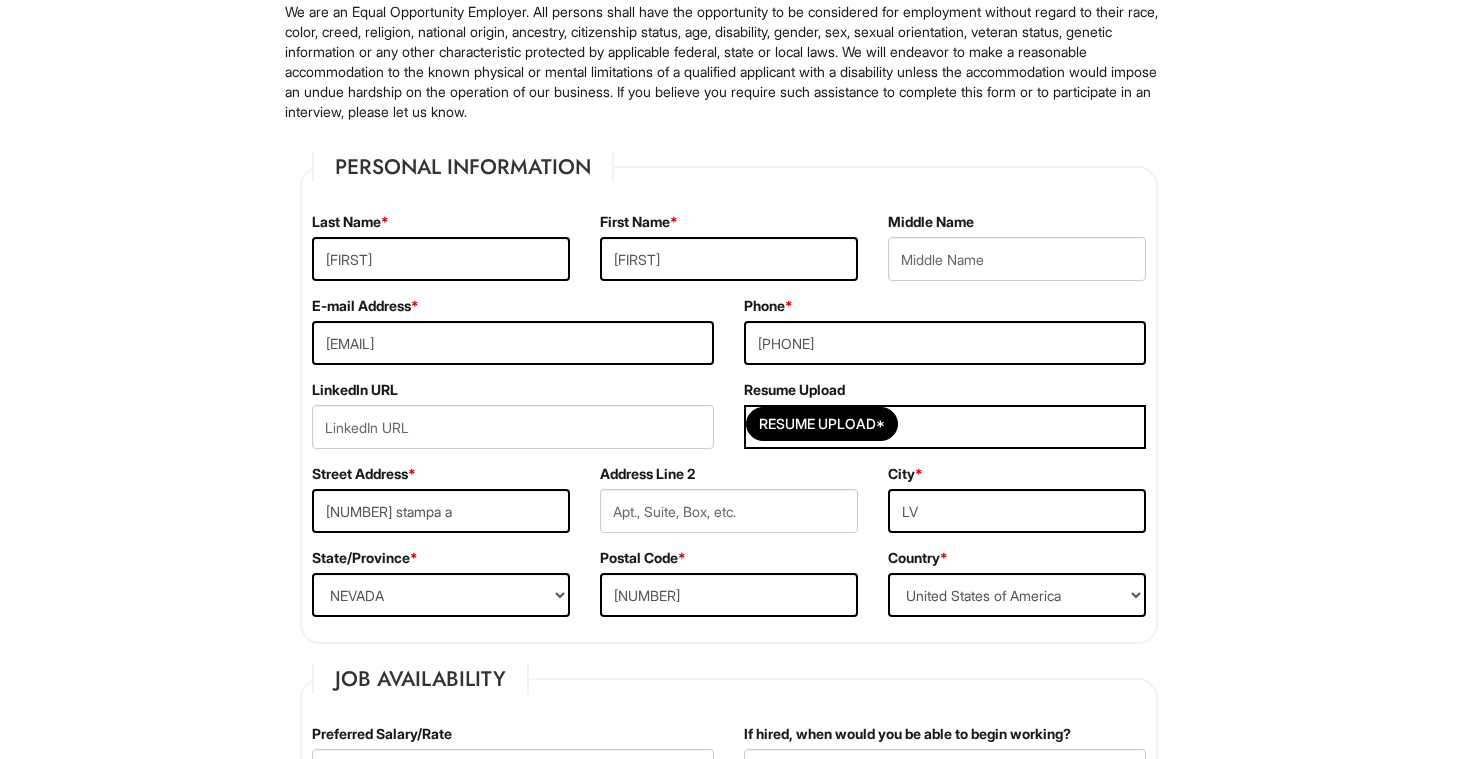 scroll, scrollTop: 220, scrollLeft: 0, axis: vertical 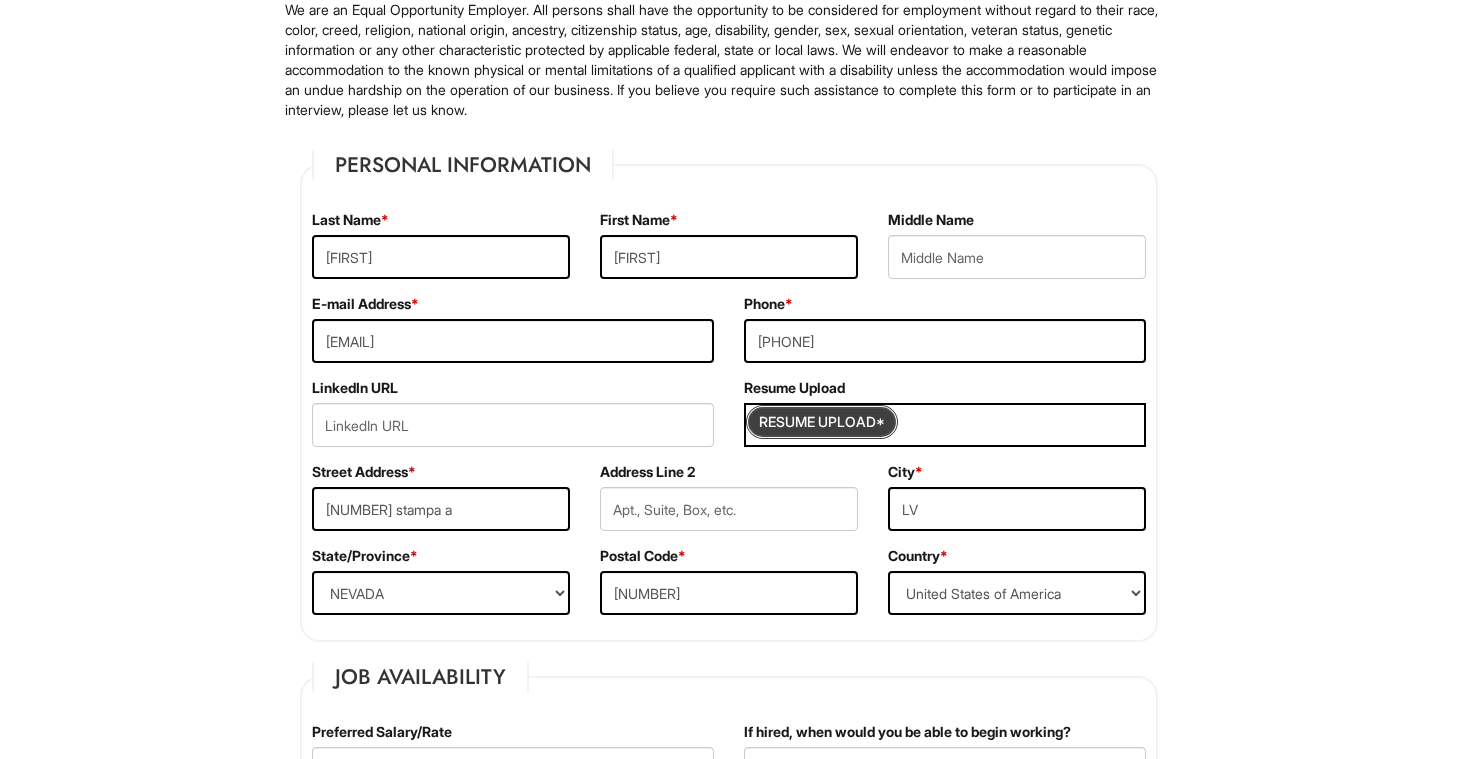 click at bounding box center [822, 422] 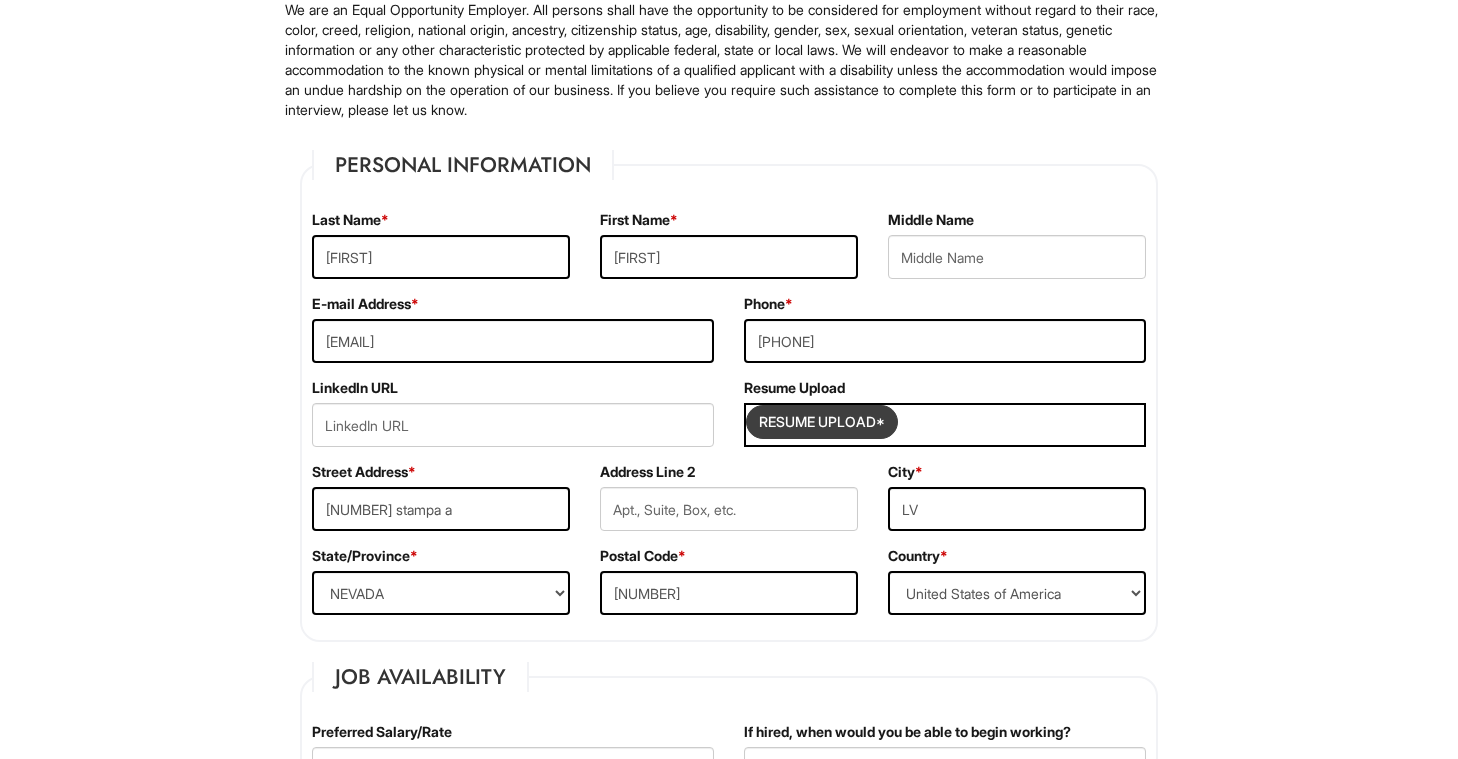 type on "C:\fakepath\Minimalist White and Grey Professional Resume-4.pdf" 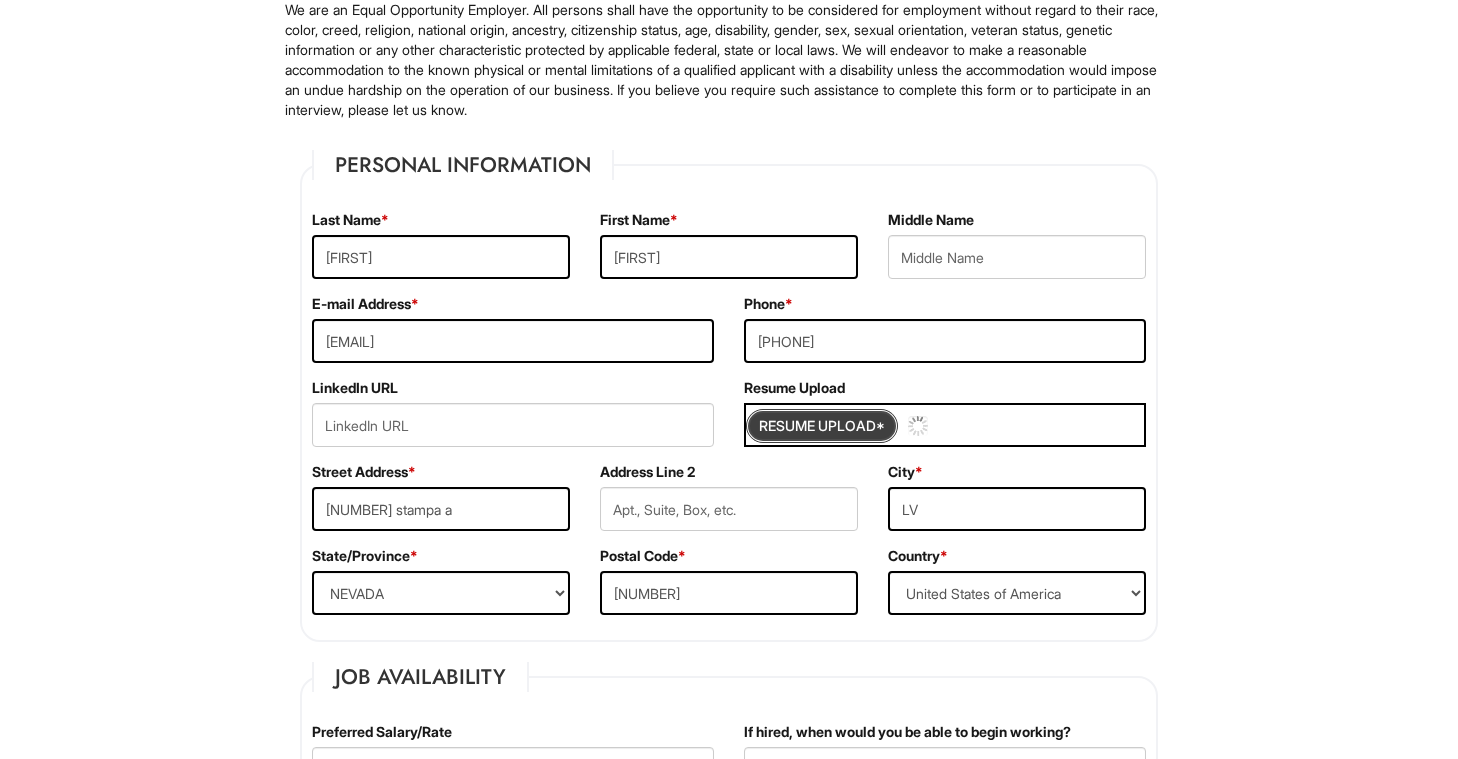 type 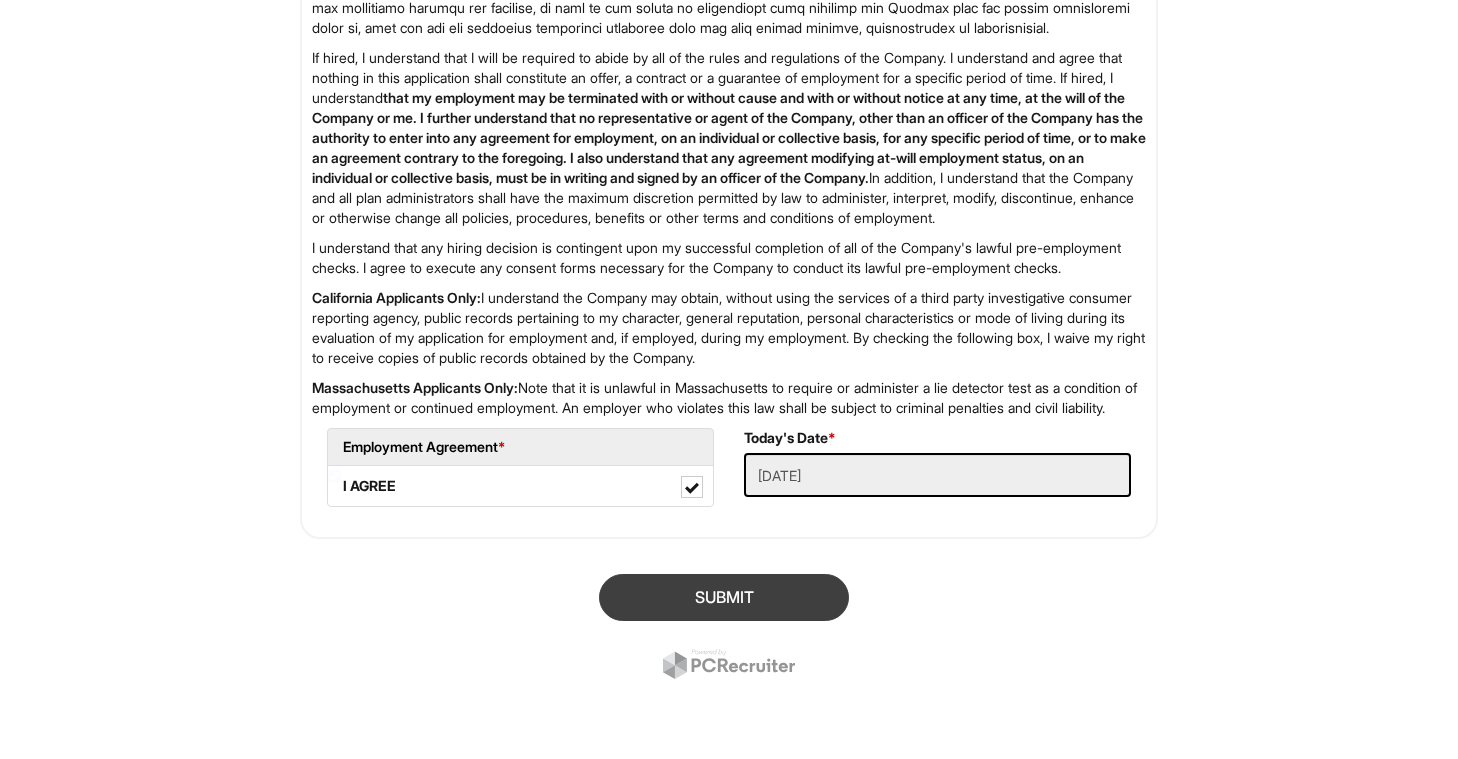 scroll, scrollTop: 3259, scrollLeft: 0, axis: vertical 